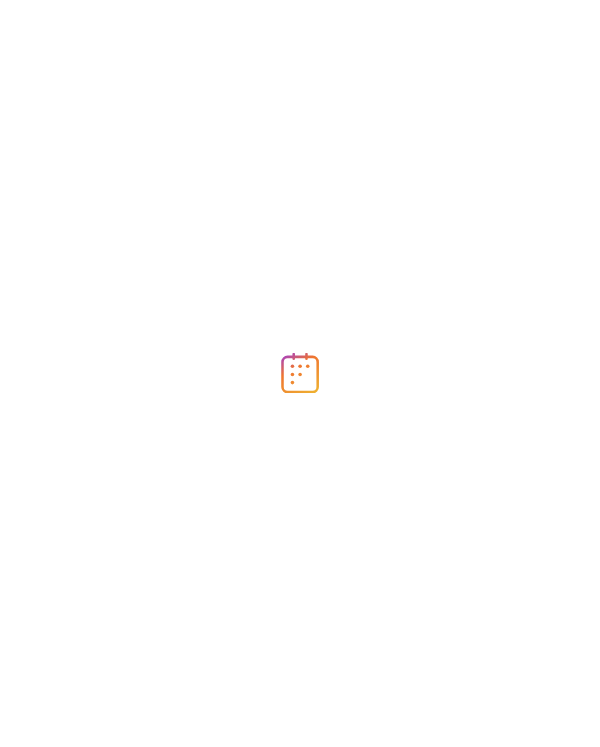 scroll, scrollTop: 0, scrollLeft: 0, axis: both 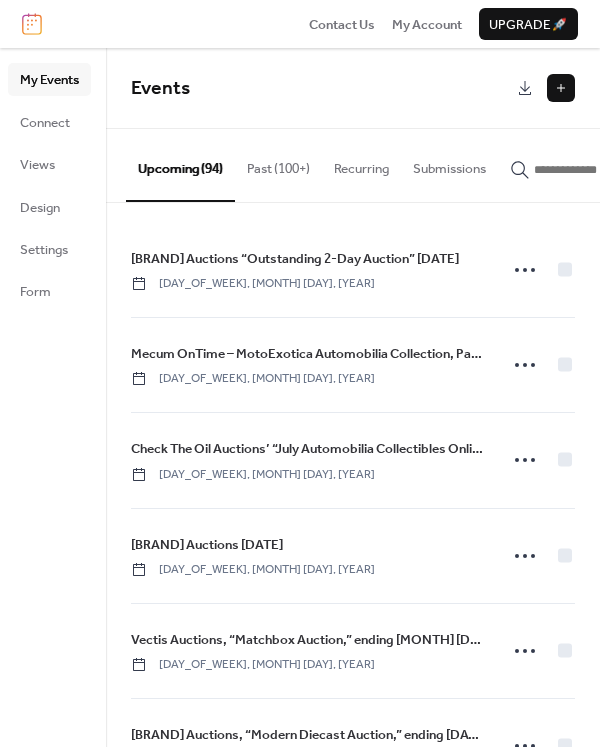 click at bounding box center [561, 88] 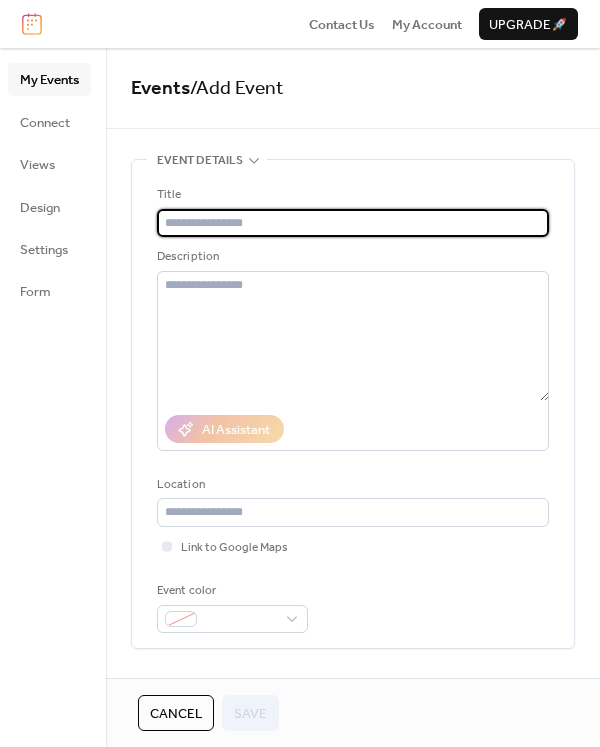 click at bounding box center [353, 223] 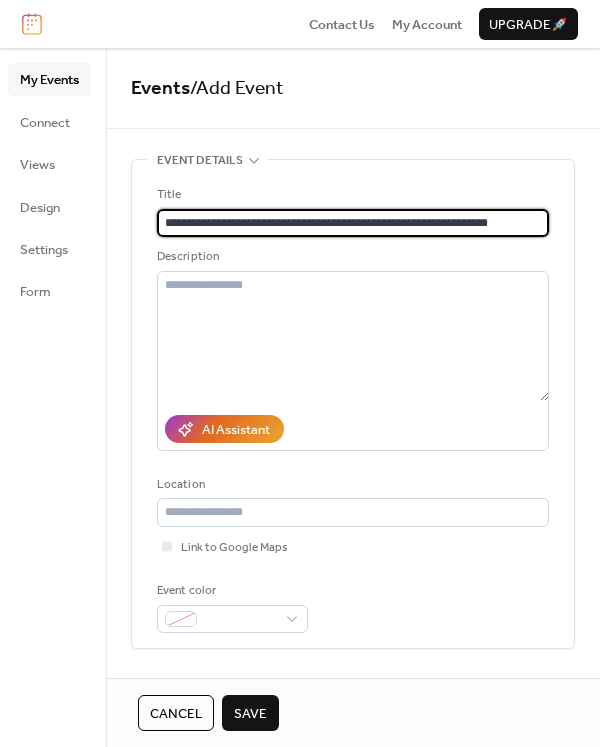 type on "**********" 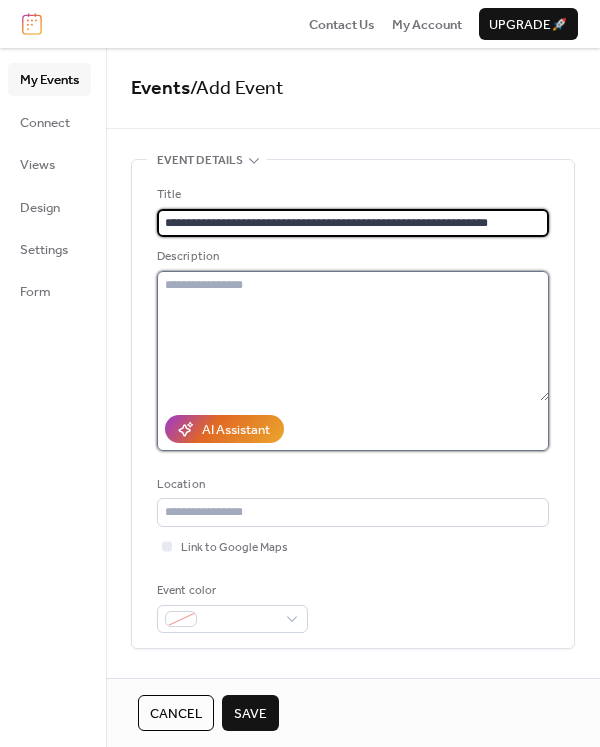 click at bounding box center (353, 336) 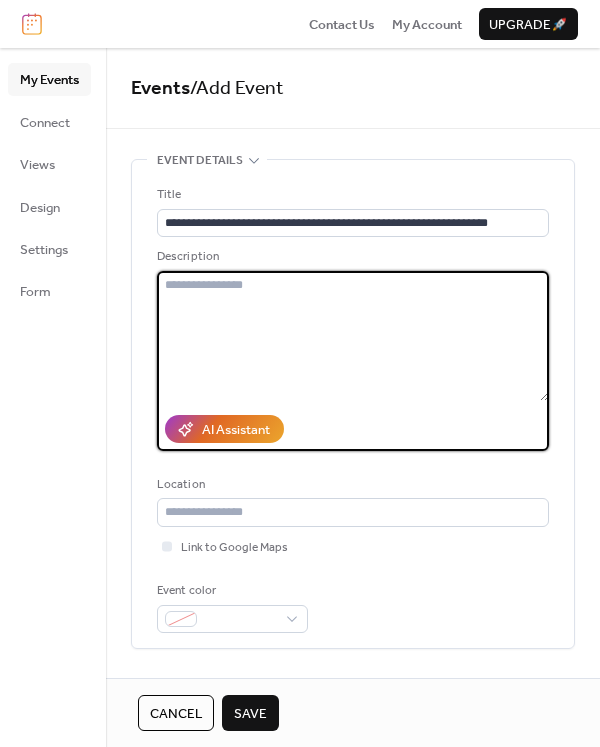 click at bounding box center [353, 336] 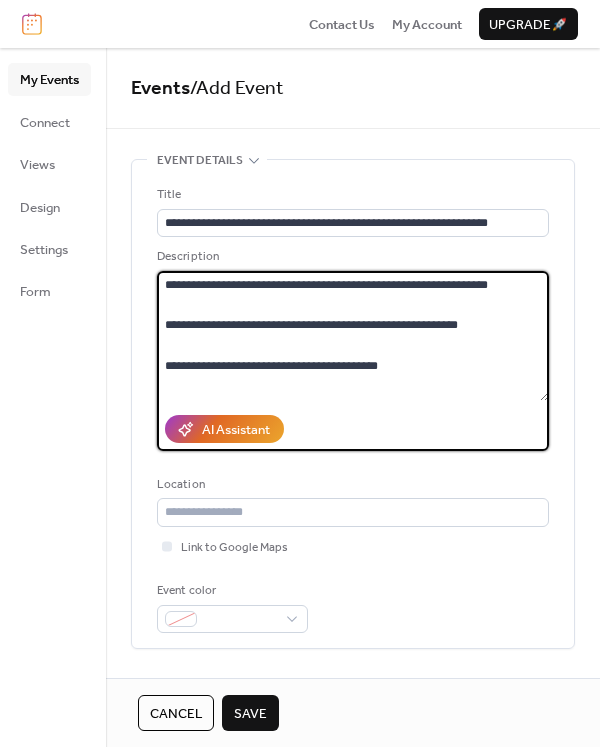scroll, scrollTop: 160, scrollLeft: 0, axis: vertical 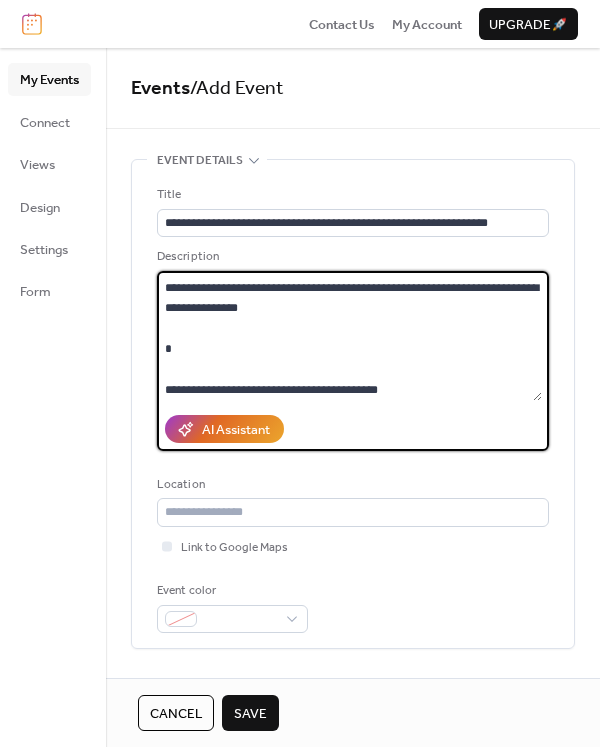 click on "**********" at bounding box center [349, 336] 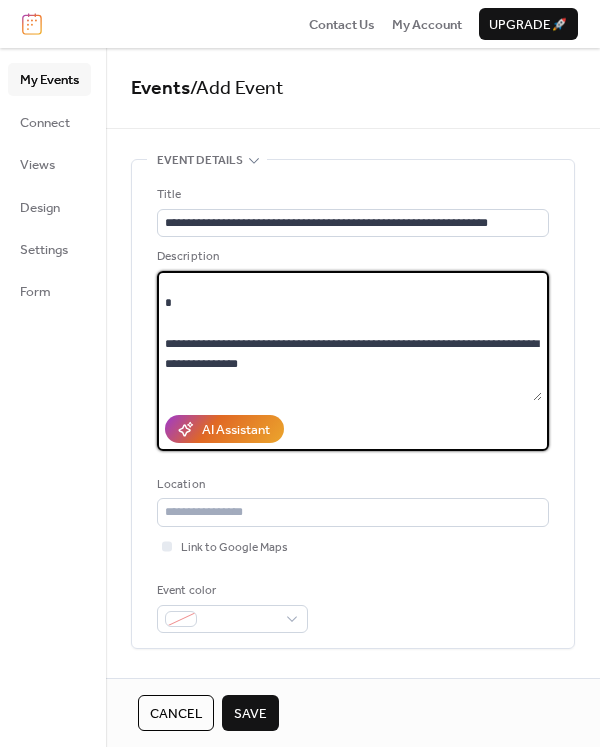 scroll, scrollTop: 99, scrollLeft: 0, axis: vertical 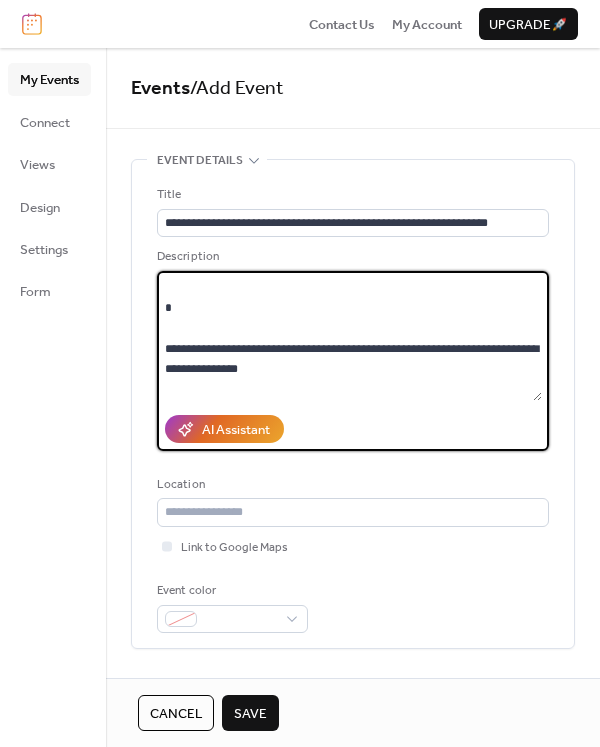 click on "**********" at bounding box center [349, 336] 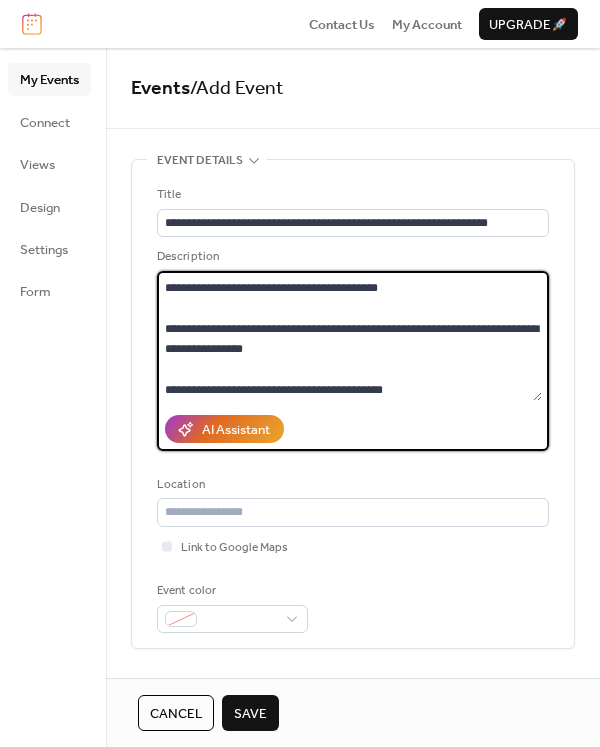 scroll, scrollTop: 81, scrollLeft: 0, axis: vertical 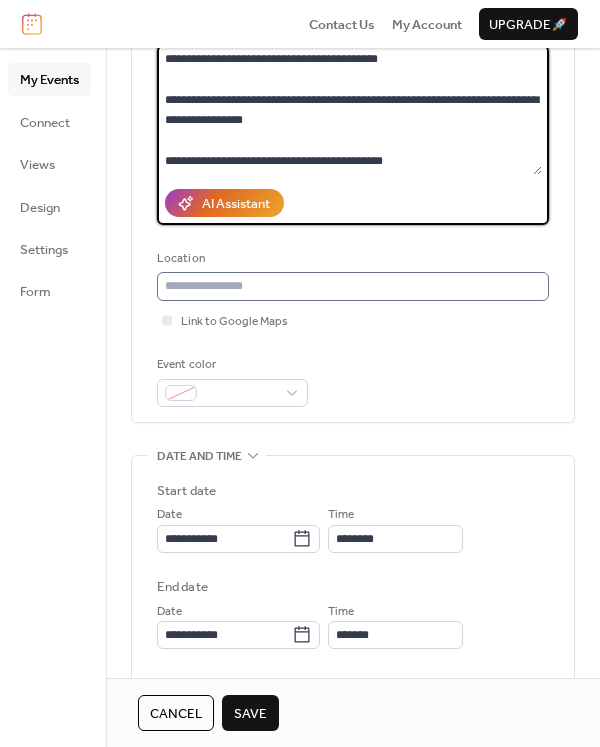 type on "**********" 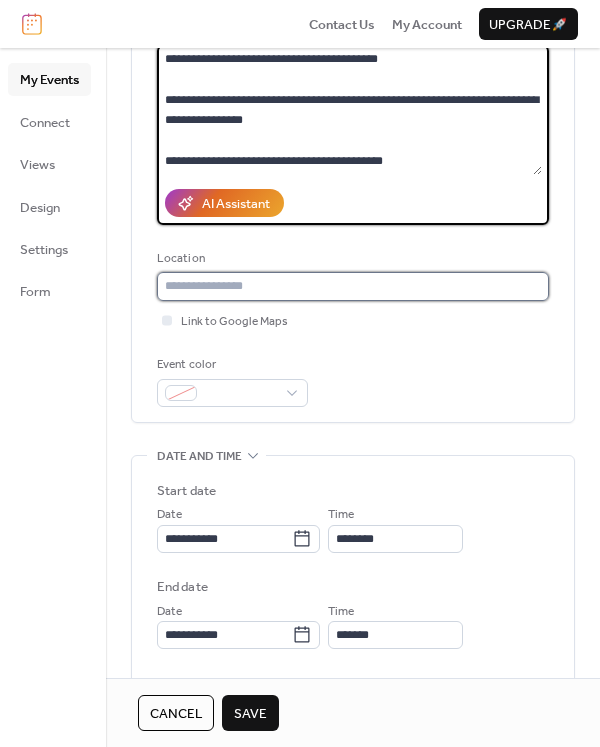 click at bounding box center [353, 286] 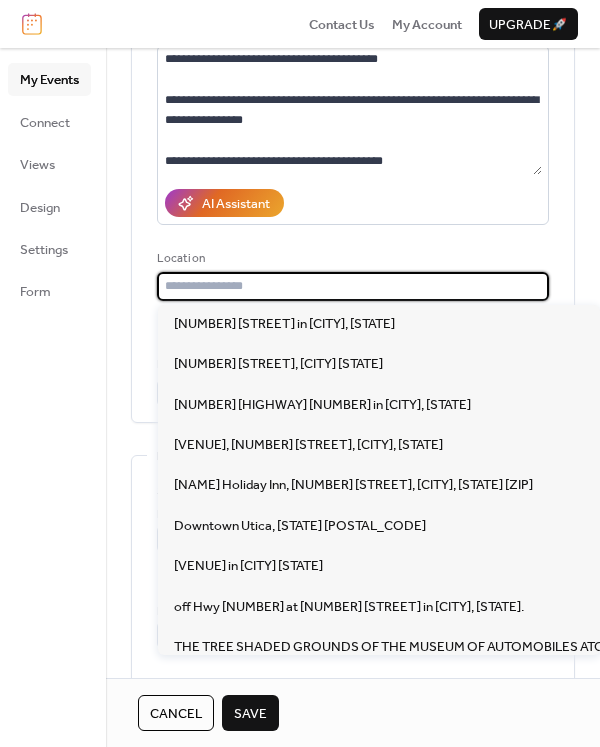 paste on "**********" 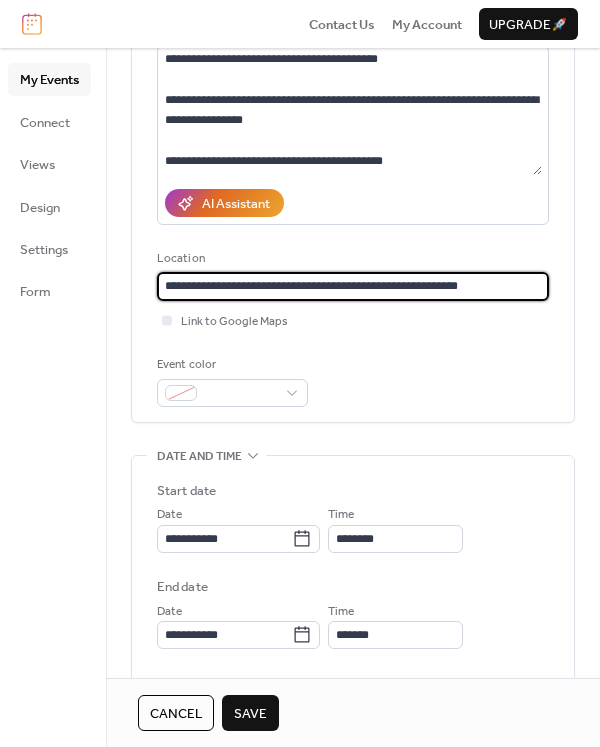 type on "**********" 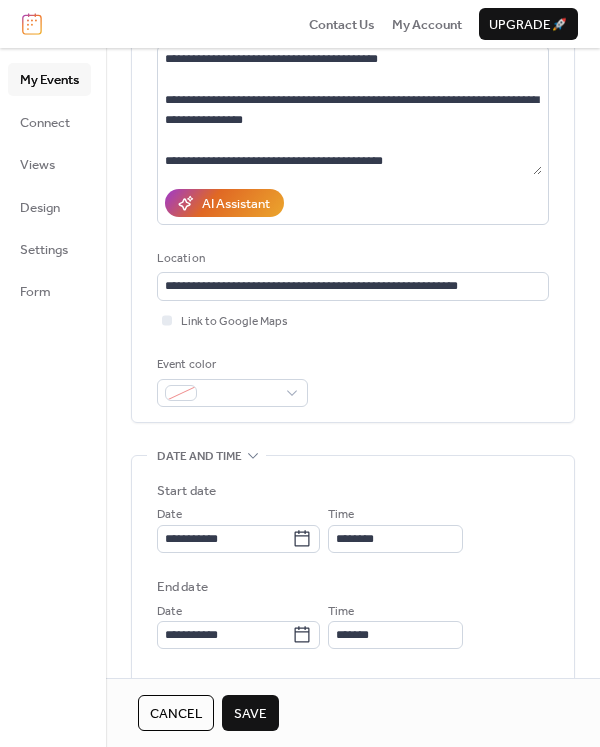 click on "**********" at bounding box center (353, 178) 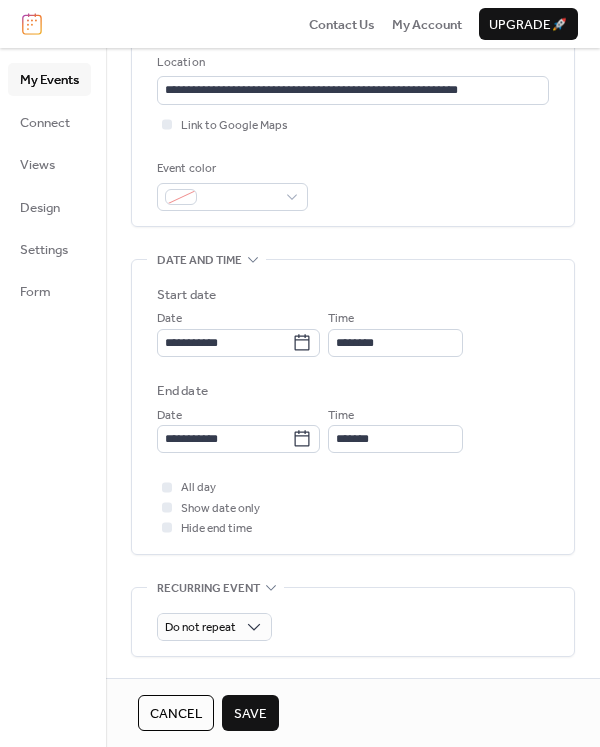 scroll, scrollTop: 459, scrollLeft: 0, axis: vertical 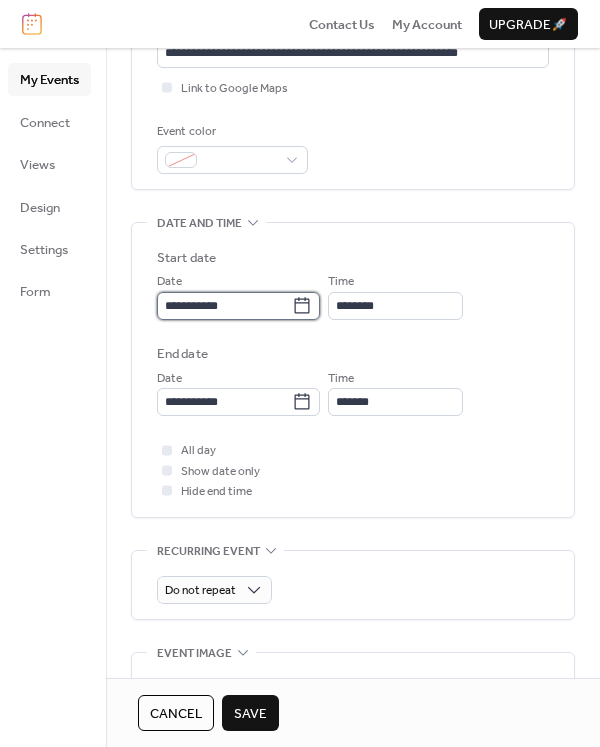 click on "**********" at bounding box center (224, 306) 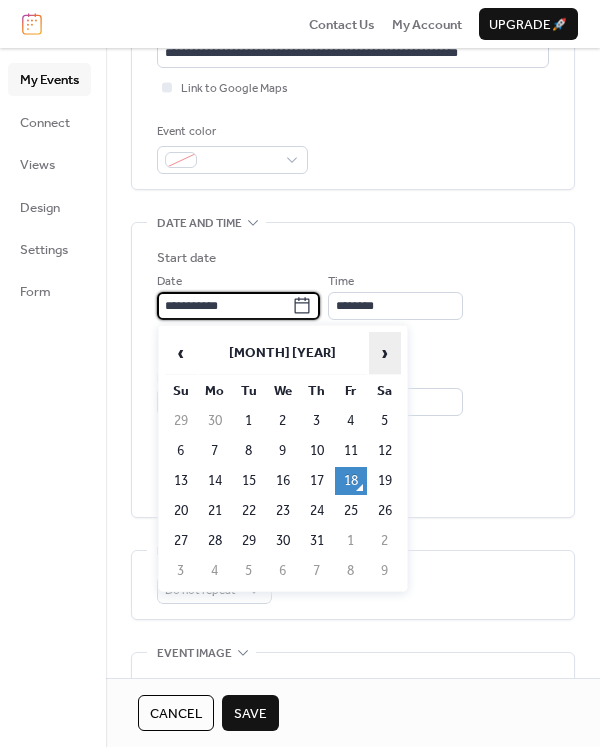 click on "›" at bounding box center (385, 353) 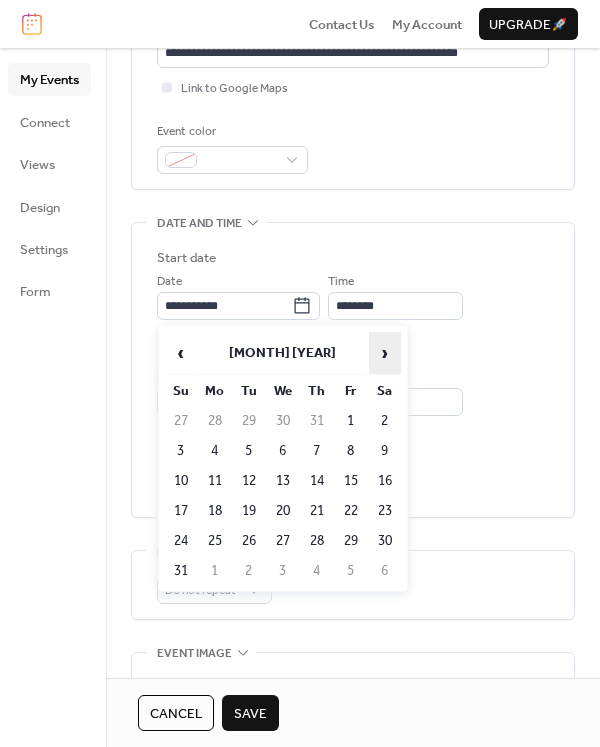 click on "›" at bounding box center [385, 353] 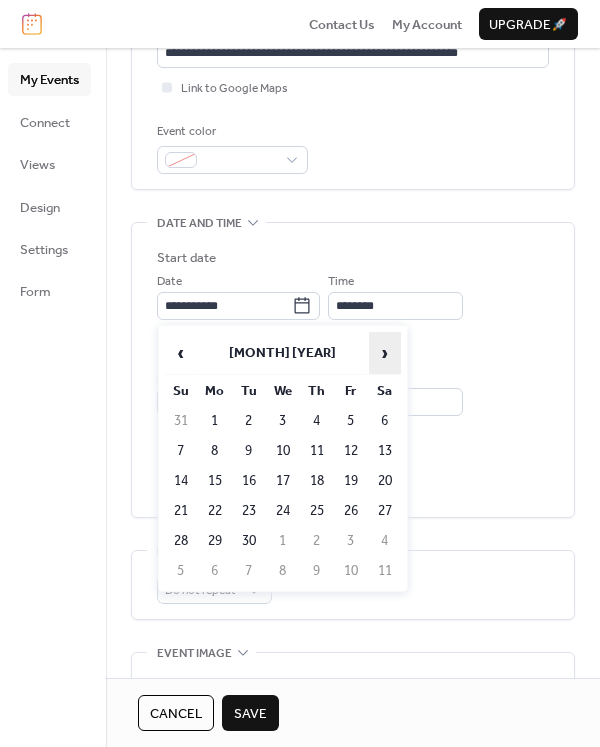click on "›" at bounding box center (385, 353) 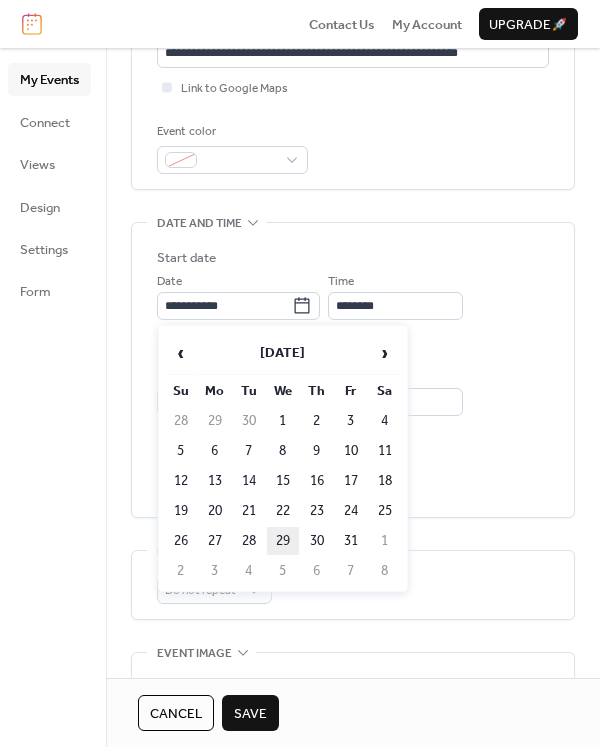 click on "29" at bounding box center (283, 541) 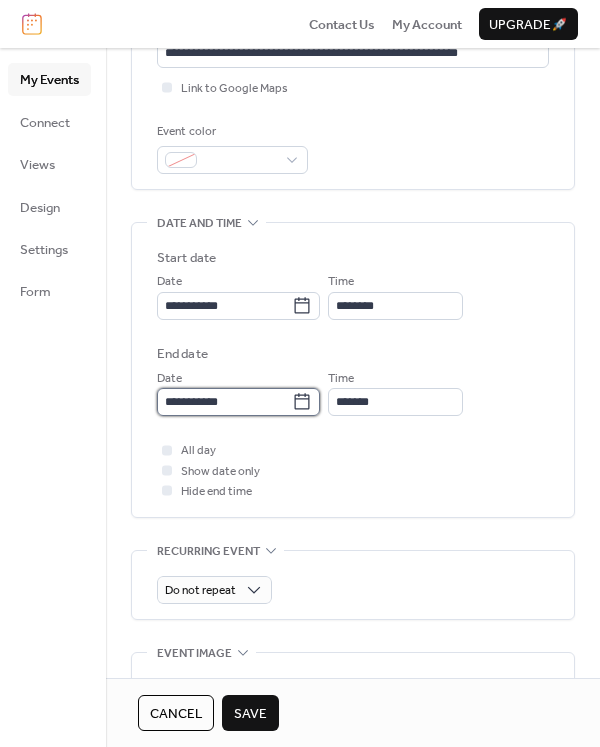click on "**********" at bounding box center (224, 402) 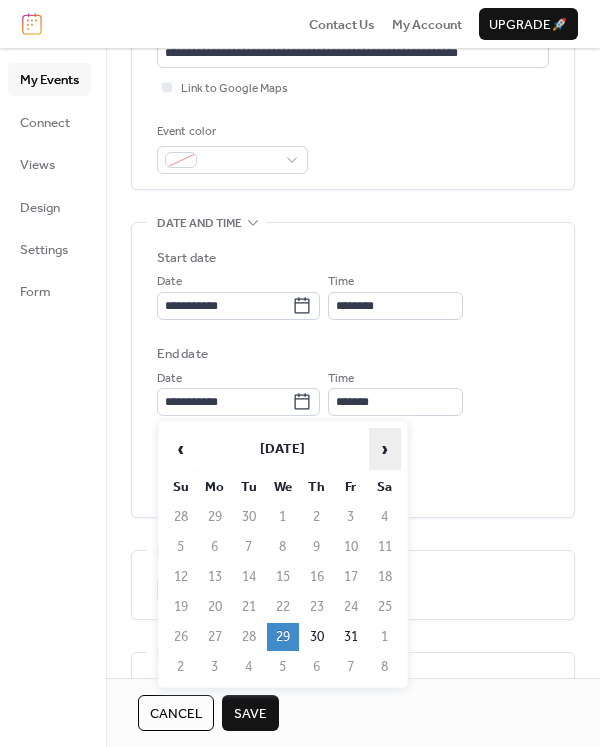 click on "›" at bounding box center [385, 449] 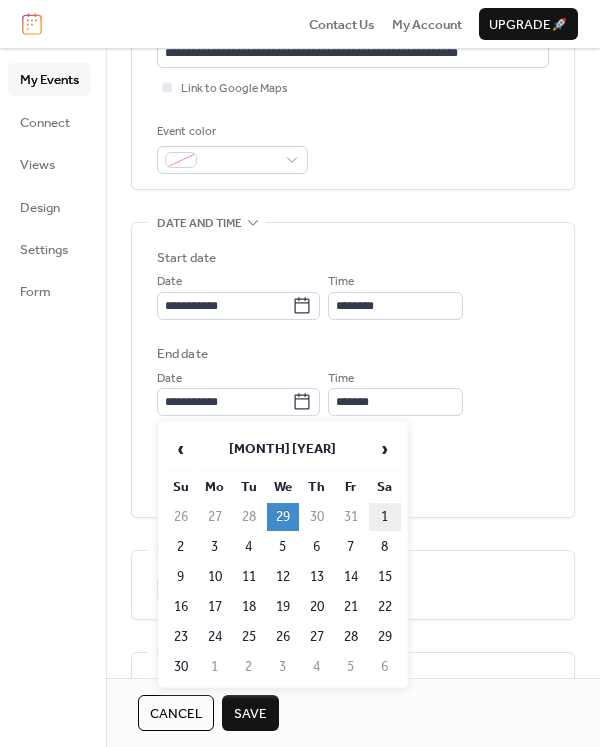 click on "1" at bounding box center (385, 517) 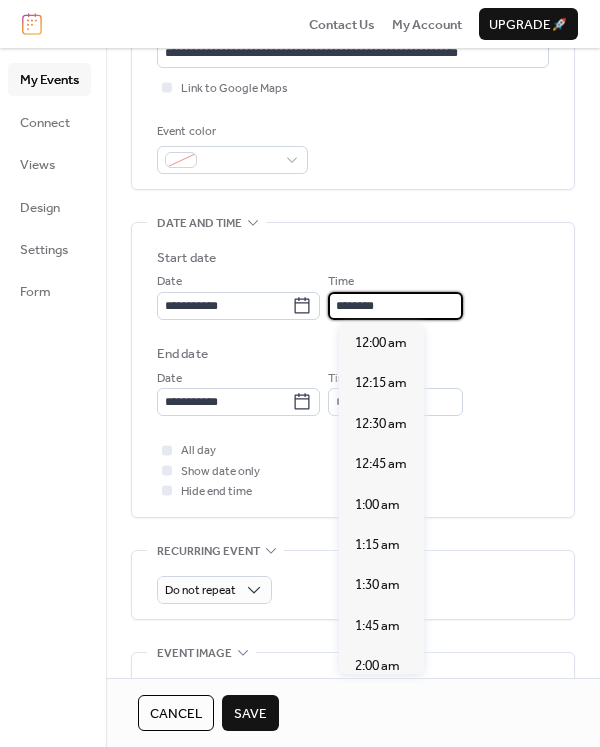 click on "********" at bounding box center [395, 306] 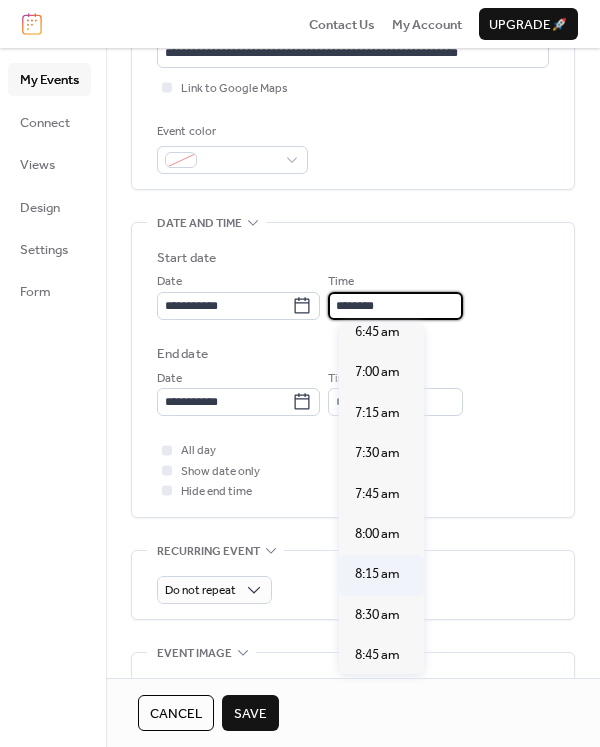 scroll, scrollTop: 1352, scrollLeft: 0, axis: vertical 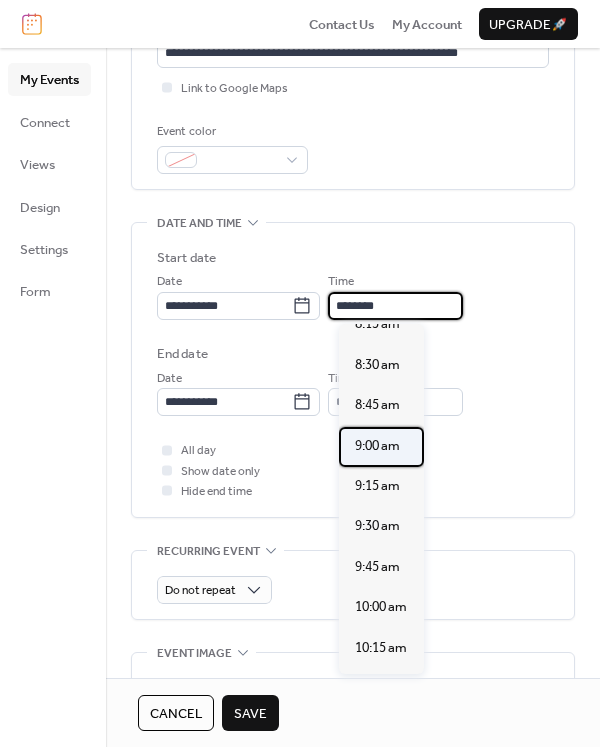 click on "9:00 am" at bounding box center [377, 446] 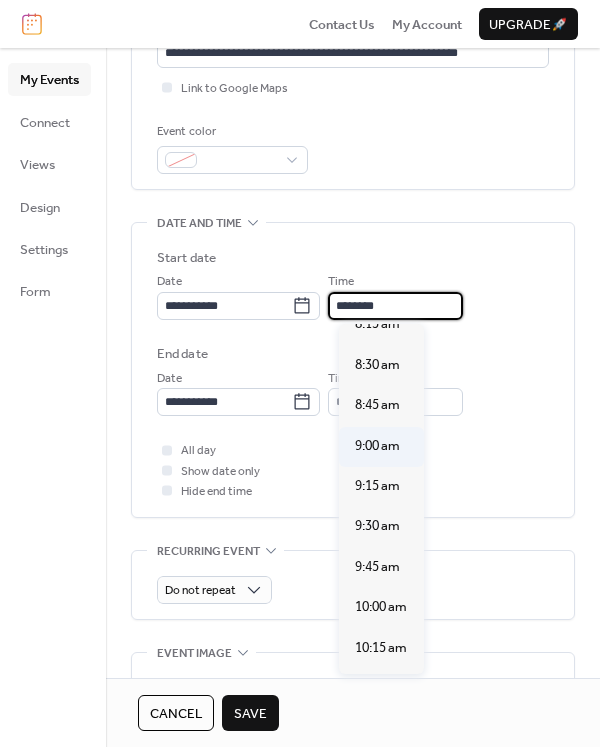 type on "*******" 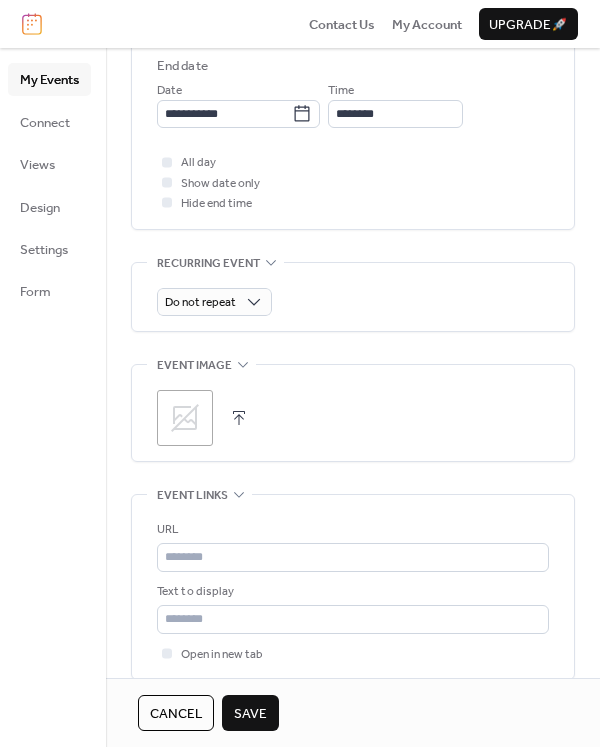 scroll, scrollTop: 748, scrollLeft: 0, axis: vertical 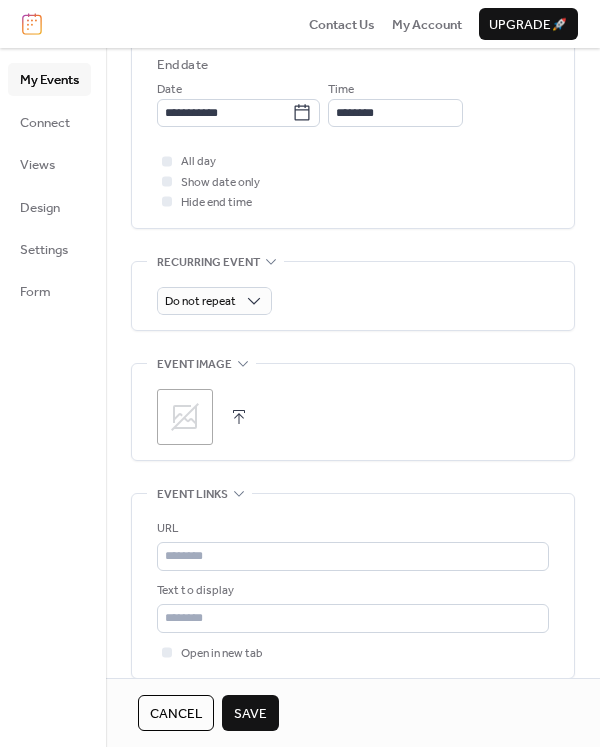 click at bounding box center [239, 417] 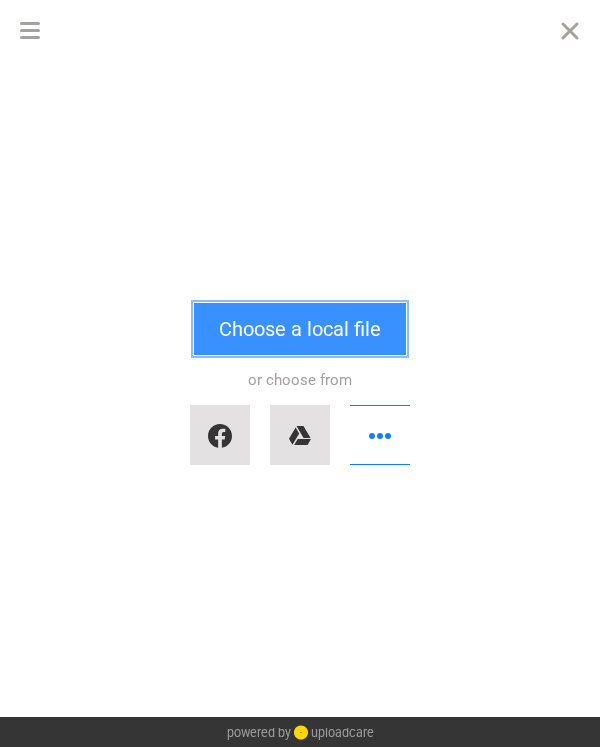 click on "Choose a local file" at bounding box center [300, 329] 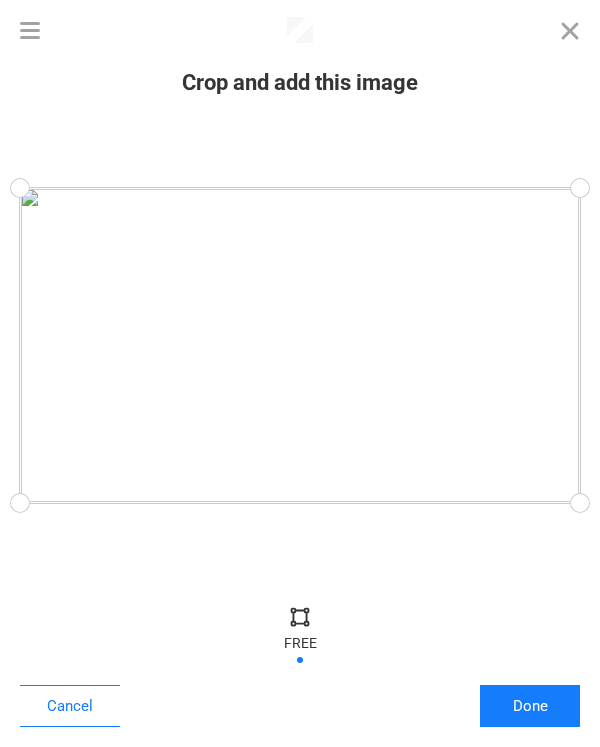 click on "Cancel   Done" at bounding box center [300, 671] 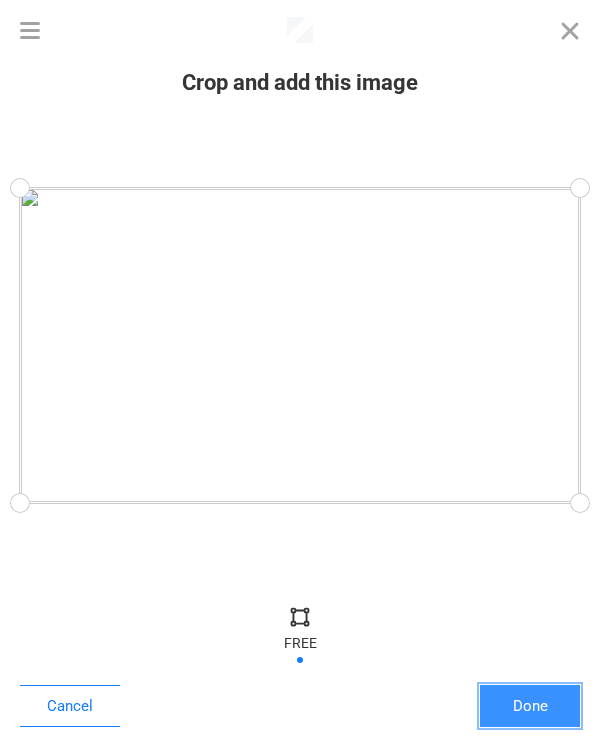 click on "Done" at bounding box center [530, 706] 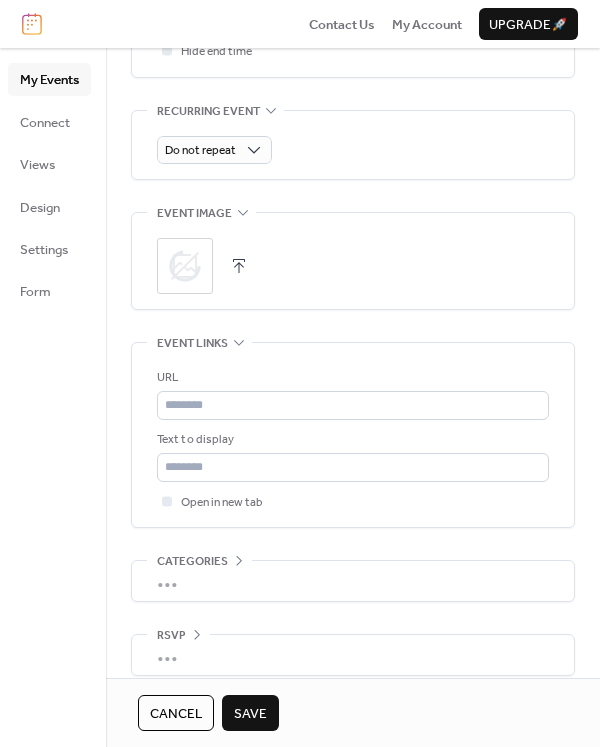 scroll, scrollTop: 917, scrollLeft: 0, axis: vertical 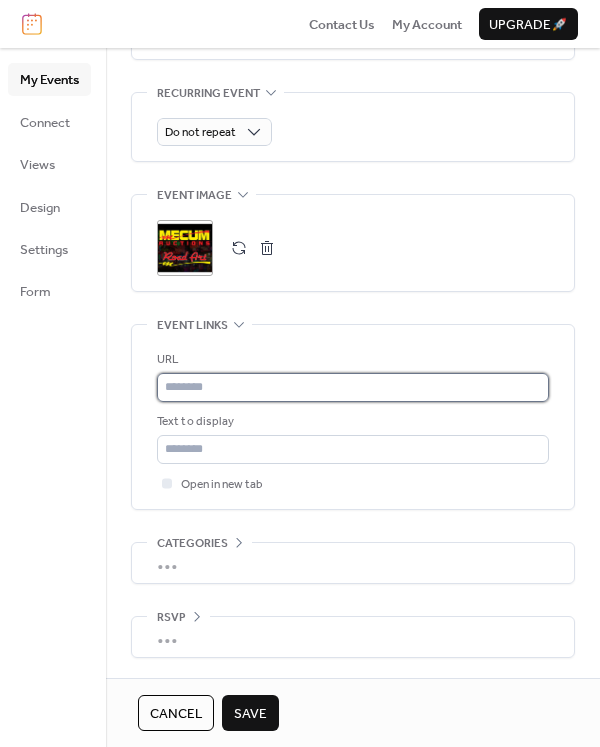 click at bounding box center (353, 387) 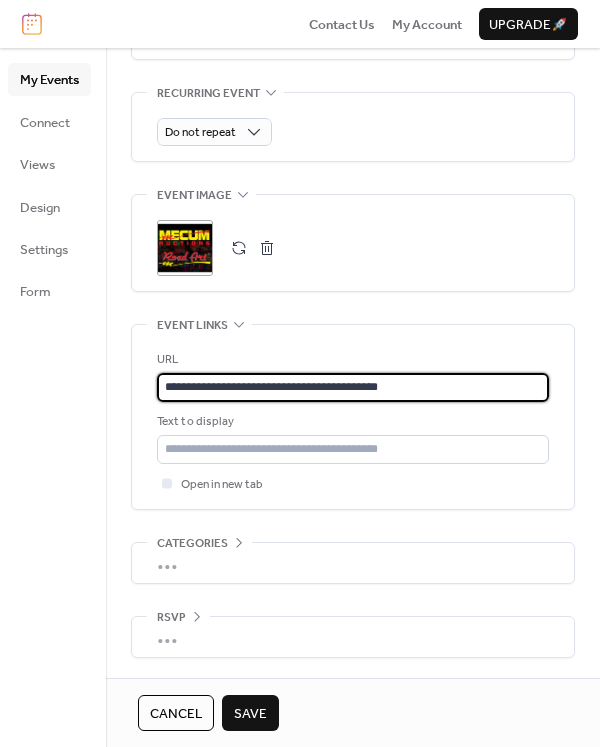 type on "**********" 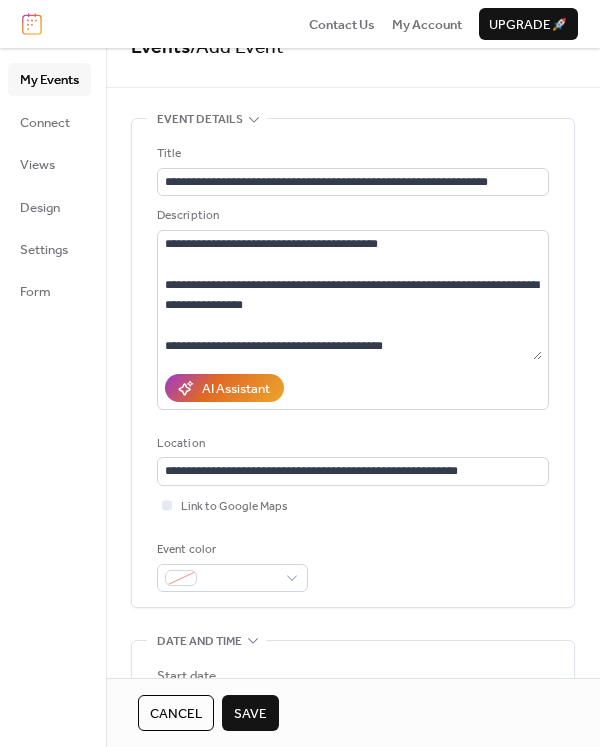 scroll, scrollTop: 0, scrollLeft: 0, axis: both 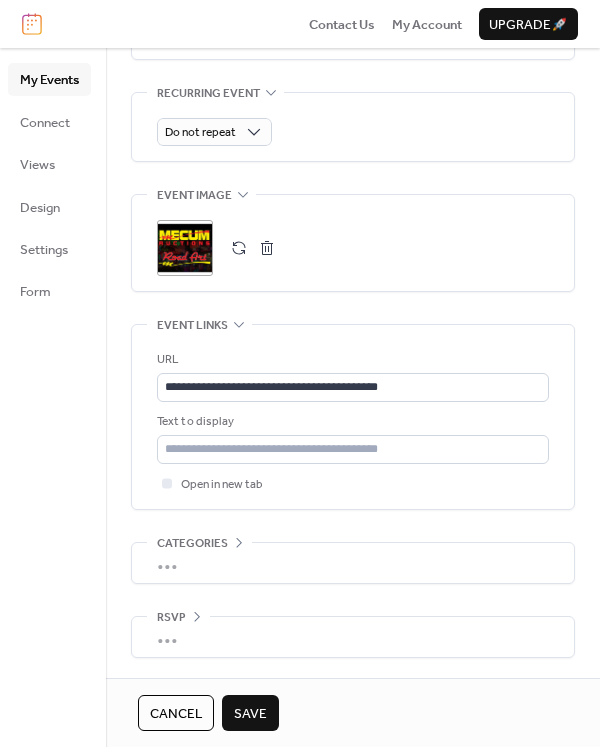click on "Save" at bounding box center [250, 714] 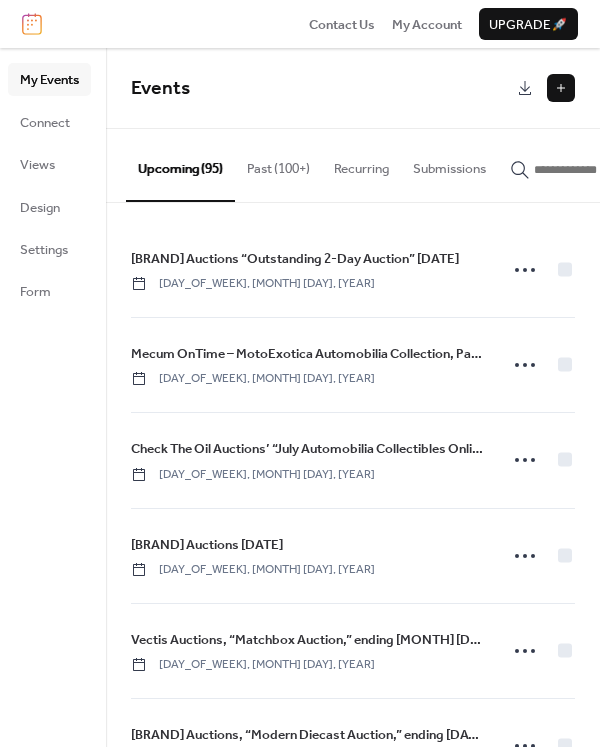 click at bounding box center (561, 88) 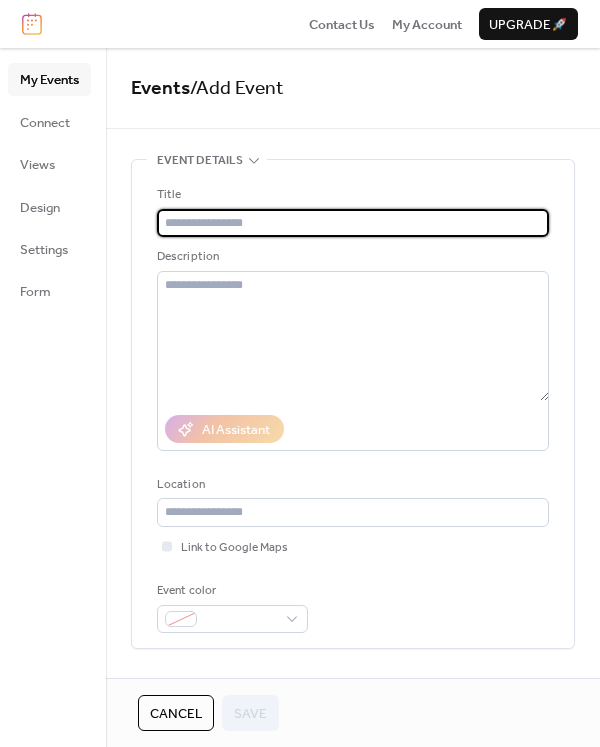 paste on "**********" 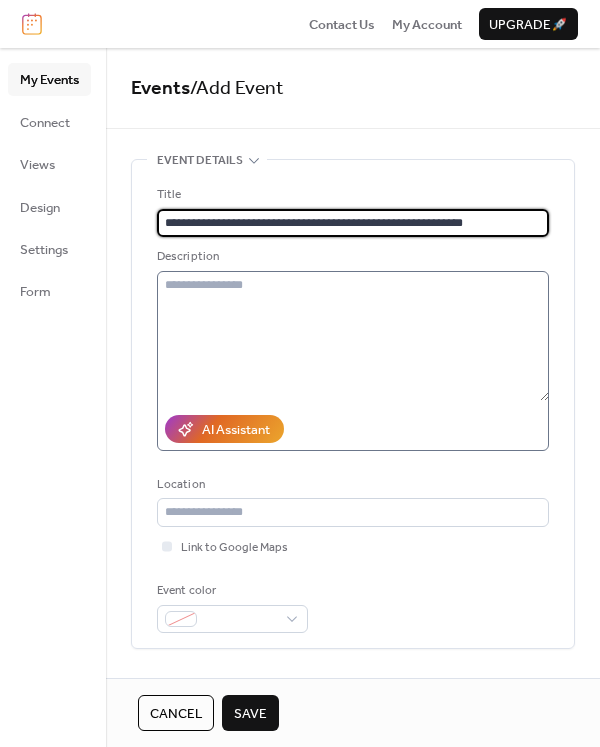 type on "**********" 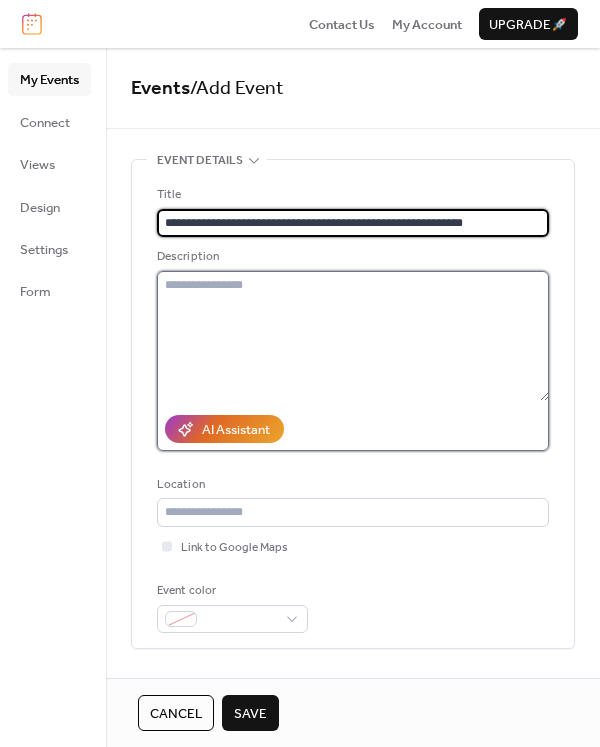 click at bounding box center [353, 336] 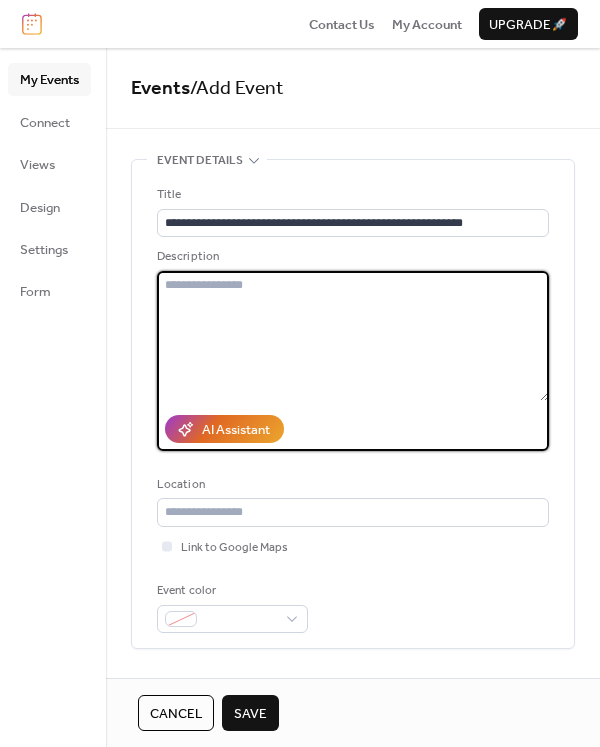 paste on "**********" 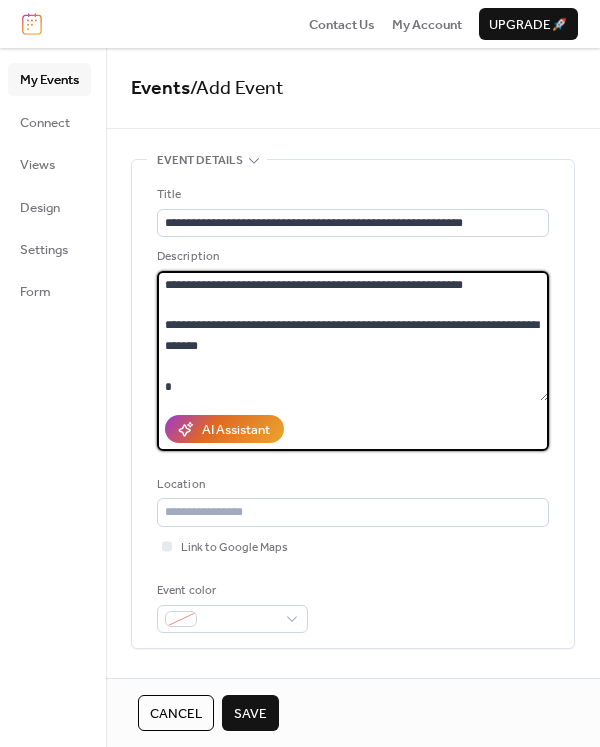 scroll, scrollTop: 262, scrollLeft: 0, axis: vertical 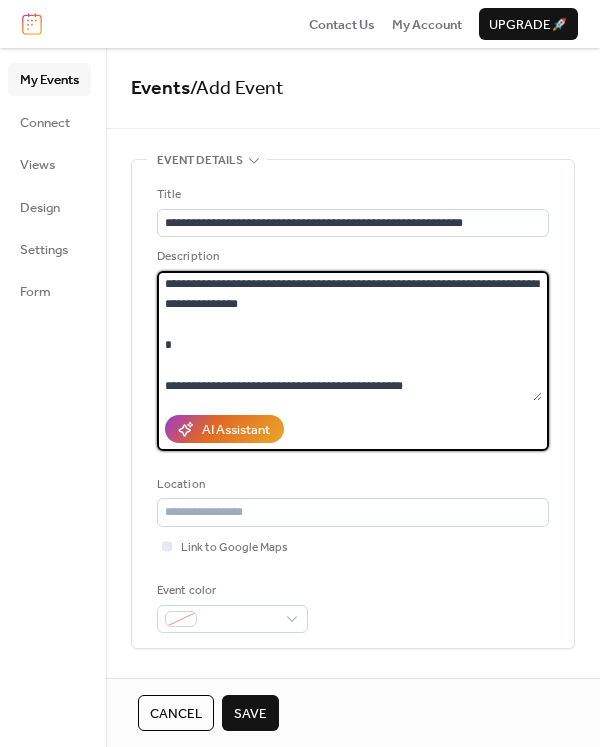 click on "**********" at bounding box center [349, 336] 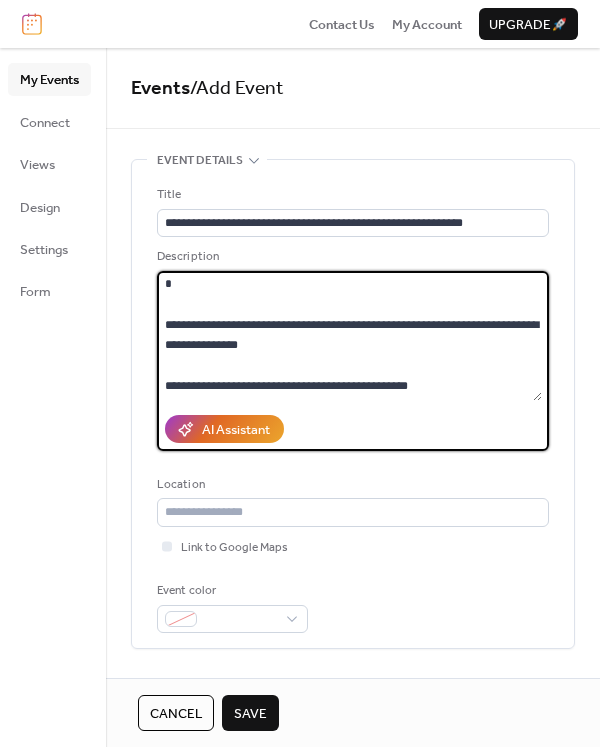 scroll, scrollTop: 224, scrollLeft: 0, axis: vertical 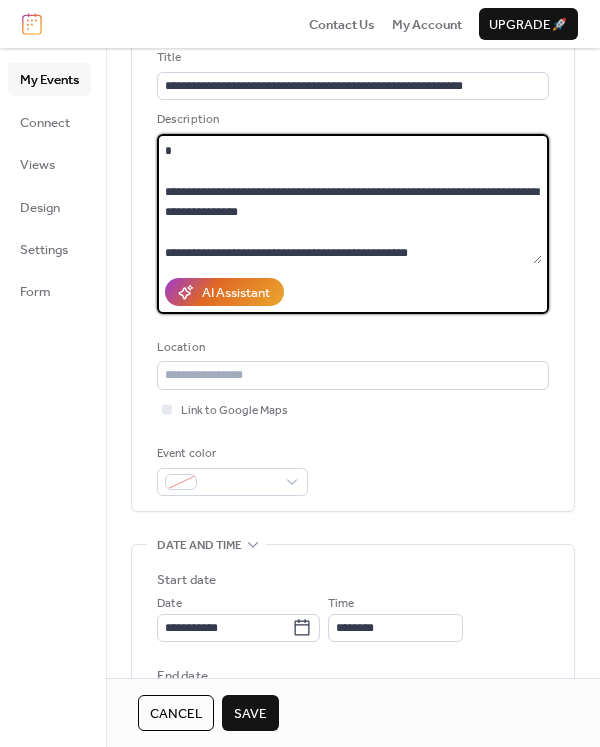 click on "**********" at bounding box center [349, 199] 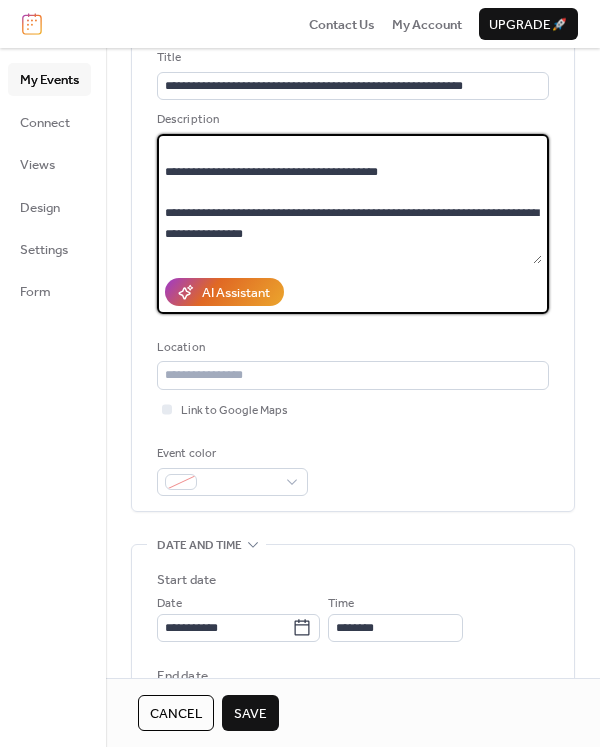 scroll, scrollTop: 101, scrollLeft: 0, axis: vertical 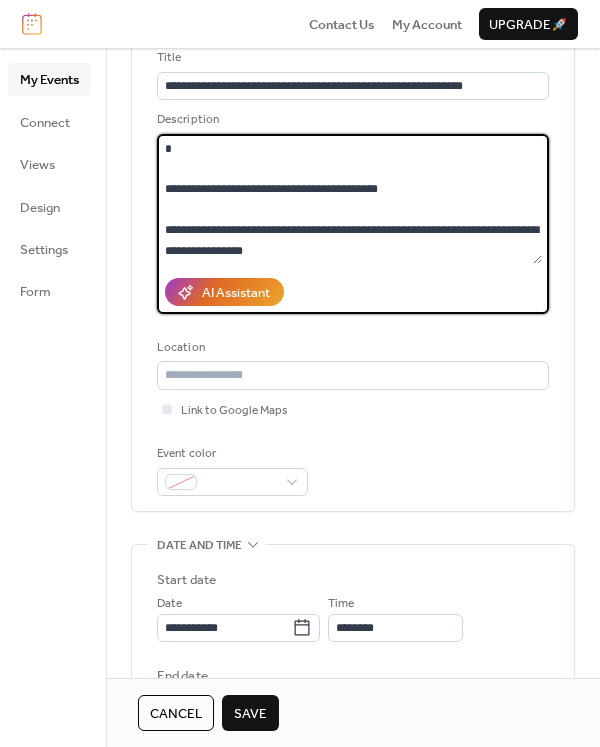 click on "**********" at bounding box center [349, 199] 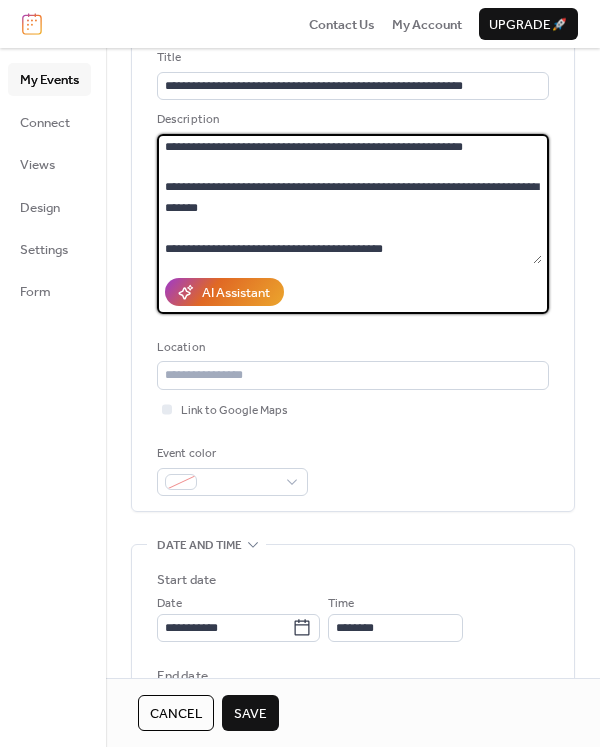scroll, scrollTop: 0, scrollLeft: 0, axis: both 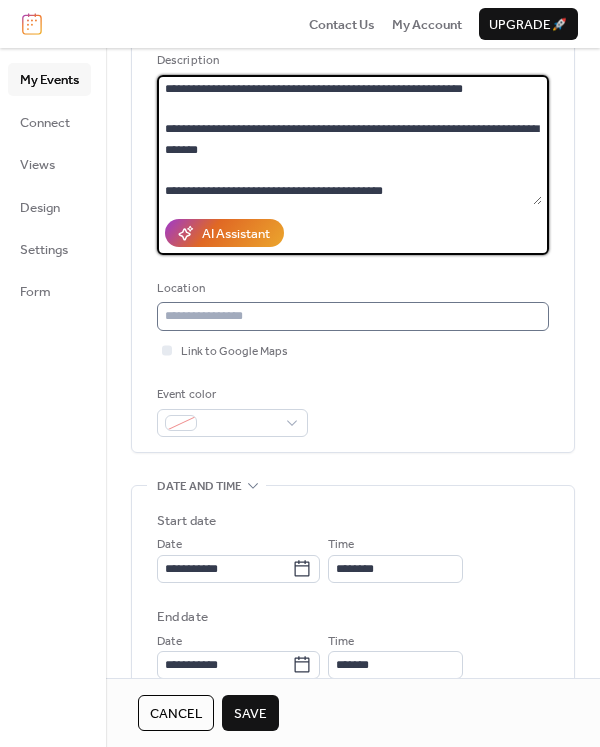 type on "**********" 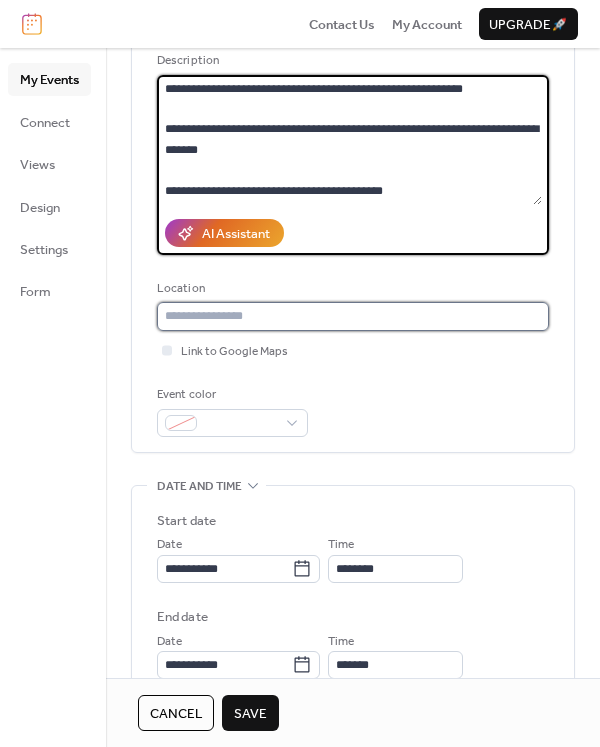 click at bounding box center [353, 316] 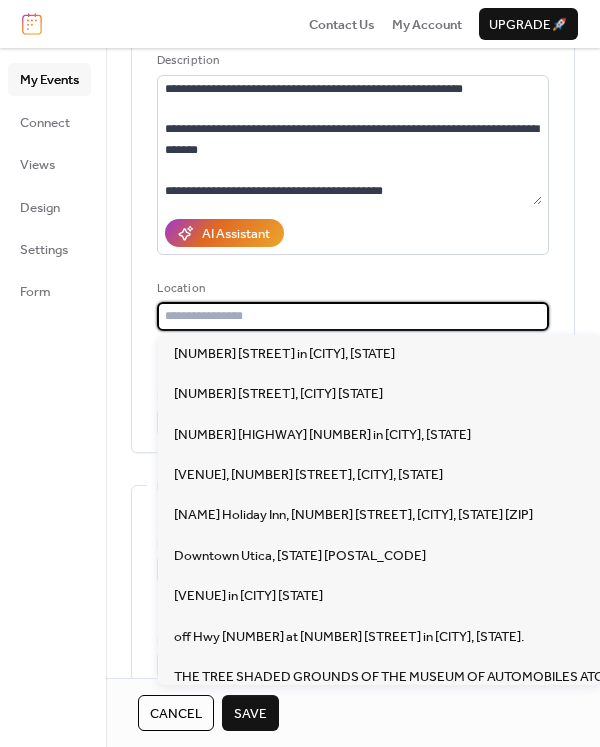 paste on "**********" 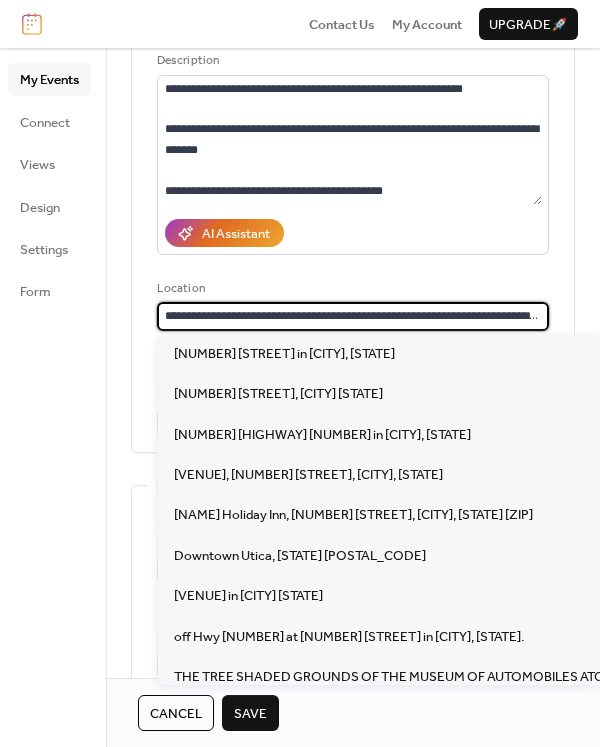 scroll, scrollTop: 0, scrollLeft: 62, axis: horizontal 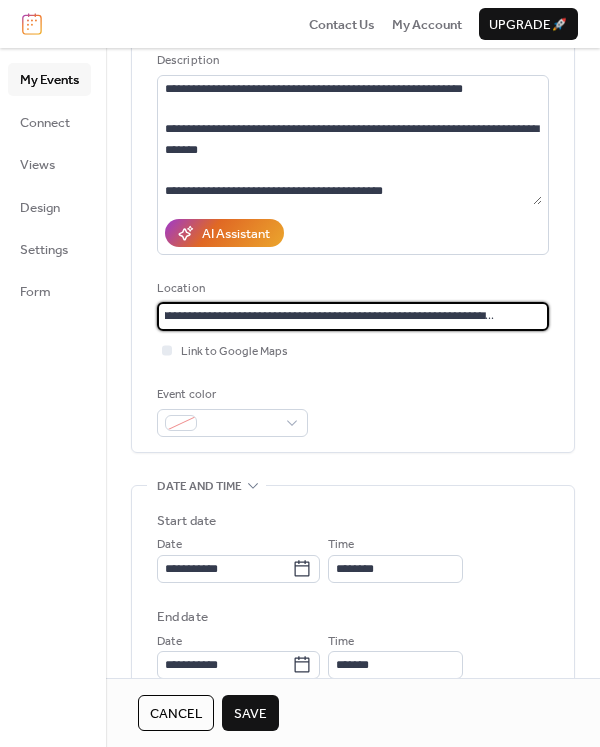 type on "**********" 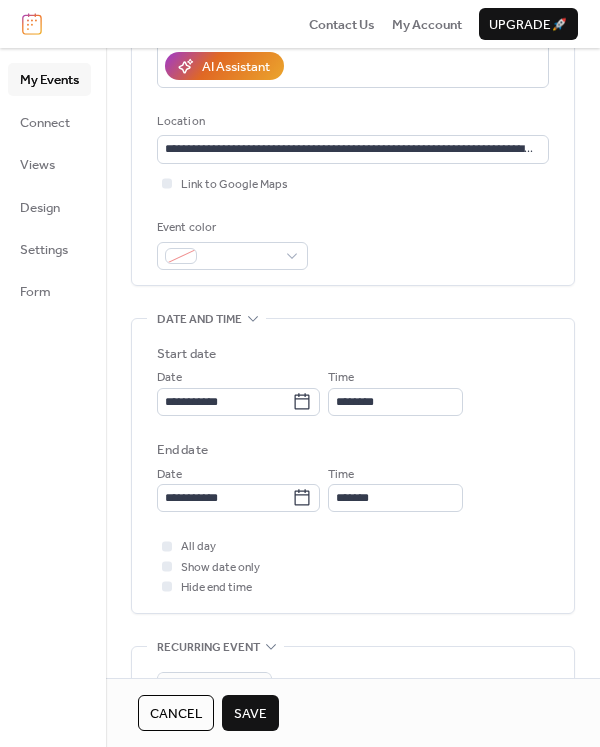scroll, scrollTop: 365, scrollLeft: 0, axis: vertical 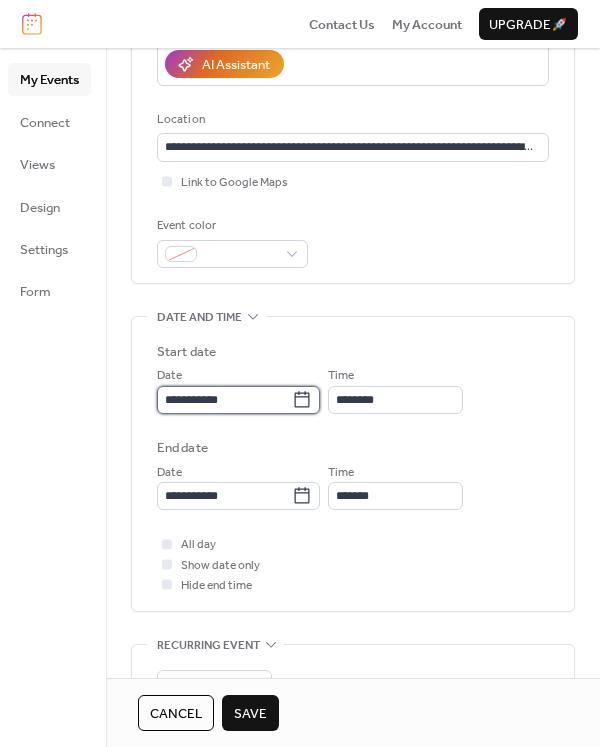click on "**********" at bounding box center (224, 400) 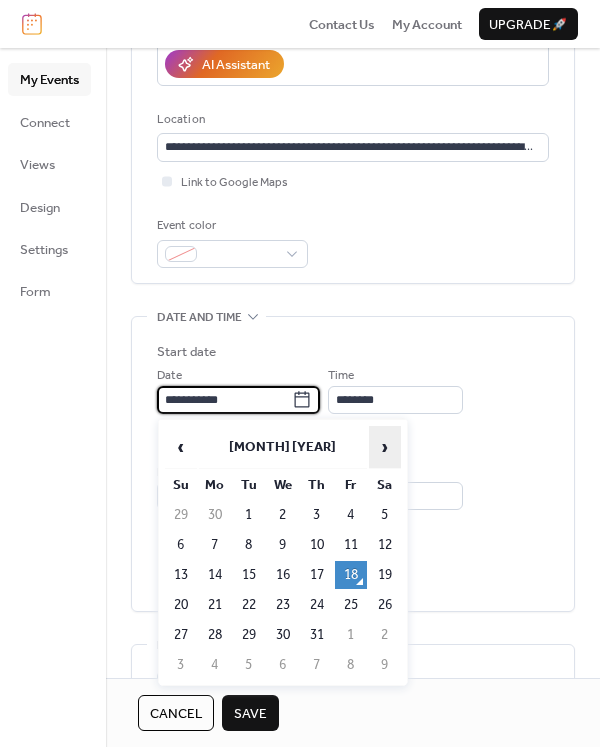 click on "›" at bounding box center [385, 447] 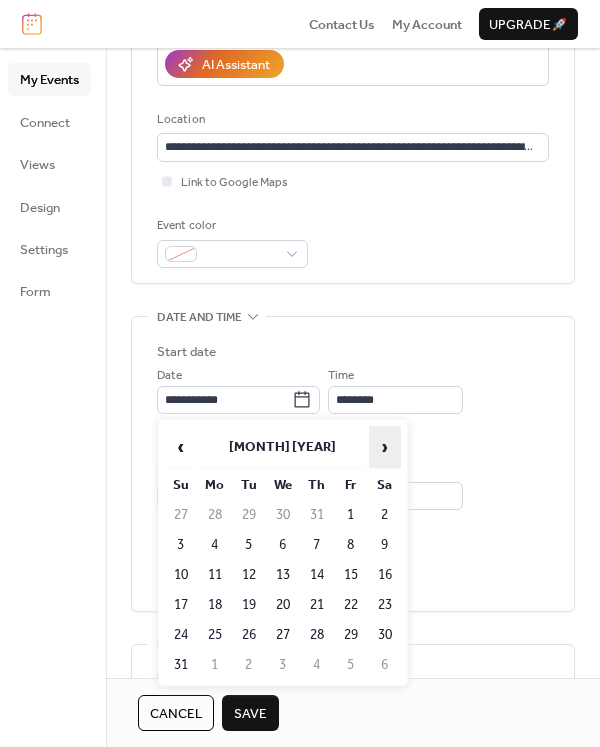 click on "›" at bounding box center (385, 447) 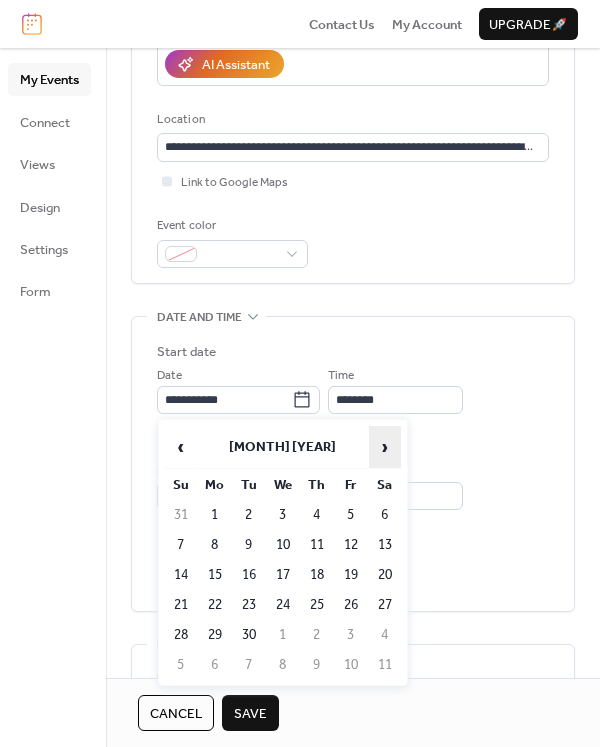 click on "›" at bounding box center (385, 447) 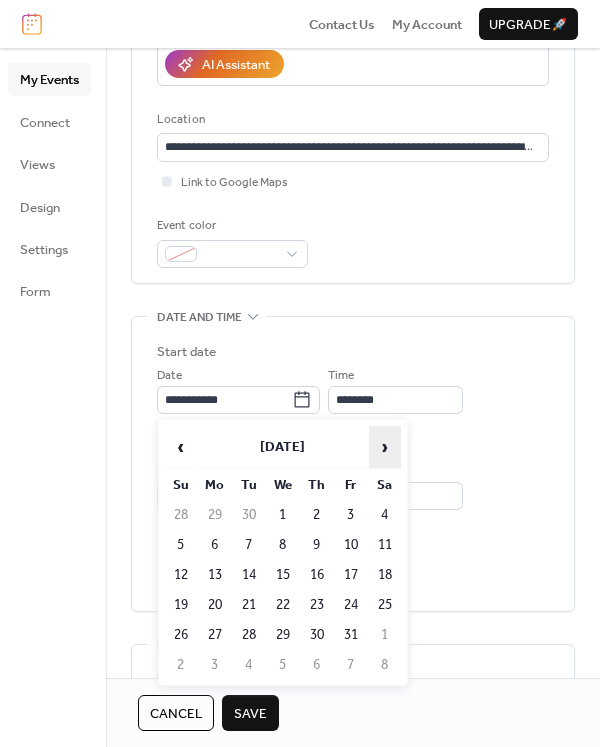 click on "›" at bounding box center [385, 447] 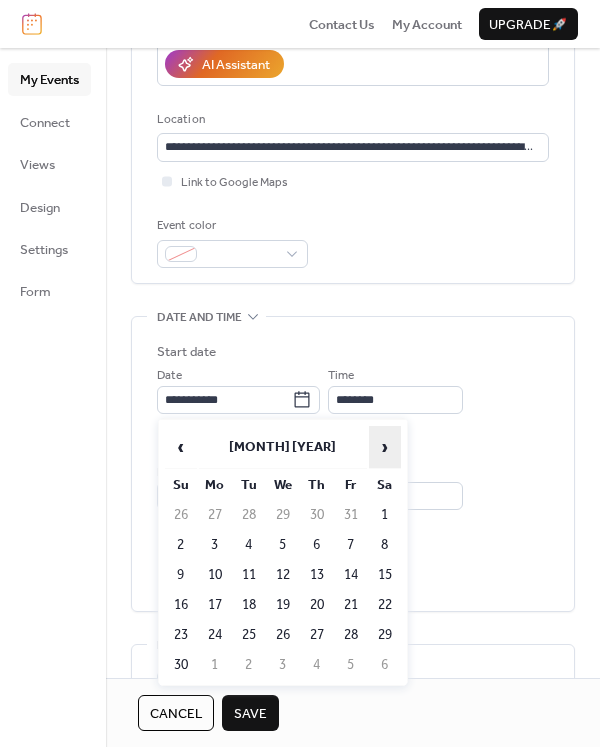click on "›" at bounding box center [385, 447] 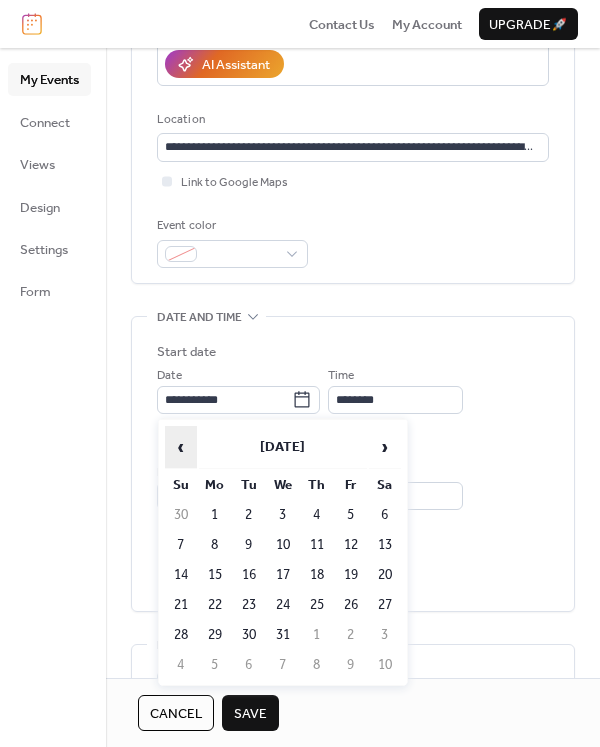 click on "‹" at bounding box center [181, 447] 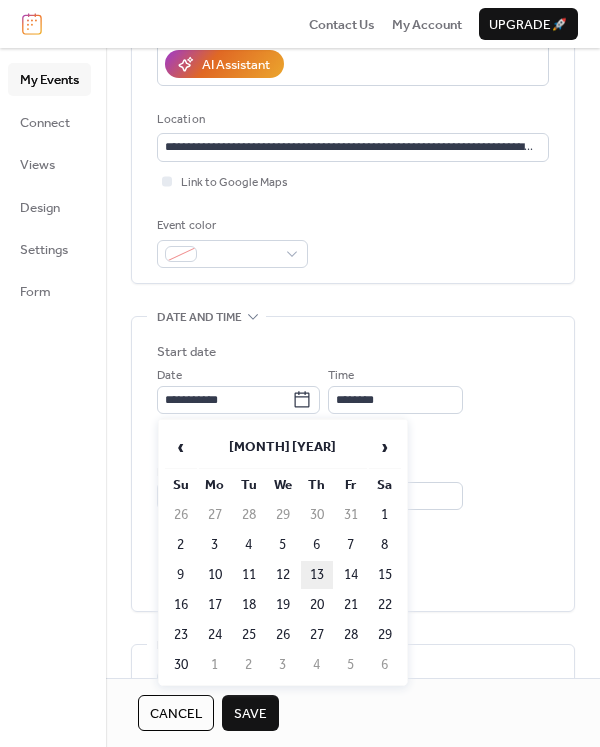 click on "13" at bounding box center [317, 575] 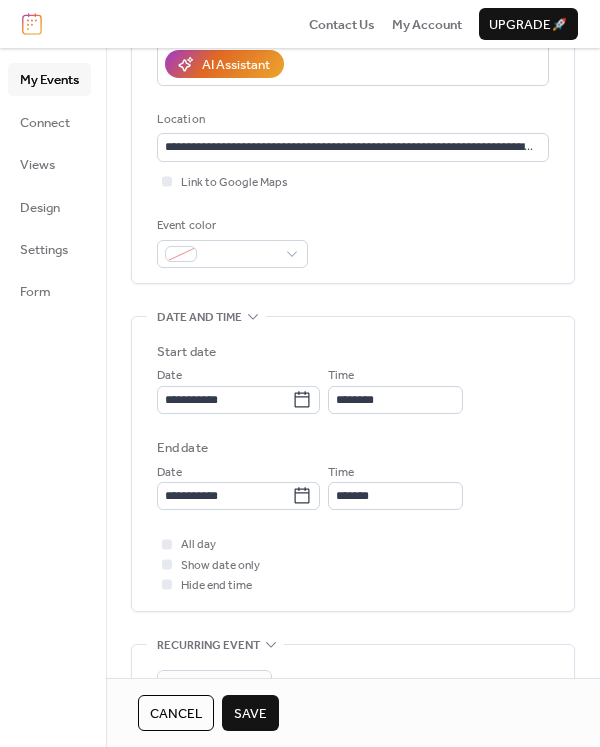 type on "**********" 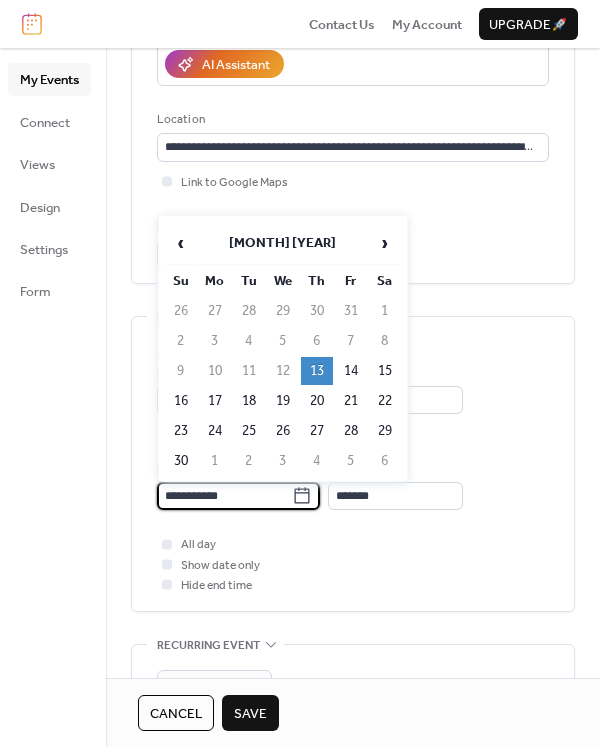 click on "**********" at bounding box center [224, 496] 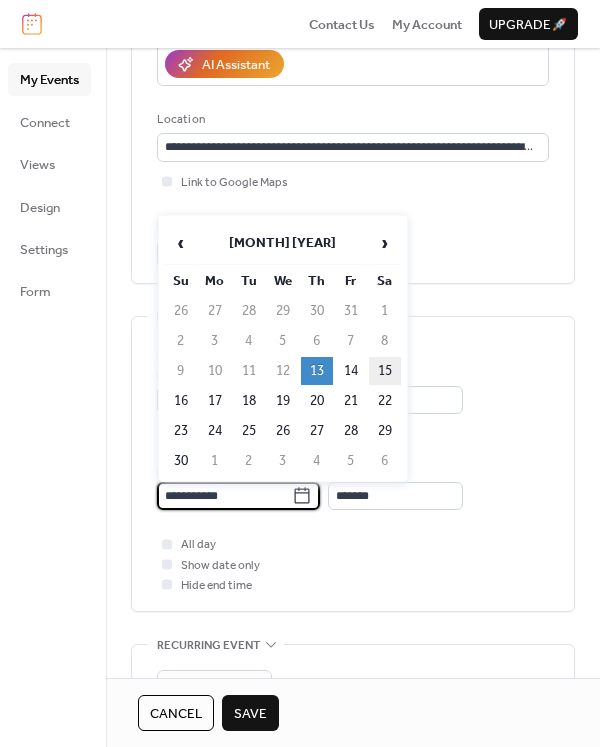 click on "15" at bounding box center [385, 371] 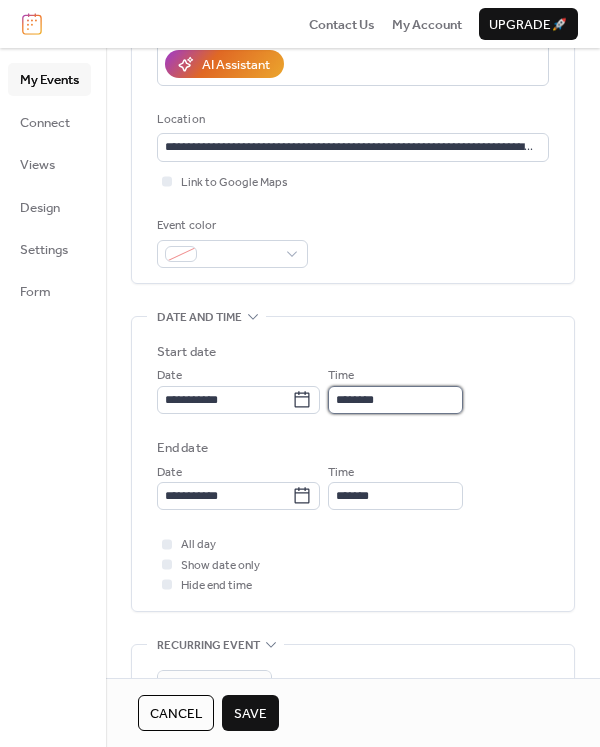 click on "********" at bounding box center [395, 400] 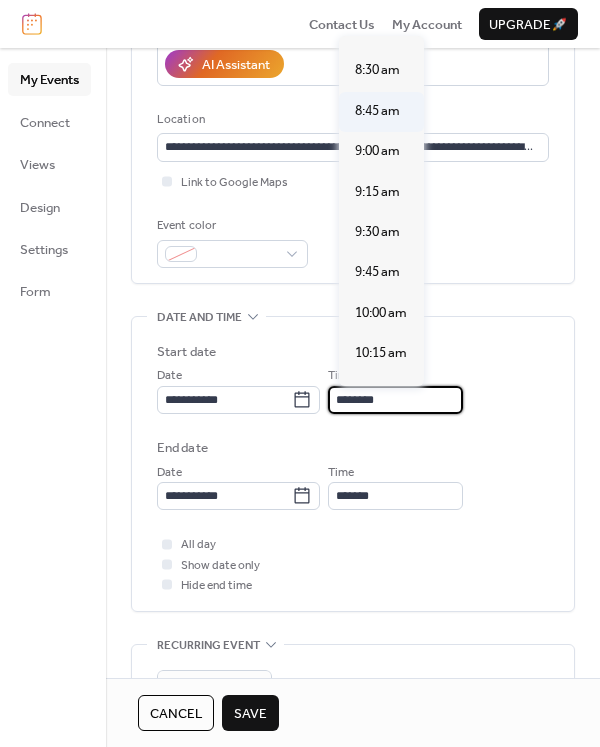 scroll, scrollTop: 1345, scrollLeft: 0, axis: vertical 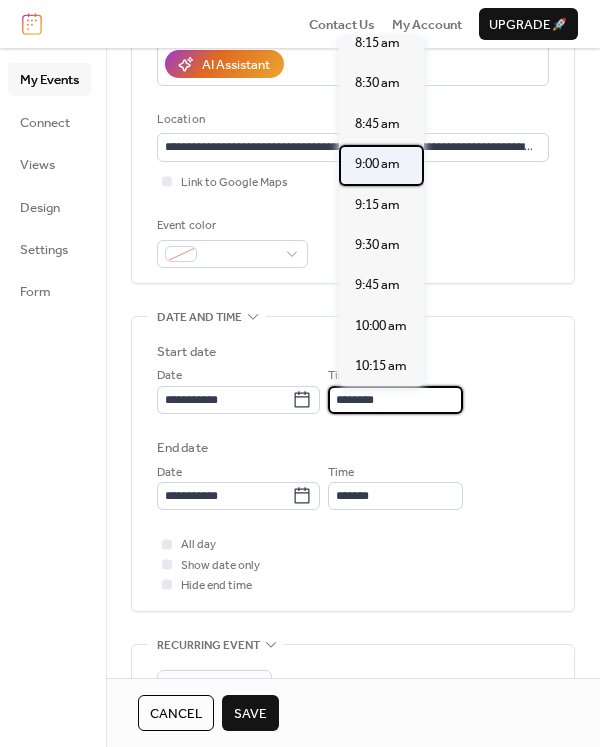 click on "9:00 am" at bounding box center (377, 164) 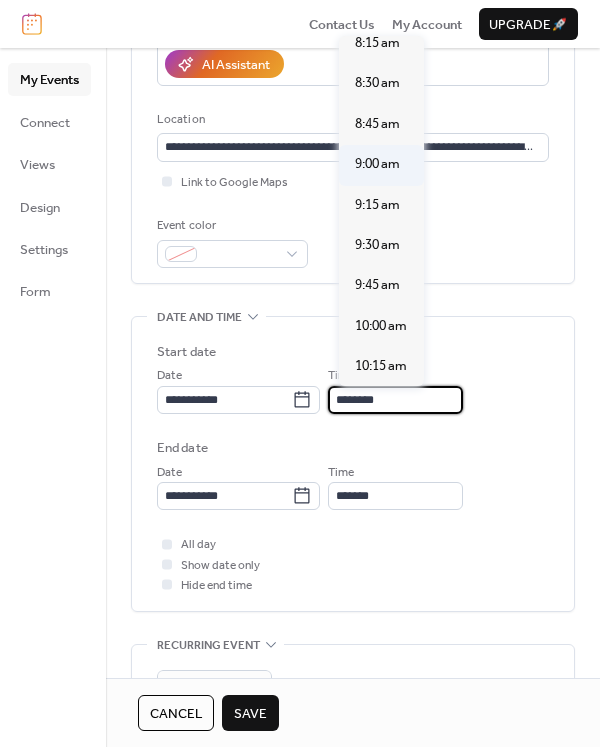 type on "*******" 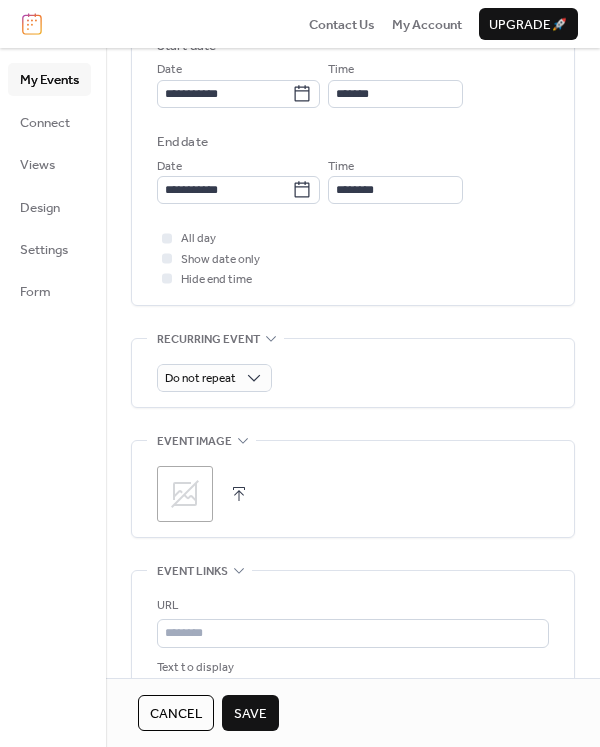 scroll, scrollTop: 689, scrollLeft: 0, axis: vertical 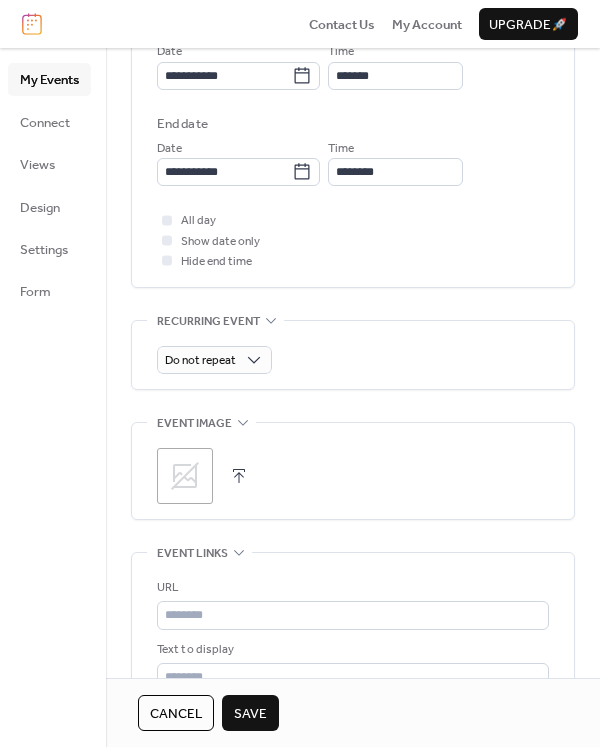 click at bounding box center (239, 476) 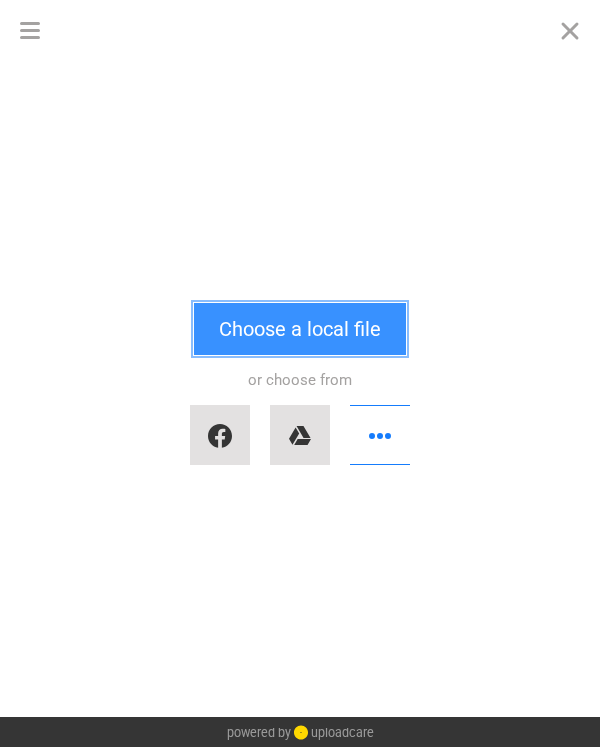 click on "Choose a local file" at bounding box center [300, 329] 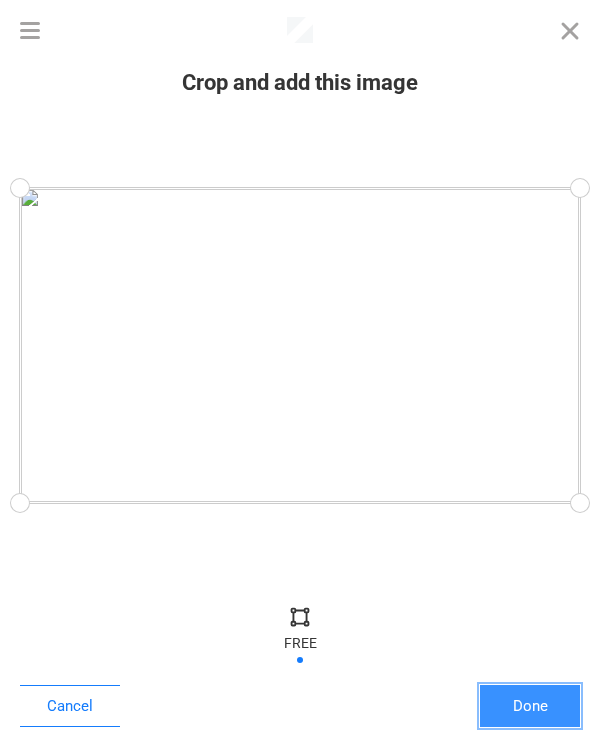click on "Done" at bounding box center [530, 706] 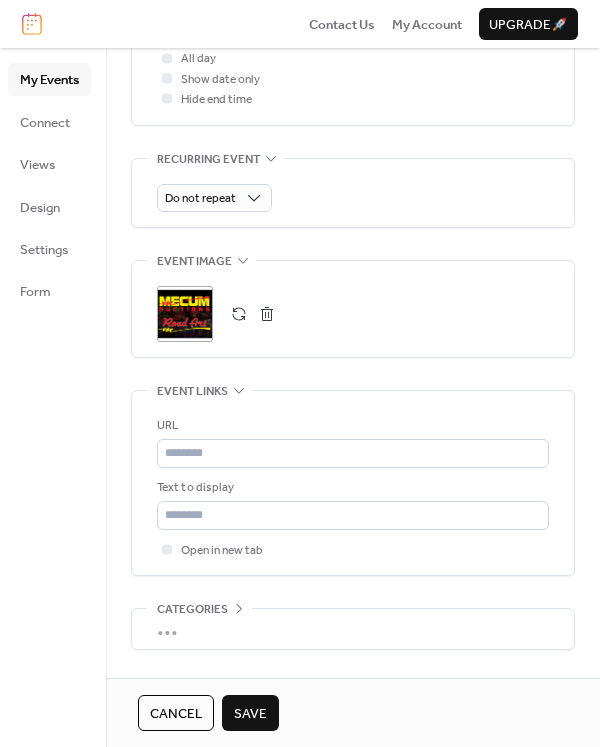 scroll, scrollTop: 917, scrollLeft: 0, axis: vertical 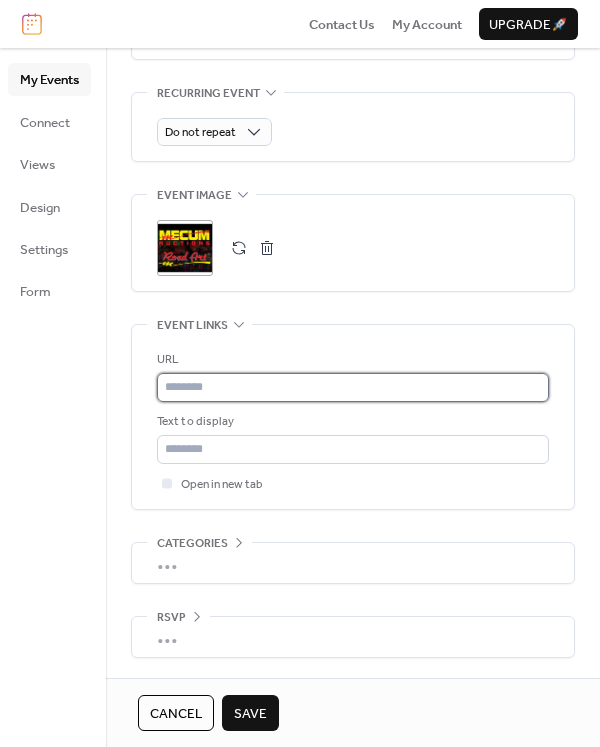 click at bounding box center (353, 387) 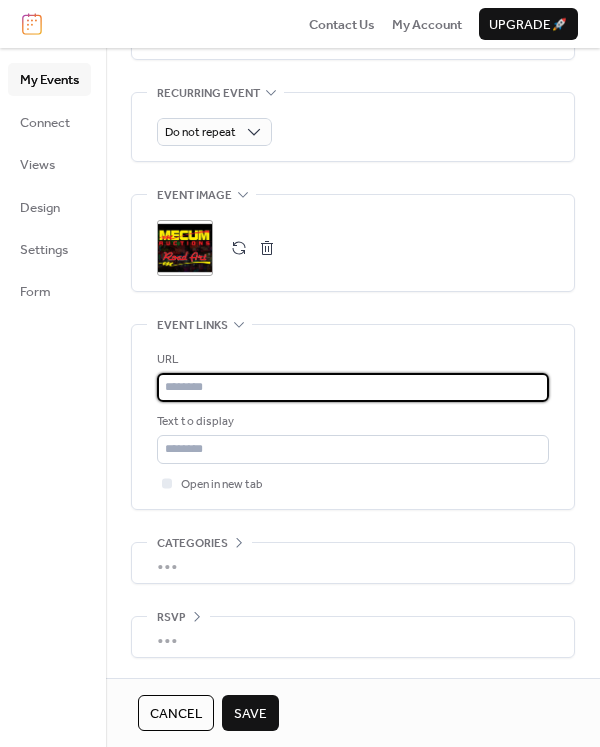 paste on "**********" 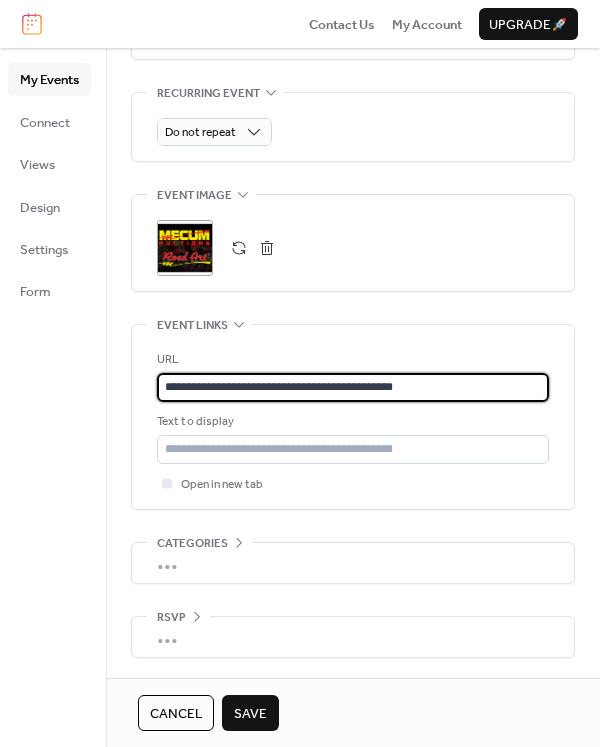 type on "**********" 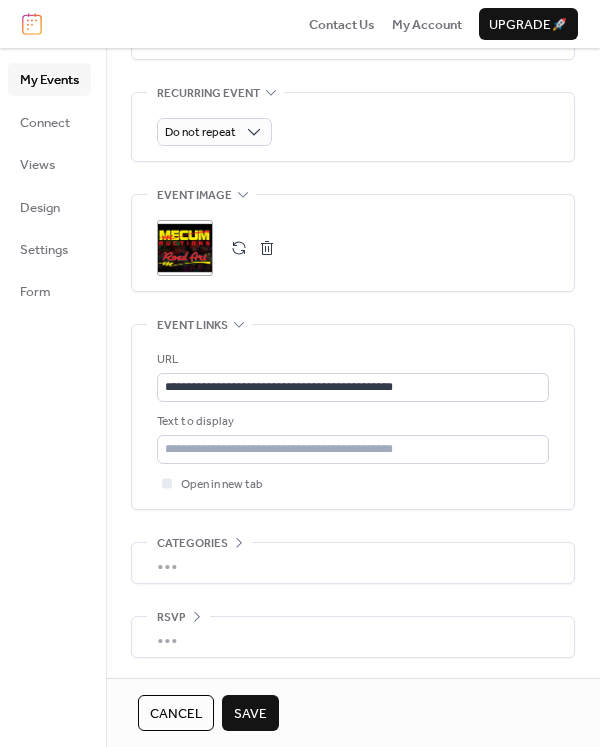 click on "**********" at bounding box center (353, -40) 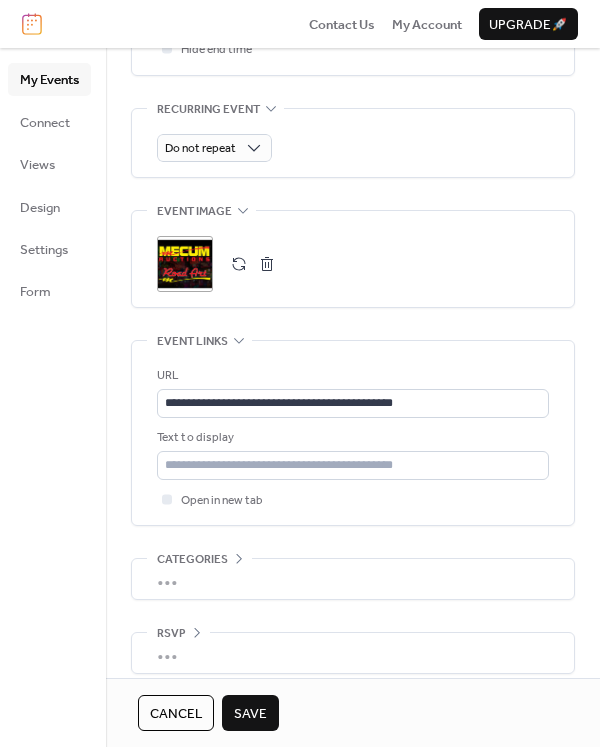 scroll, scrollTop: 917, scrollLeft: 0, axis: vertical 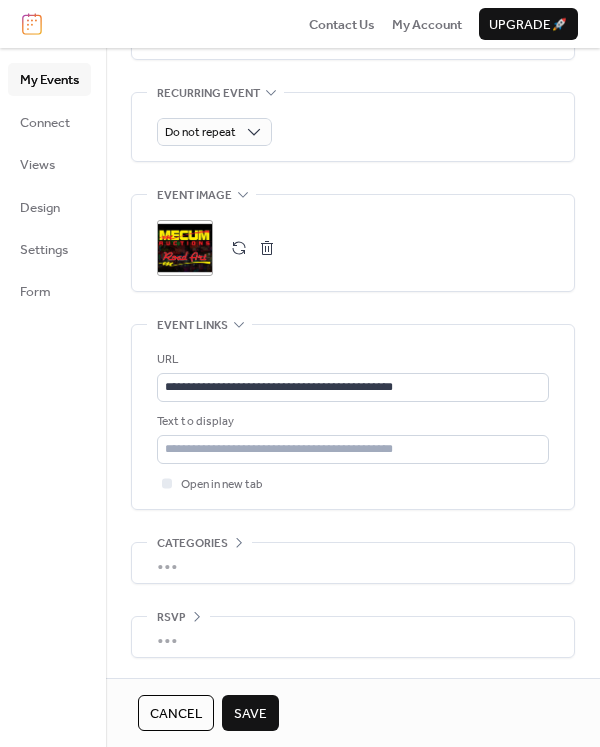 click on "Save" at bounding box center [250, 714] 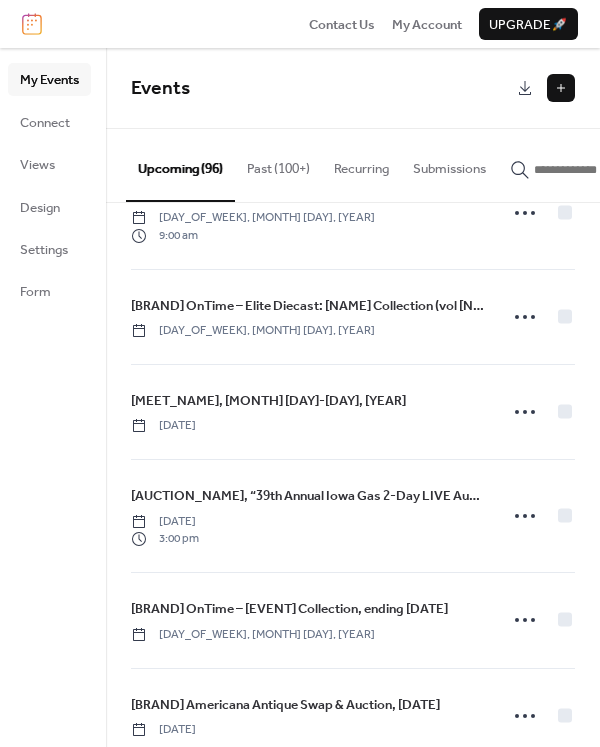 scroll, scrollTop: 2038, scrollLeft: 0, axis: vertical 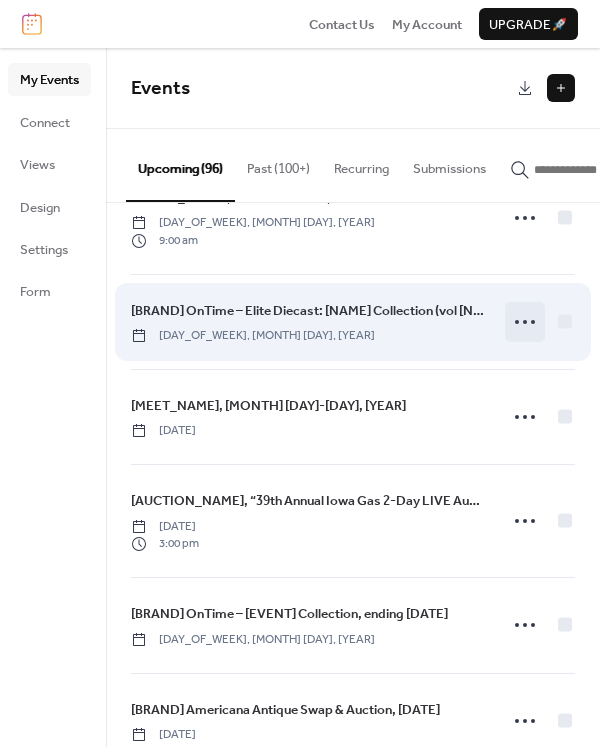 click 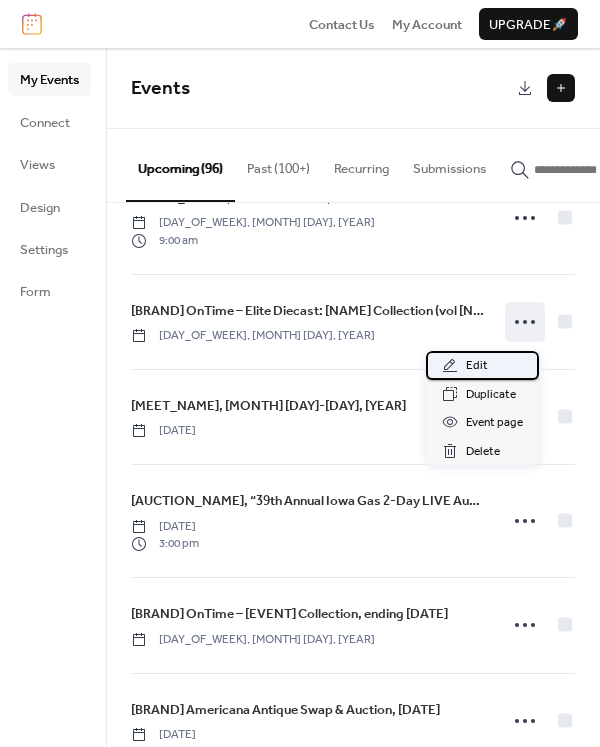 click on "Edit" at bounding box center (477, 366) 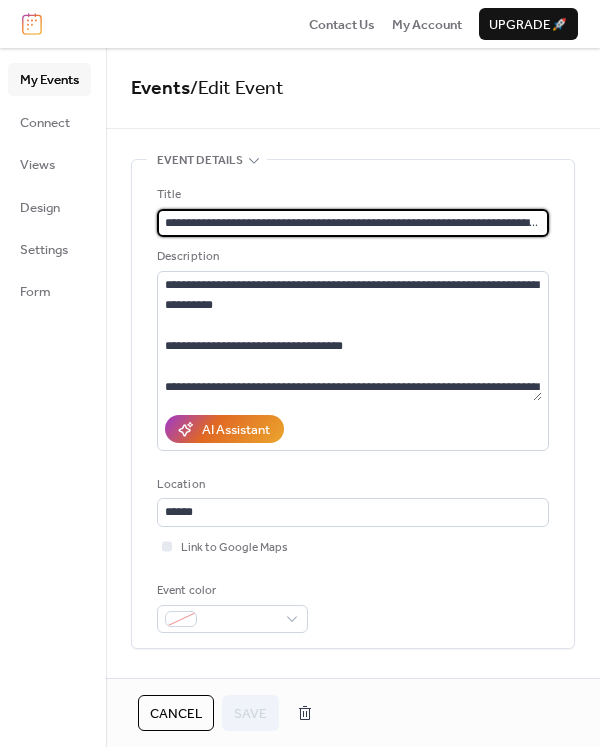 scroll, scrollTop: 0, scrollLeft: 79, axis: horizontal 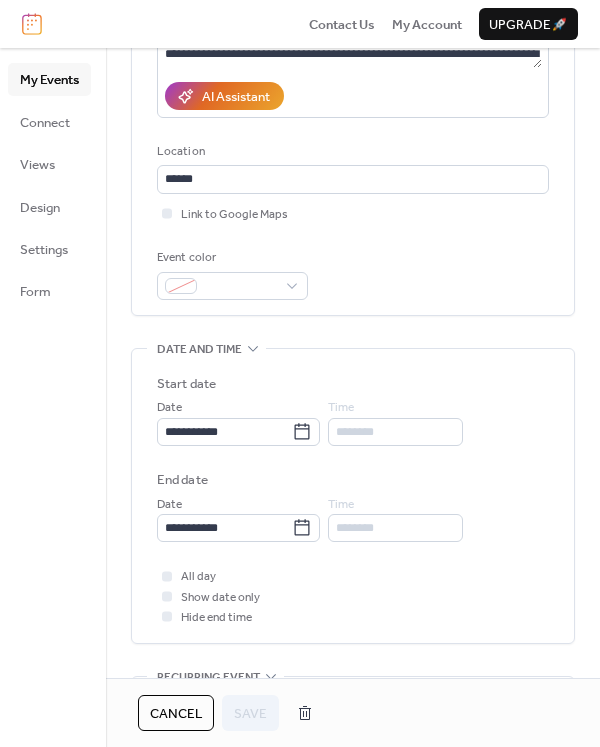 click on "Cancel" at bounding box center (176, 714) 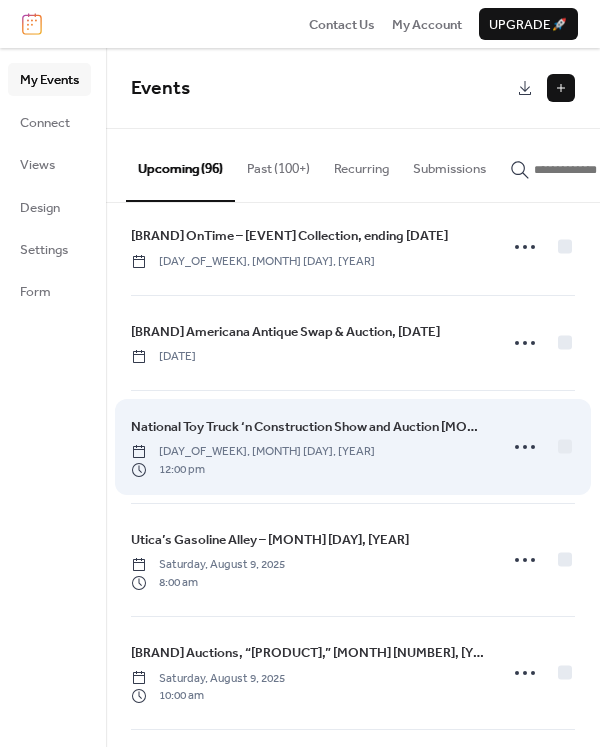 scroll, scrollTop: 2537, scrollLeft: 0, axis: vertical 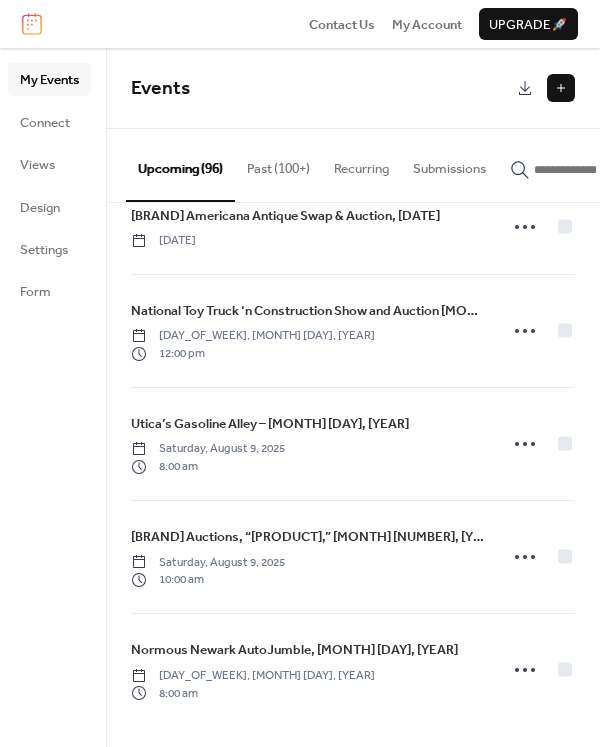 click at bounding box center [594, 170] 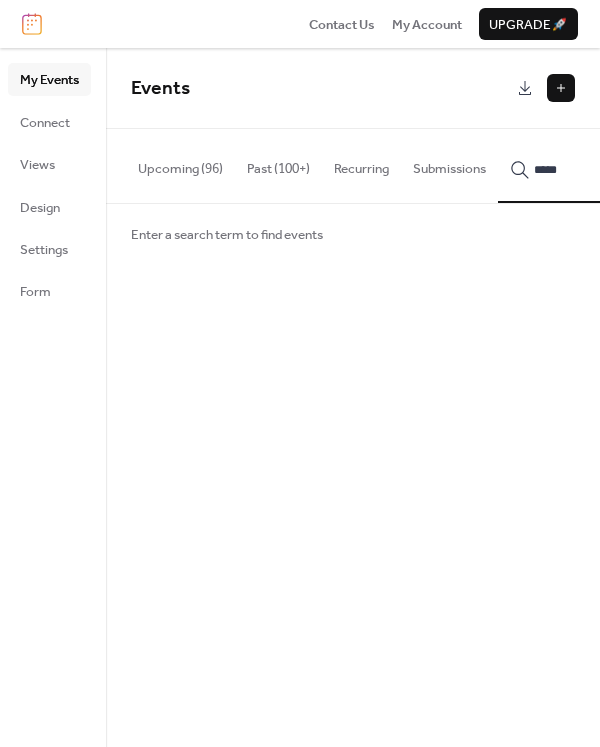 click on "*****" at bounding box center (582, 165) 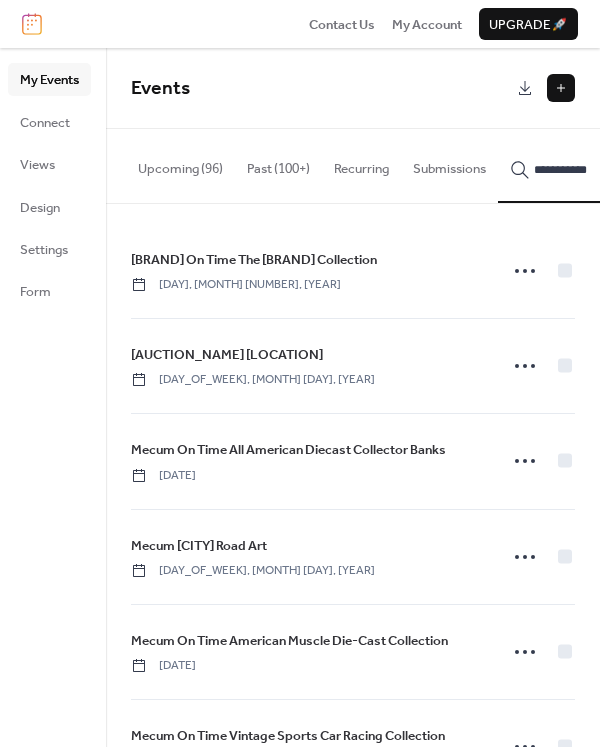 click on "**********" at bounding box center (582, 165) 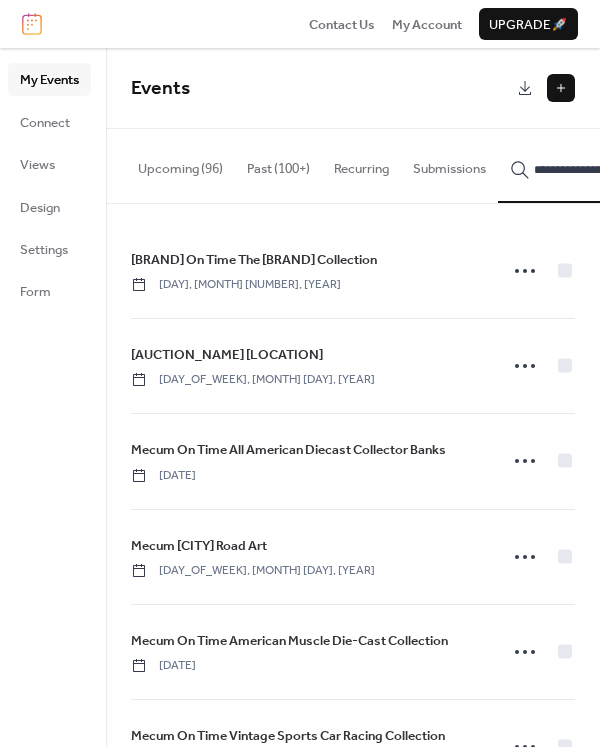 scroll, scrollTop: 0, scrollLeft: 47, axis: horizontal 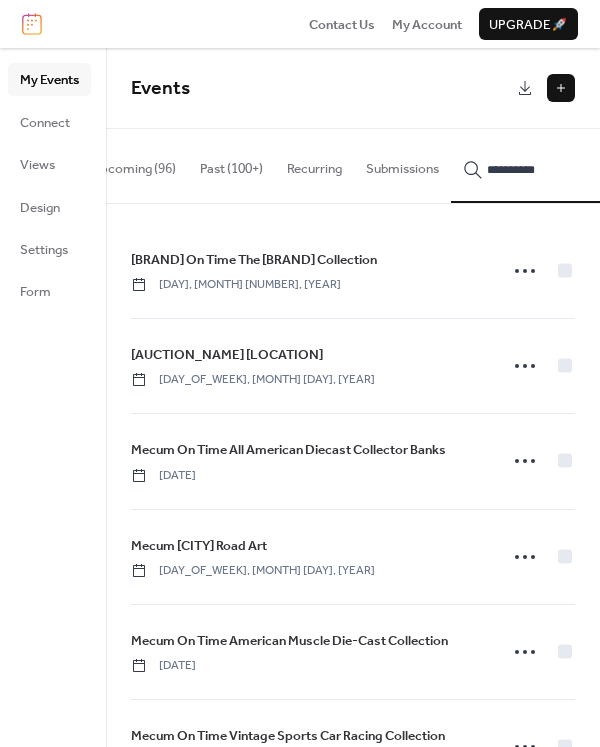 click on "**********" at bounding box center (535, 165) 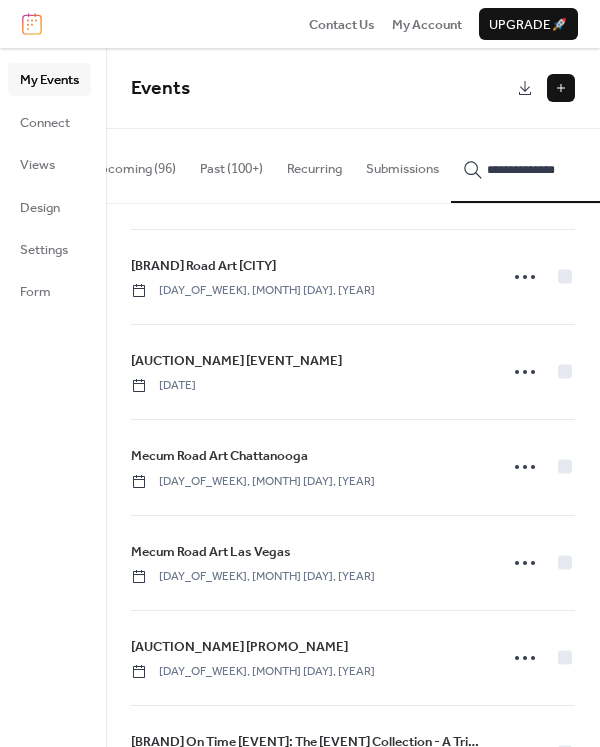 scroll, scrollTop: 1516, scrollLeft: 0, axis: vertical 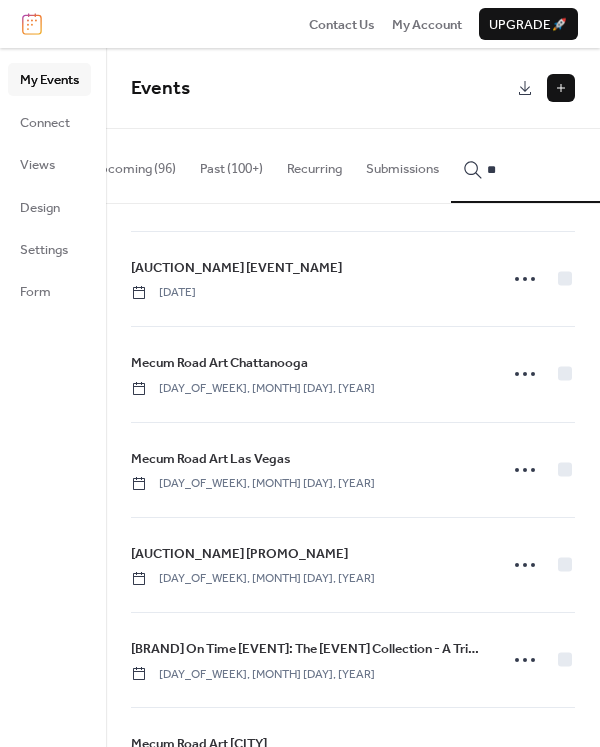 type on "*" 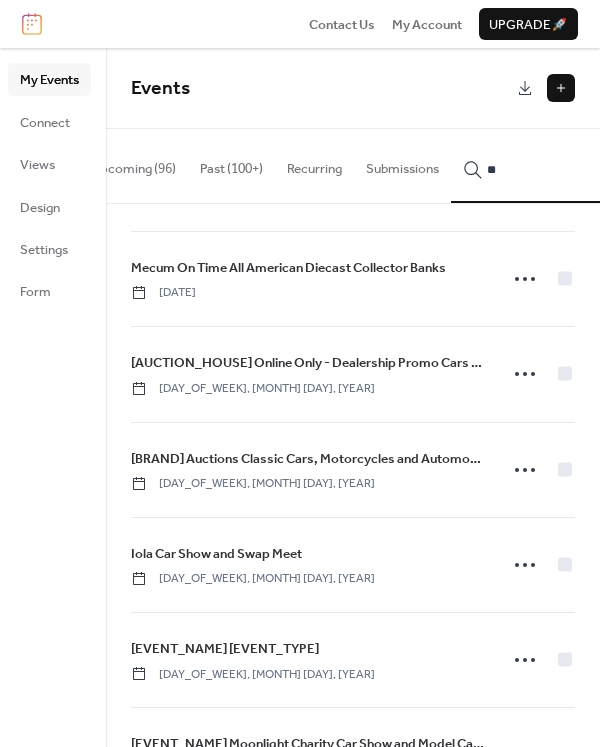scroll, scrollTop: 0, scrollLeft: 0, axis: both 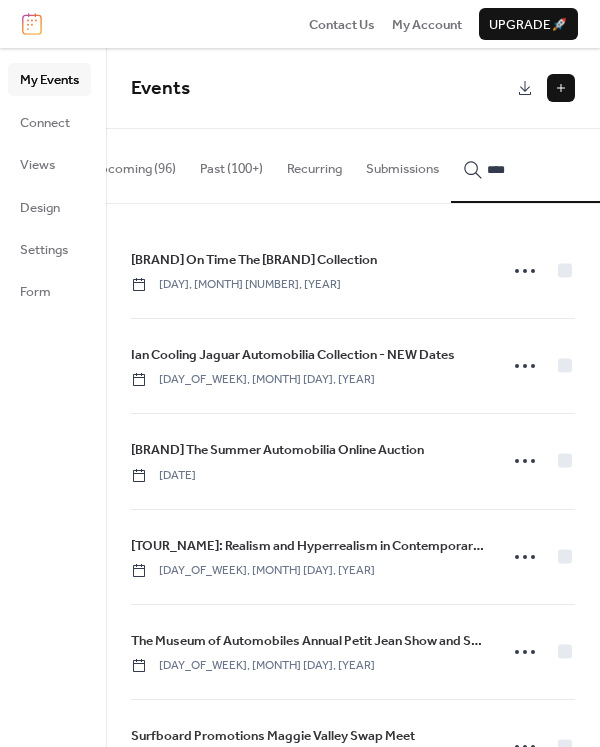click on "****" at bounding box center [535, 165] 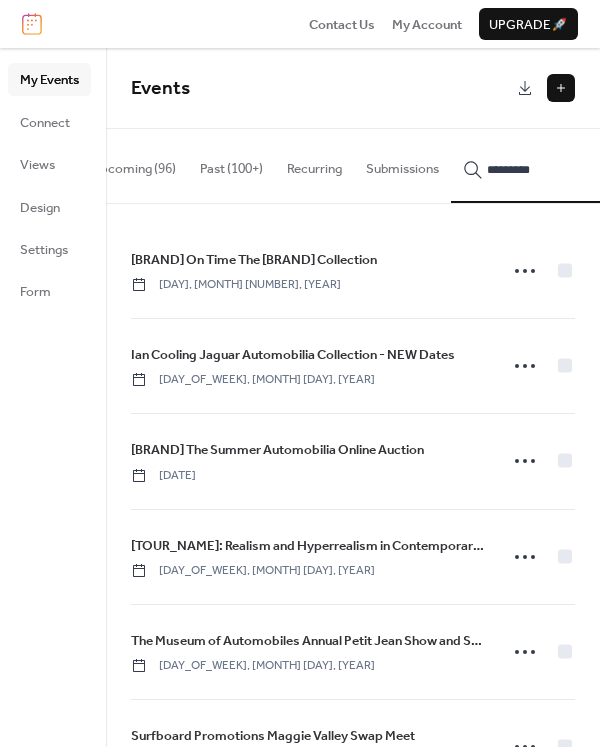 click on "*********" at bounding box center [535, 165] 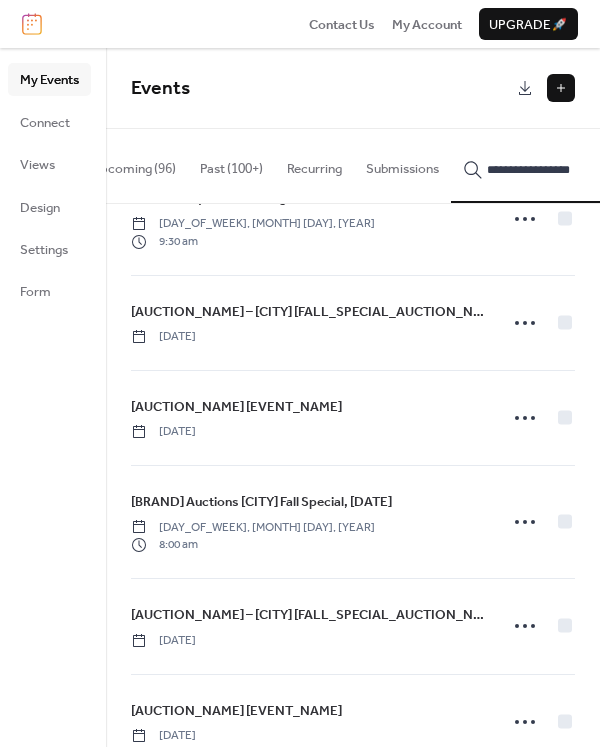 scroll, scrollTop: 3853, scrollLeft: 0, axis: vertical 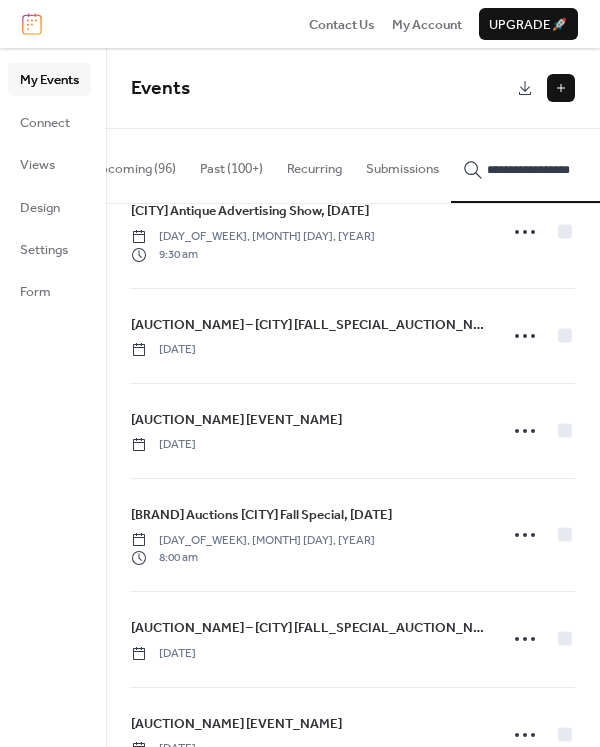 type on "**********" 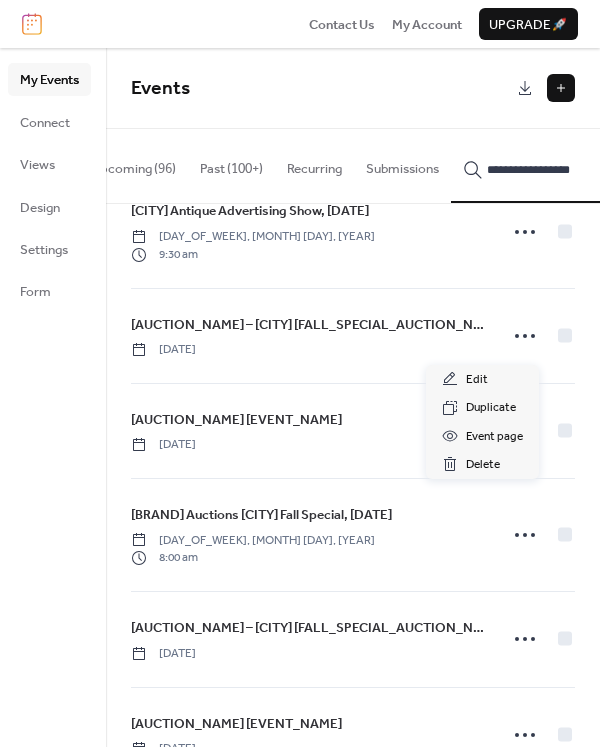 click 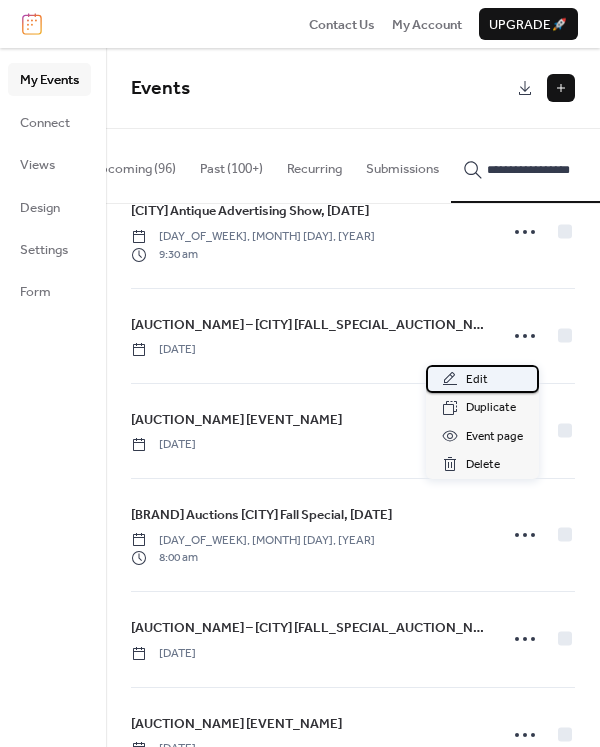click on "Edit" at bounding box center [477, 380] 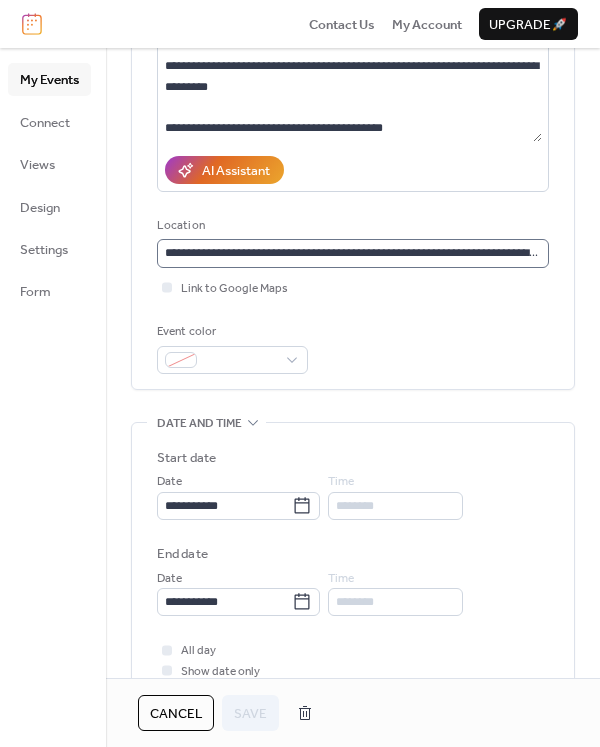 scroll, scrollTop: 331, scrollLeft: 0, axis: vertical 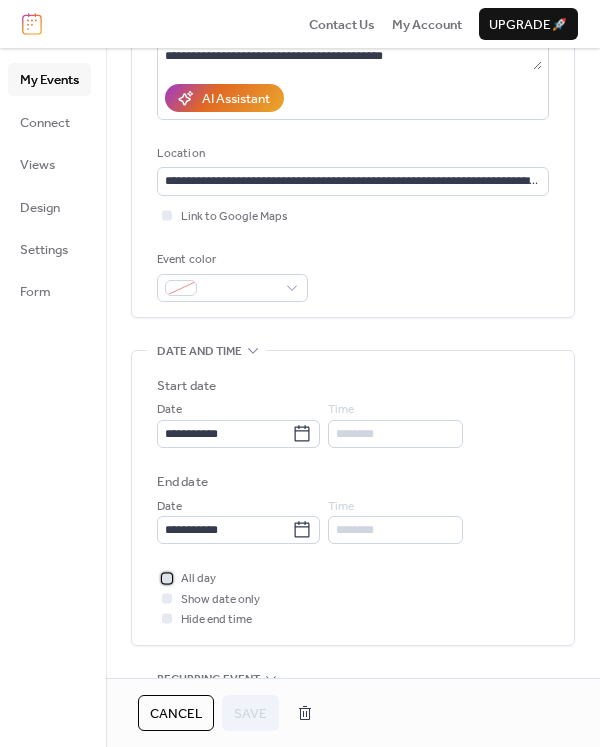 click at bounding box center [167, 578] 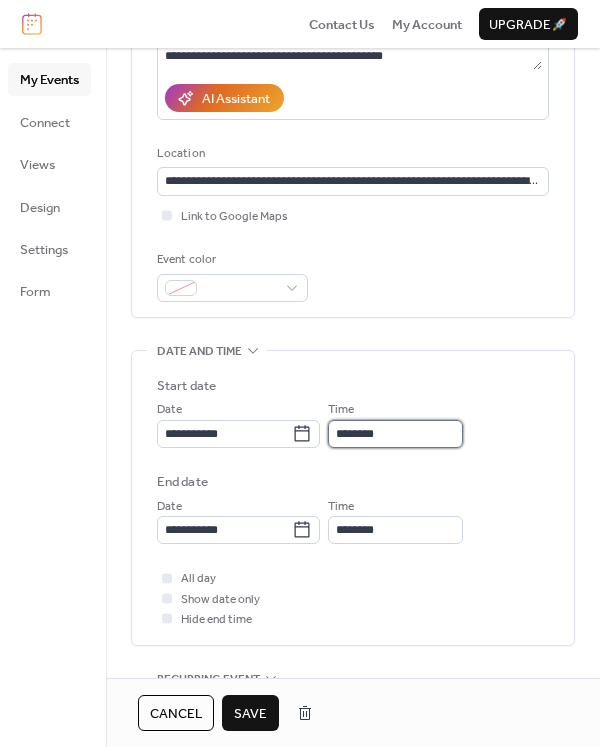 click on "********" at bounding box center (395, 434) 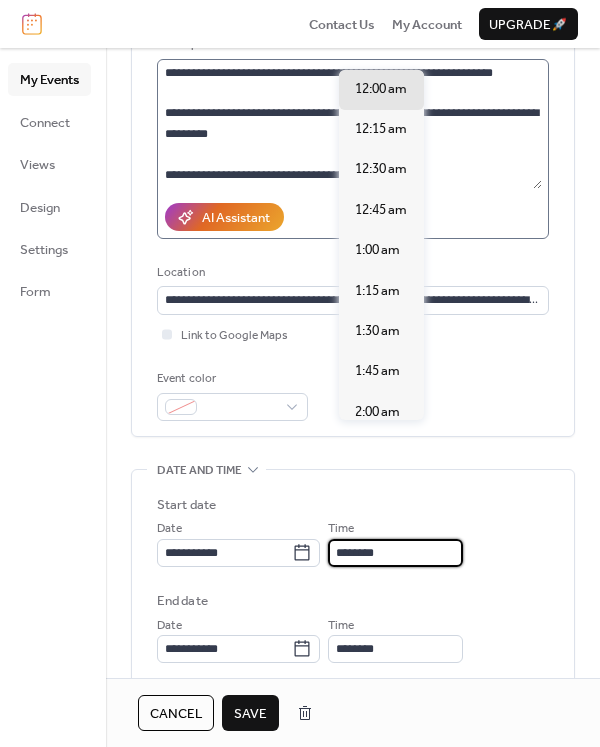 scroll, scrollTop: 0, scrollLeft: 0, axis: both 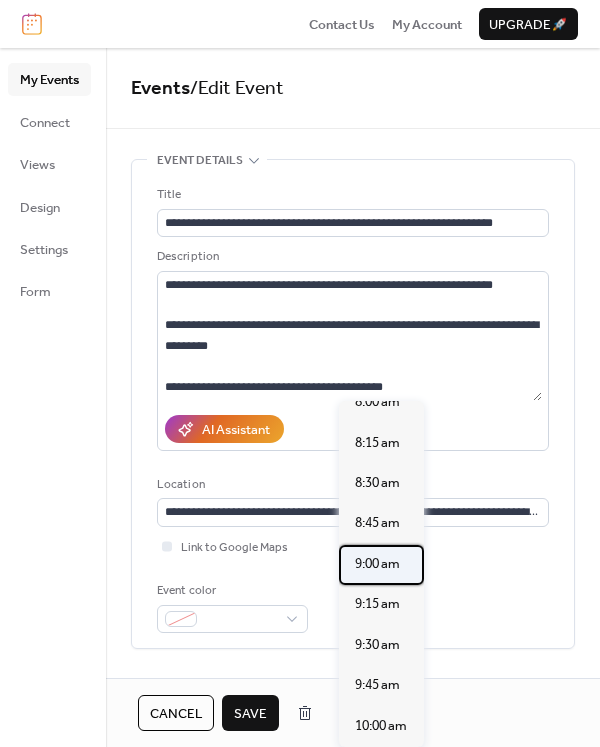 click on "9:00 am" at bounding box center [377, 564] 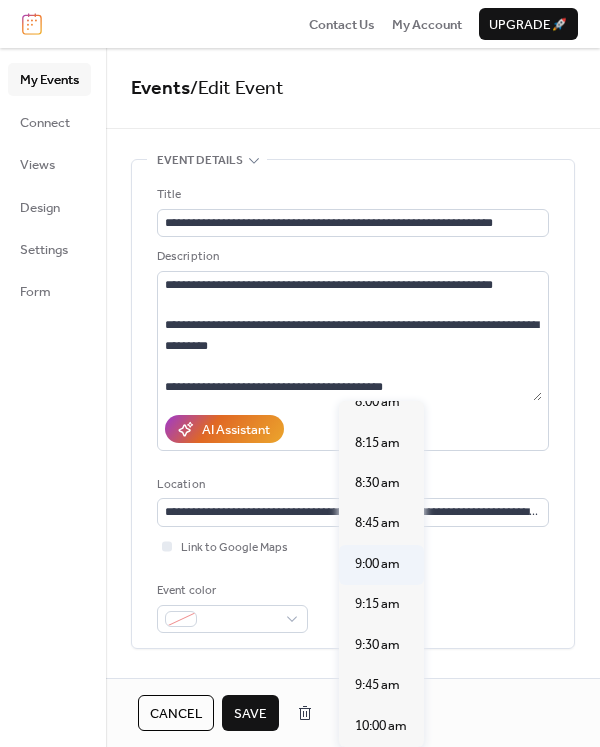 type on "*******" 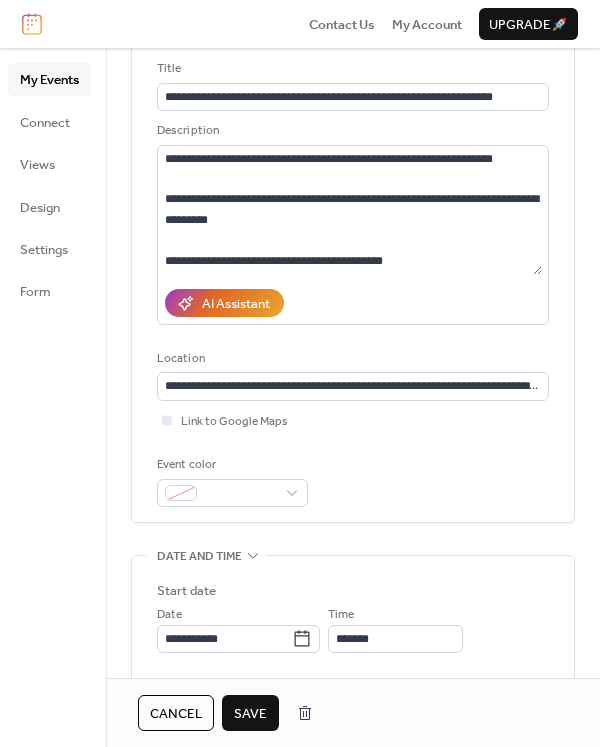 scroll, scrollTop: 371, scrollLeft: 0, axis: vertical 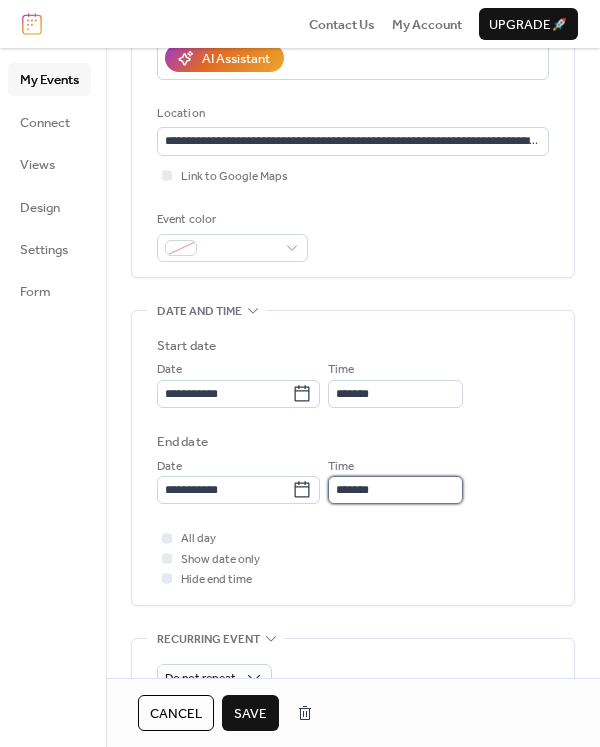 click on "*******" at bounding box center [395, 490] 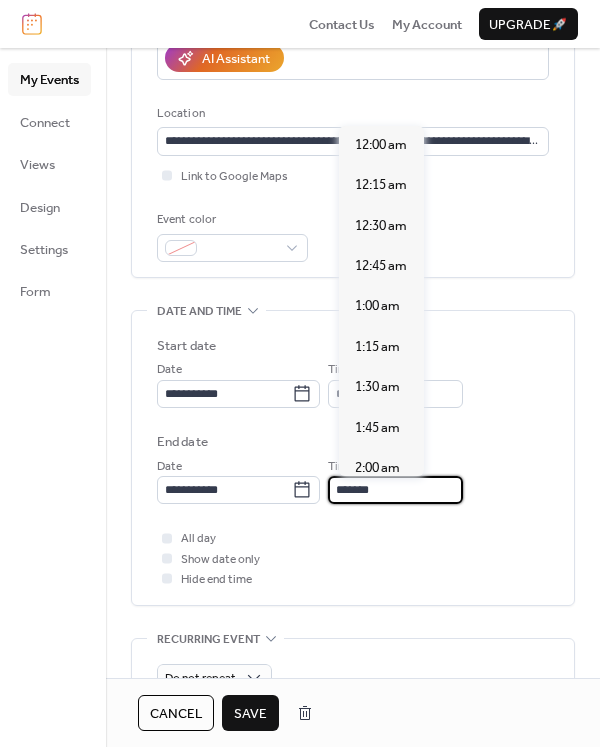 scroll, scrollTop: 1418, scrollLeft: 0, axis: vertical 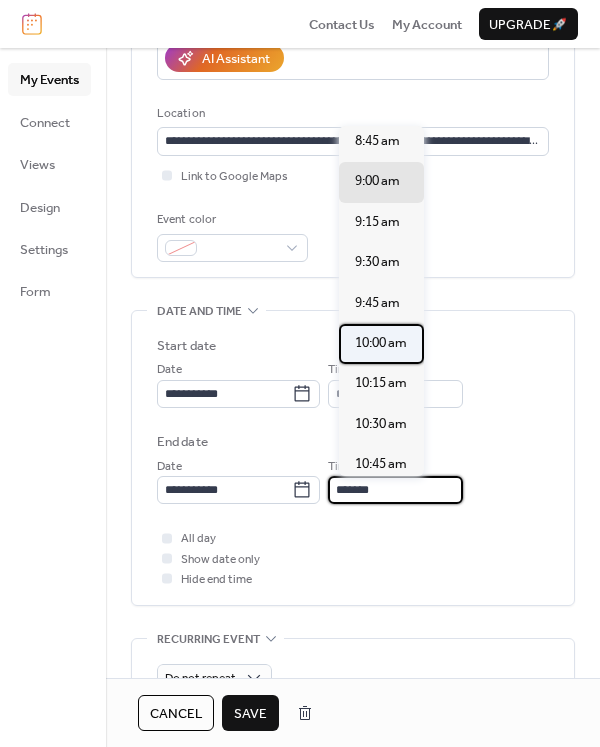 click on "10:00 am" at bounding box center [381, 343] 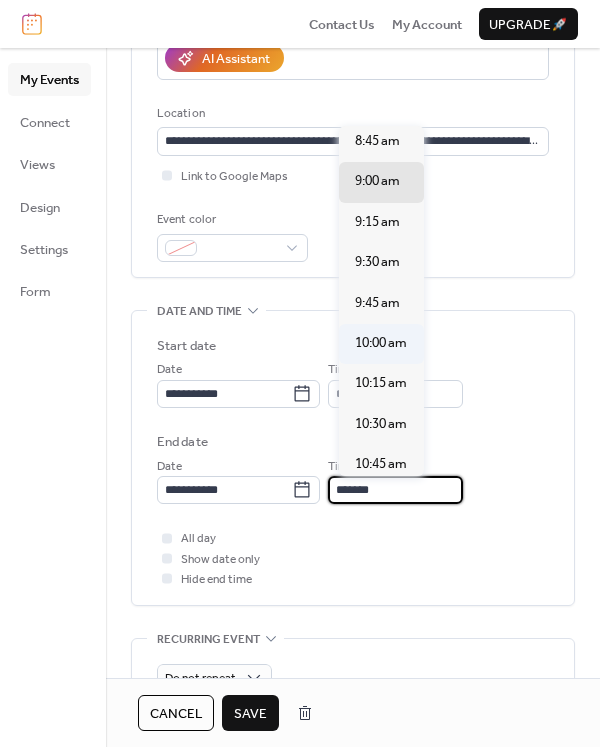 type on "********" 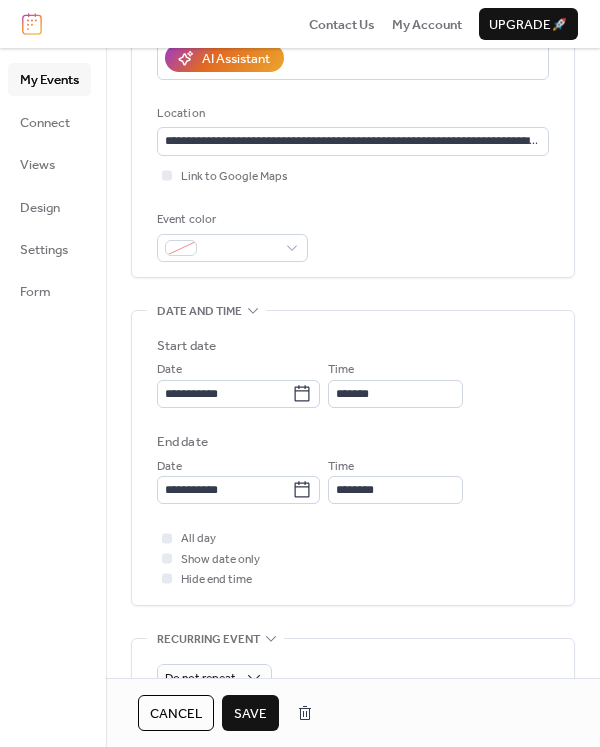 click on "Save" at bounding box center (250, 714) 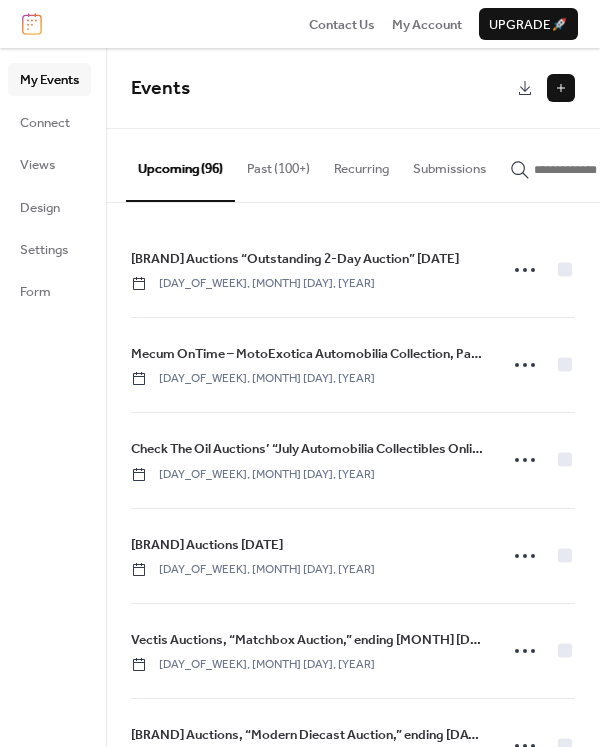 click at bounding box center (561, 88) 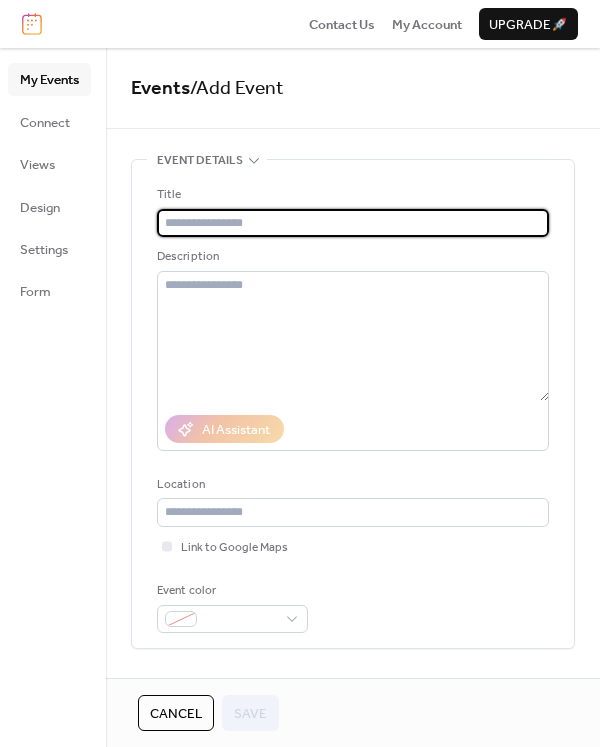 paste on "**********" 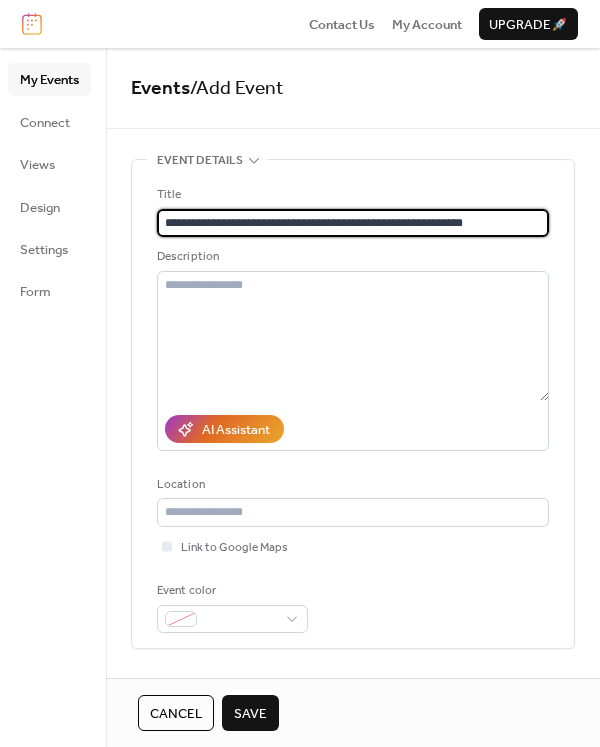 type on "**********" 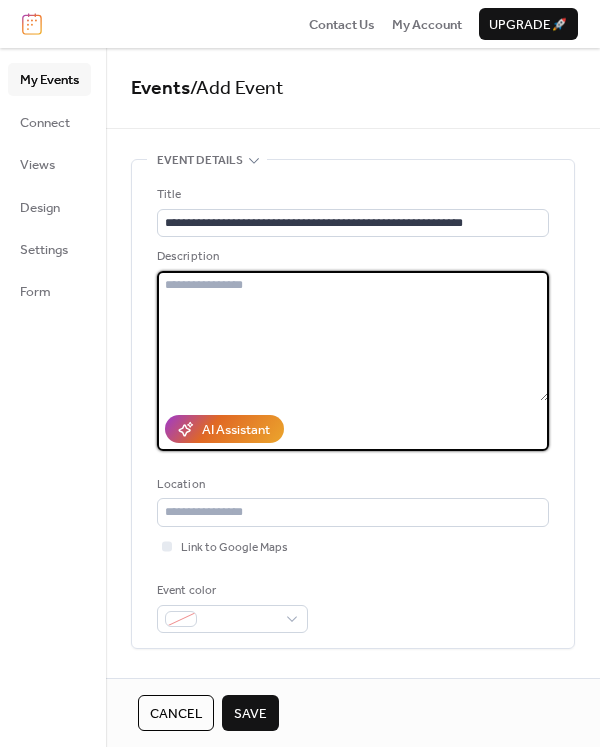 click at bounding box center (353, 336) 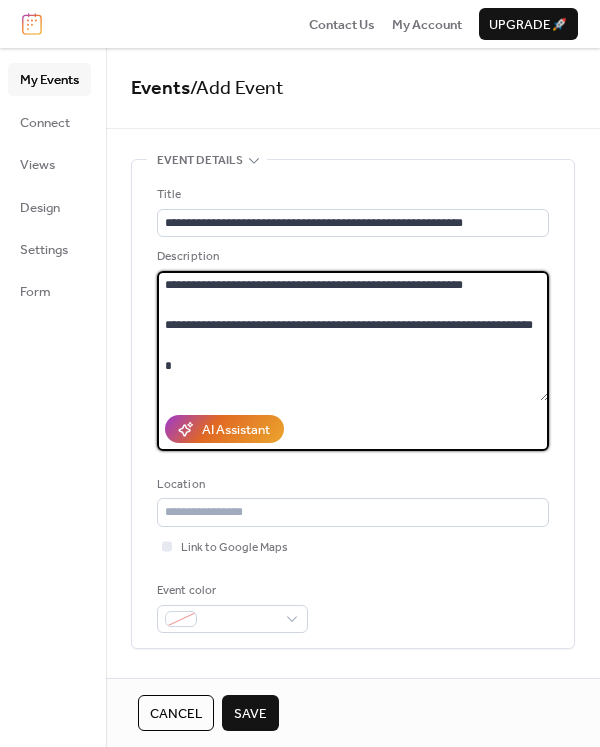 scroll, scrollTop: 262, scrollLeft: 0, axis: vertical 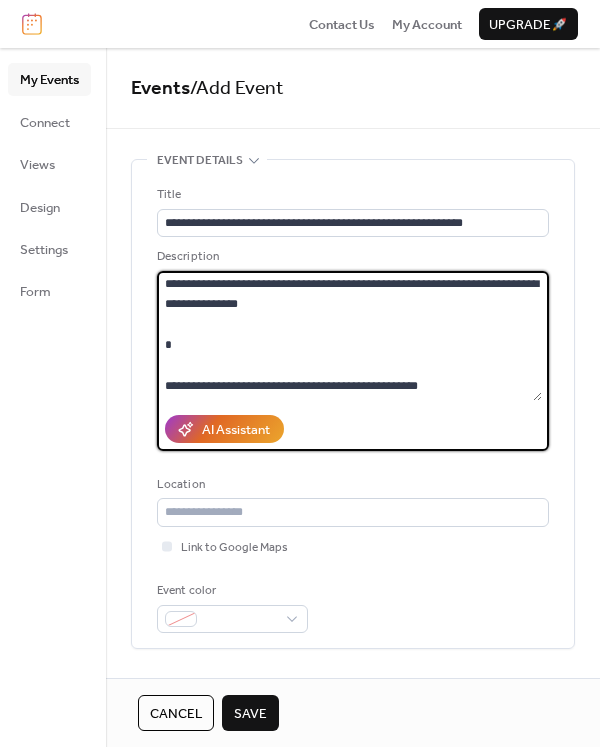 click on "**********" at bounding box center (349, 336) 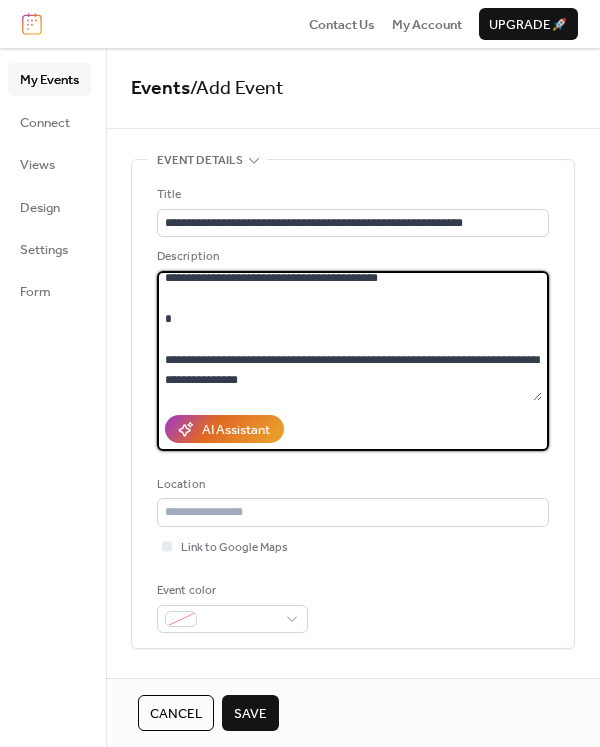 scroll, scrollTop: 133, scrollLeft: 0, axis: vertical 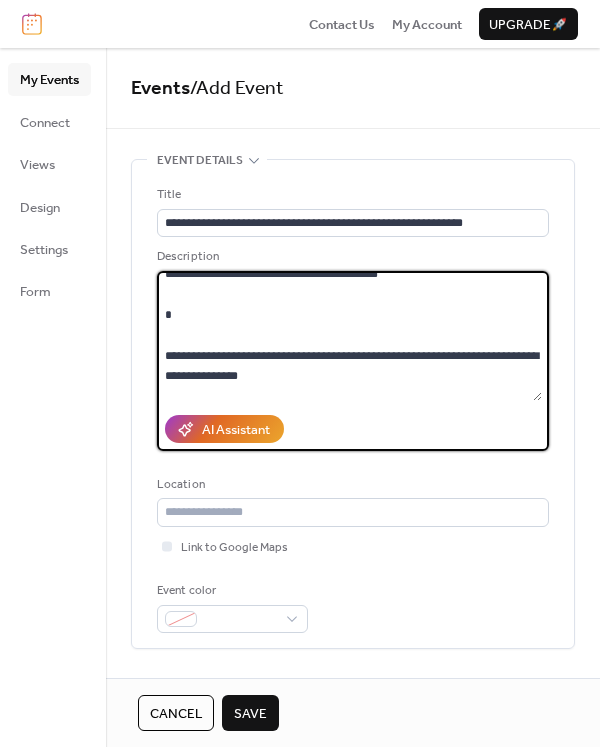 click on "**********" at bounding box center [349, 336] 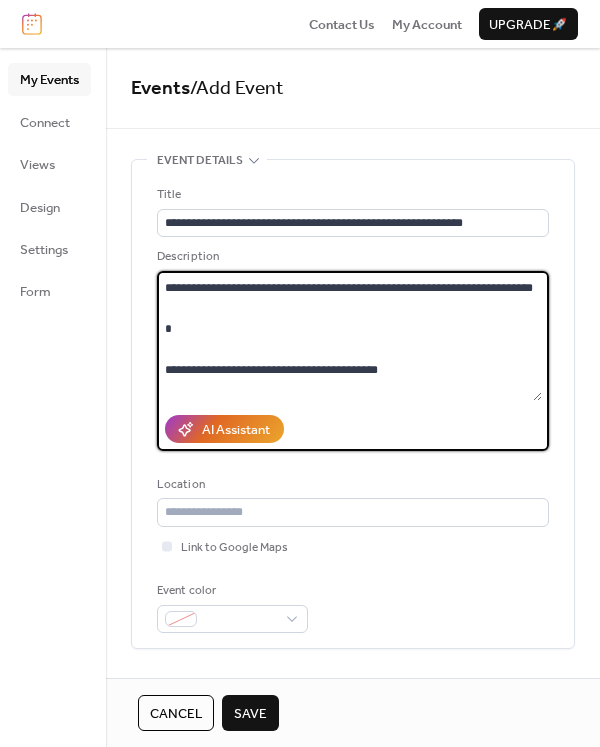 scroll, scrollTop: 52, scrollLeft: 0, axis: vertical 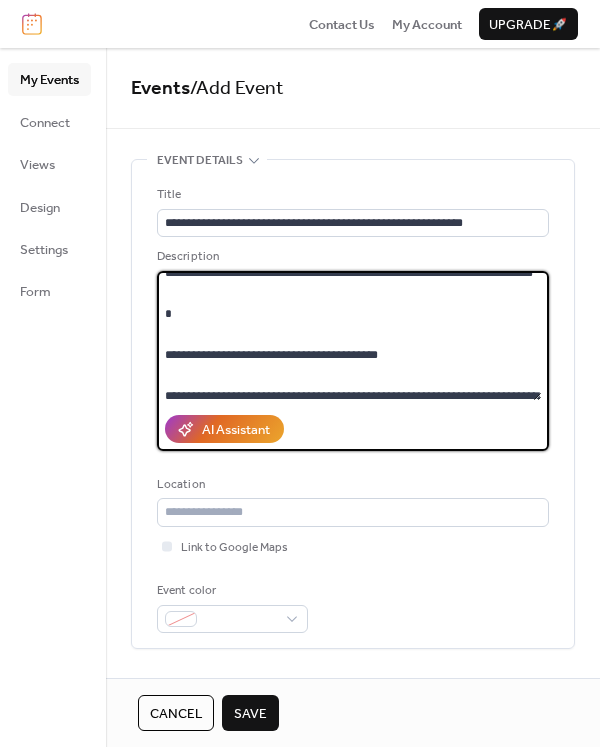 click on "**********" at bounding box center [349, 336] 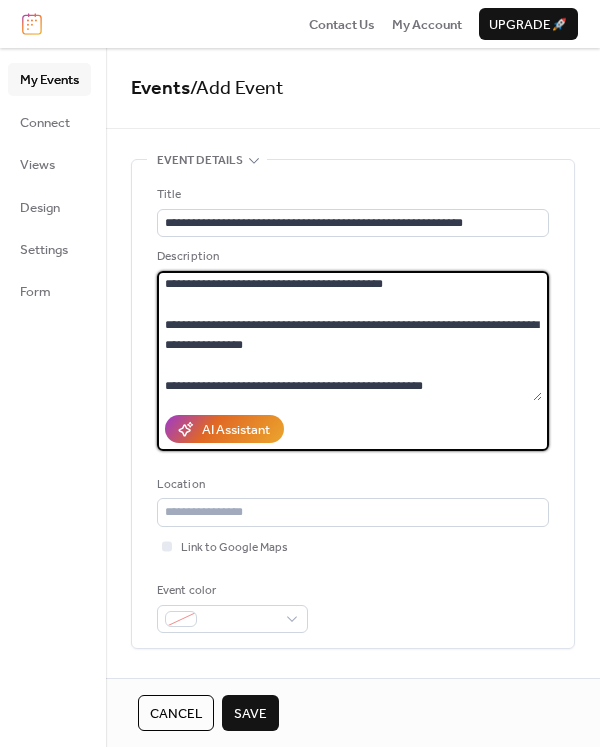 scroll, scrollTop: 143, scrollLeft: 0, axis: vertical 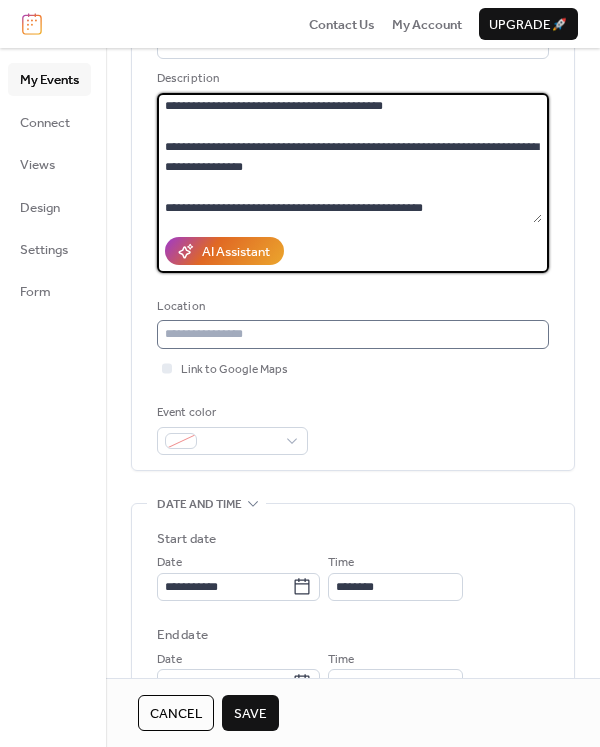 type on "**********" 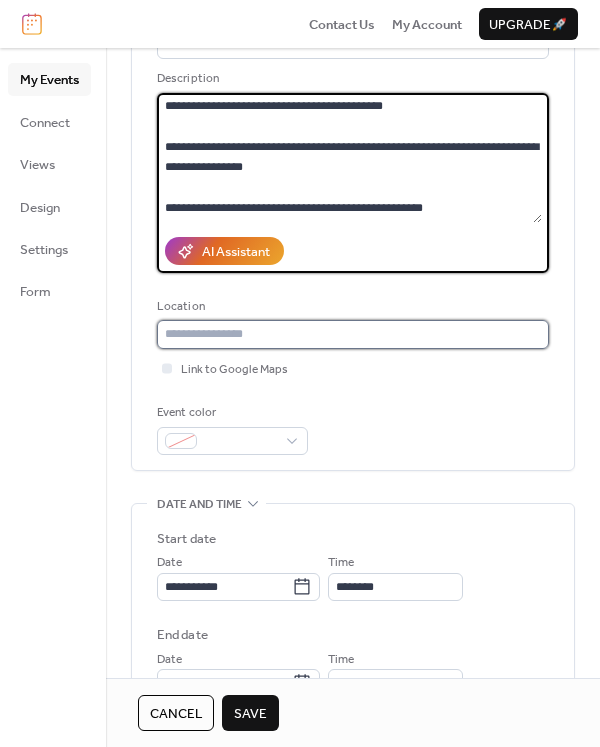 click at bounding box center (353, 334) 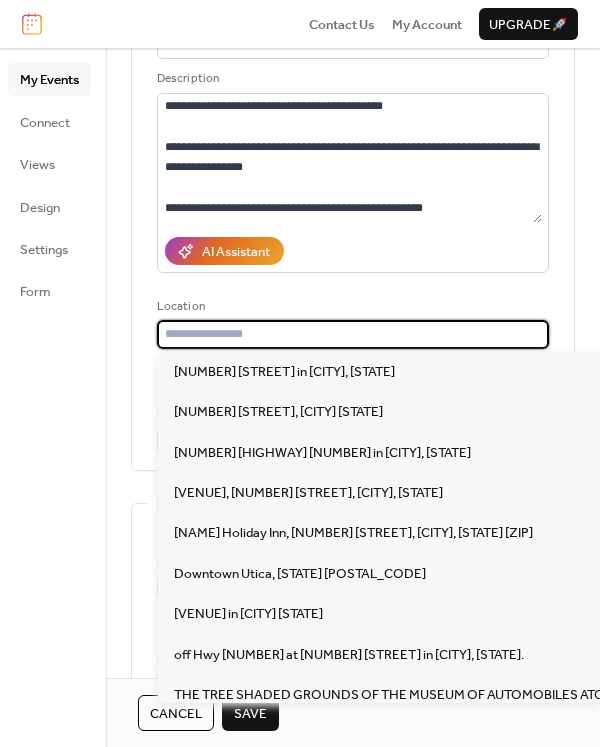 paste on "**********" 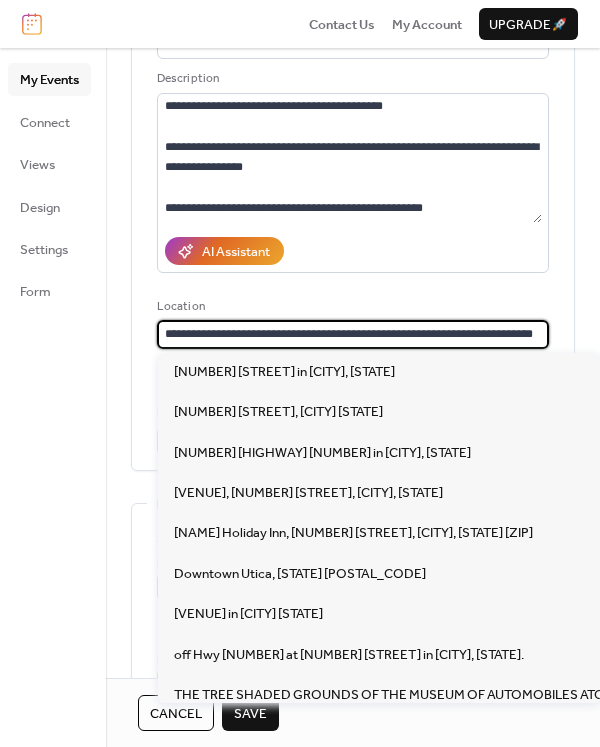 scroll, scrollTop: 0, scrollLeft: 25, axis: horizontal 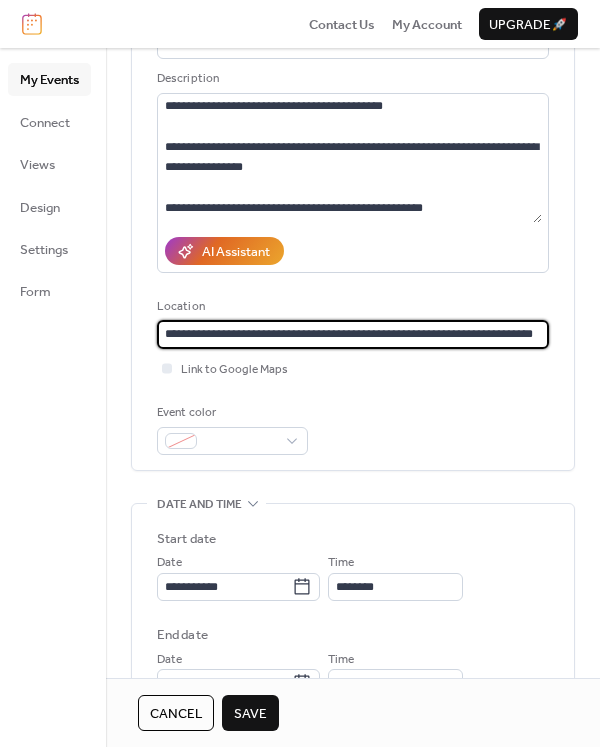 type on "**********" 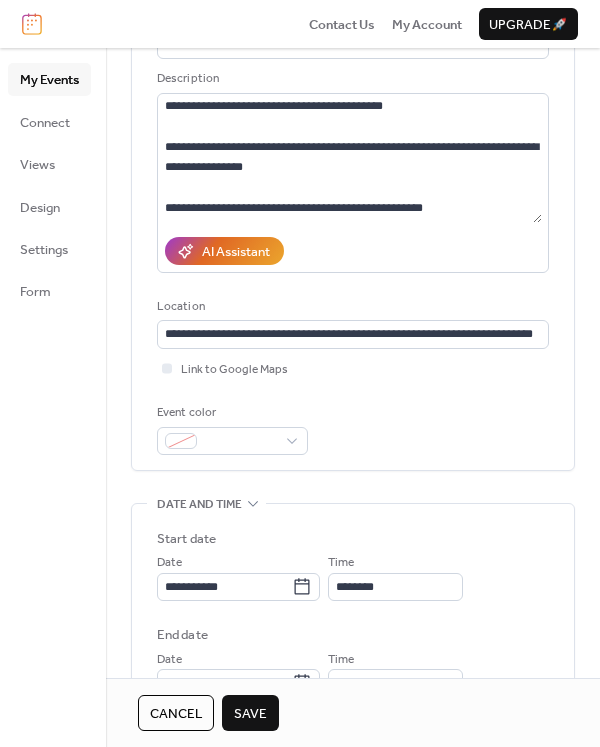 scroll, scrollTop: 338, scrollLeft: 0, axis: vertical 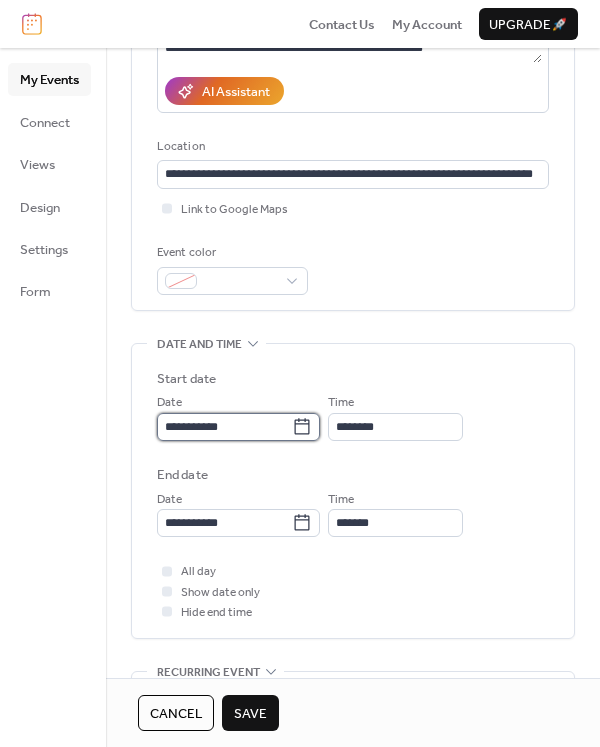 click on "**********" at bounding box center [224, 427] 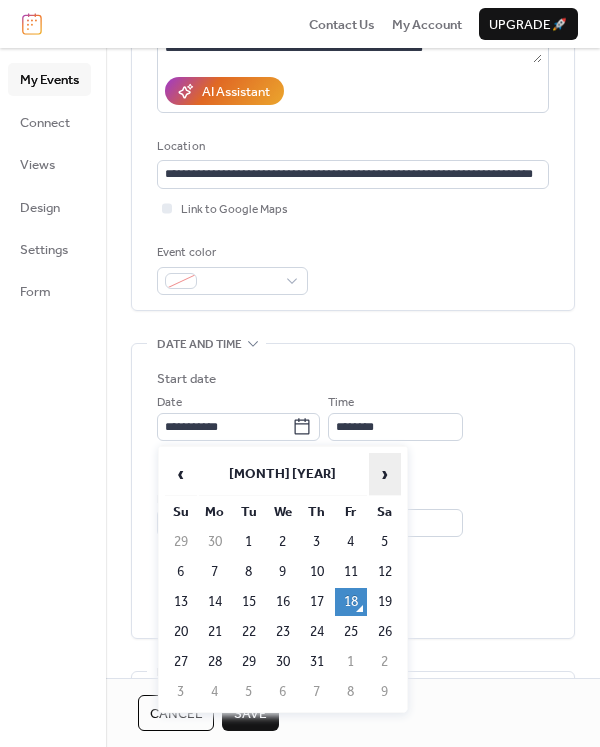click on "›" at bounding box center (385, 474) 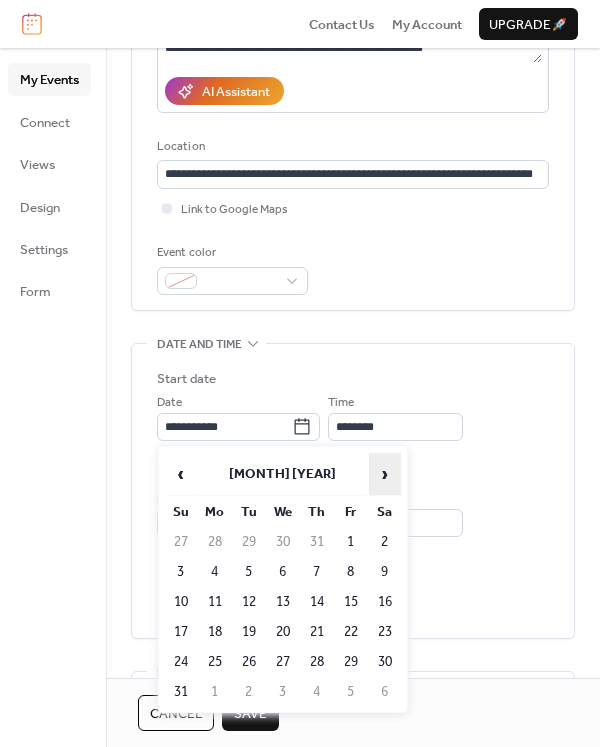 click on "›" at bounding box center [385, 474] 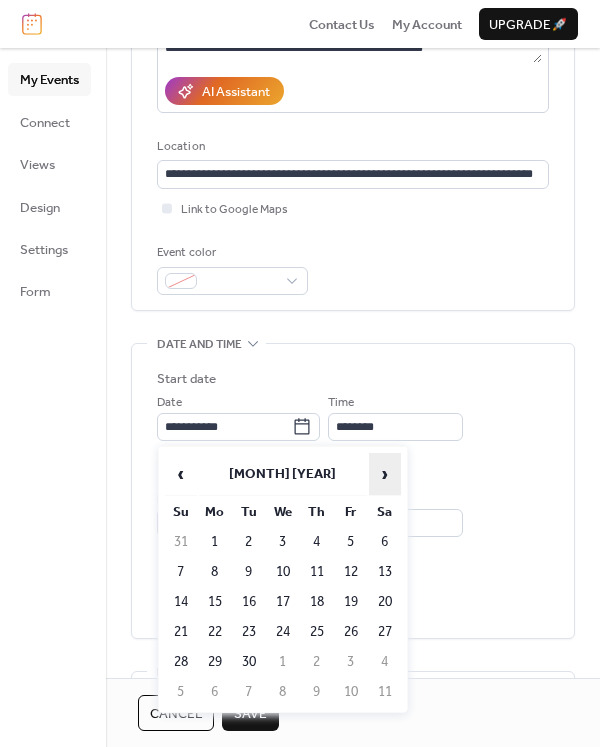 click on "›" at bounding box center (385, 474) 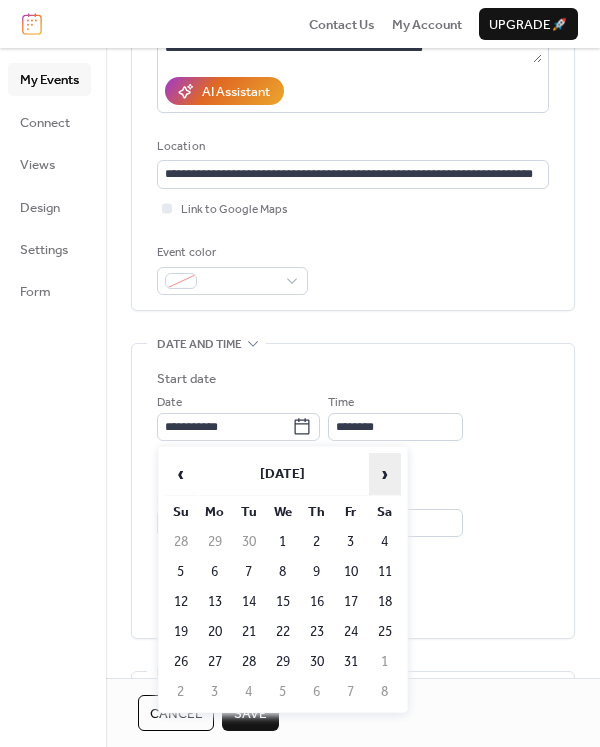 click on "›" at bounding box center (385, 474) 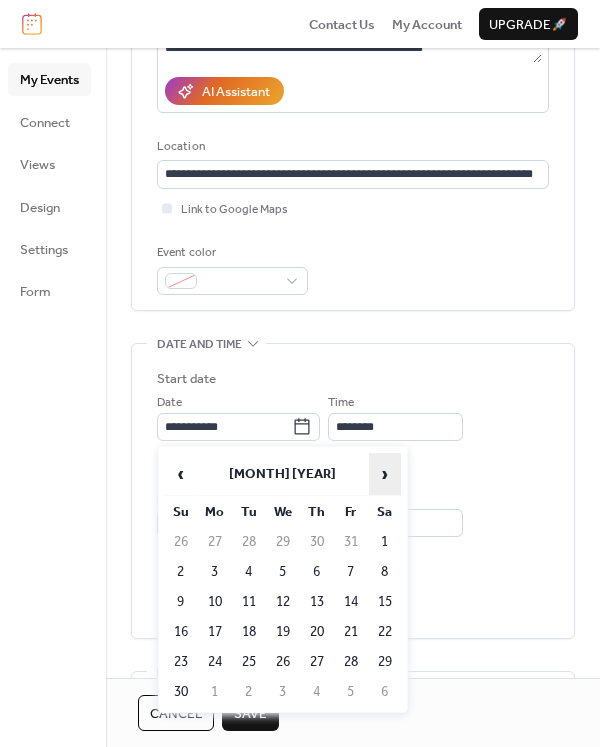 click on "›" at bounding box center (385, 474) 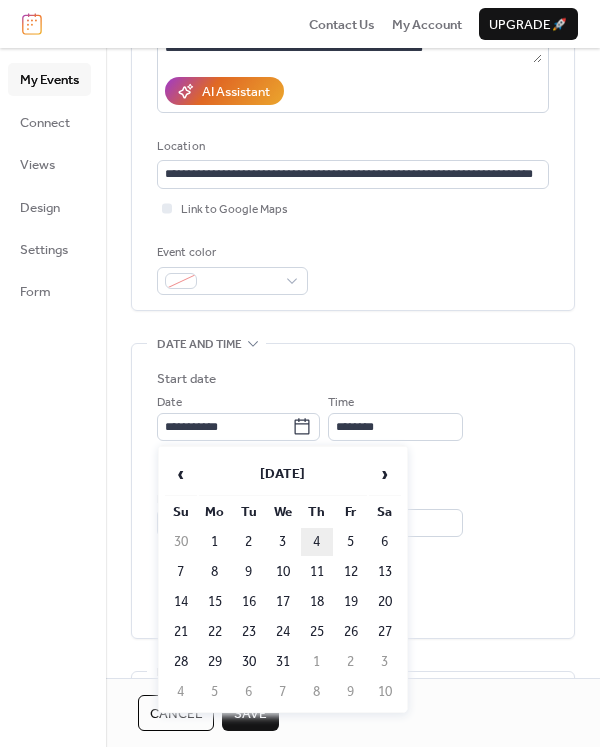 click on "4" at bounding box center (317, 542) 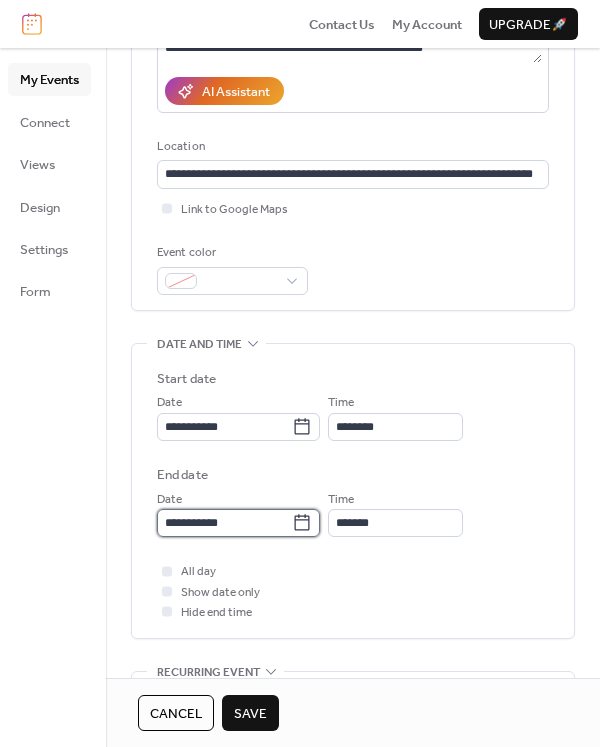 click on "**********" at bounding box center (224, 523) 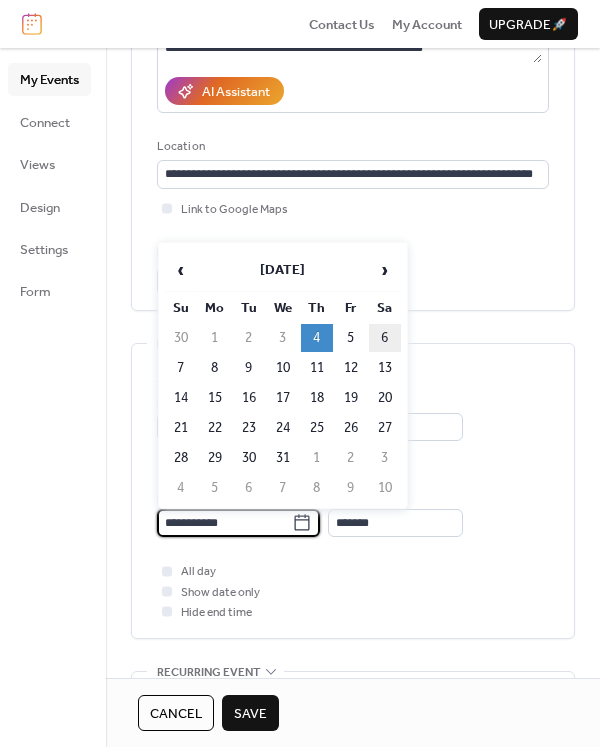 click on "6" at bounding box center (385, 338) 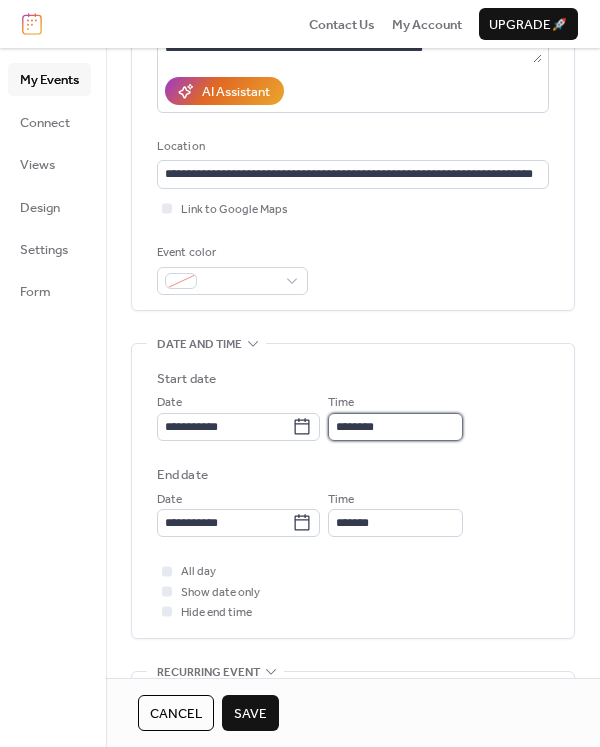 click on "********" at bounding box center [395, 427] 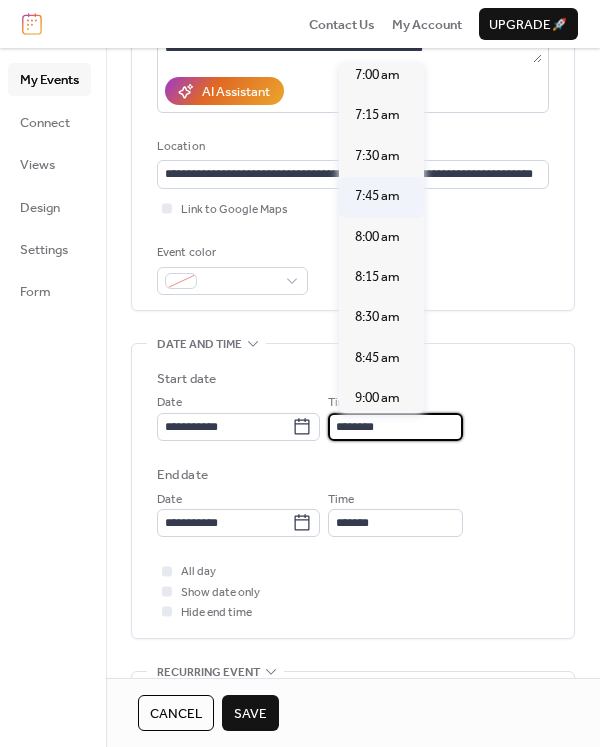 scroll, scrollTop: 1140, scrollLeft: 0, axis: vertical 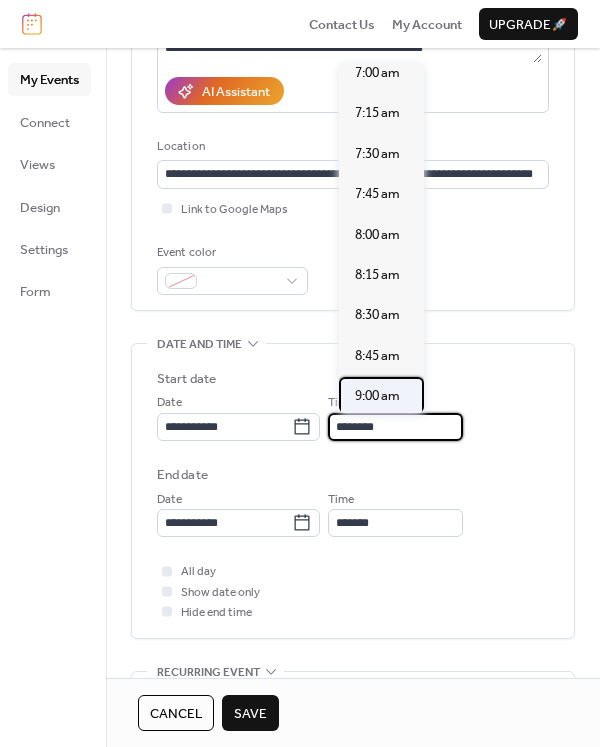 click on "9:00 am" at bounding box center (377, 396) 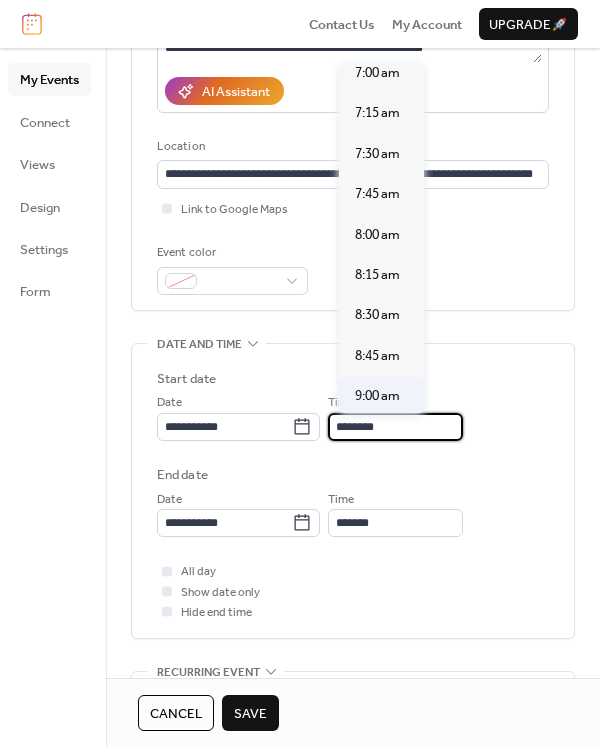 type on "*******" 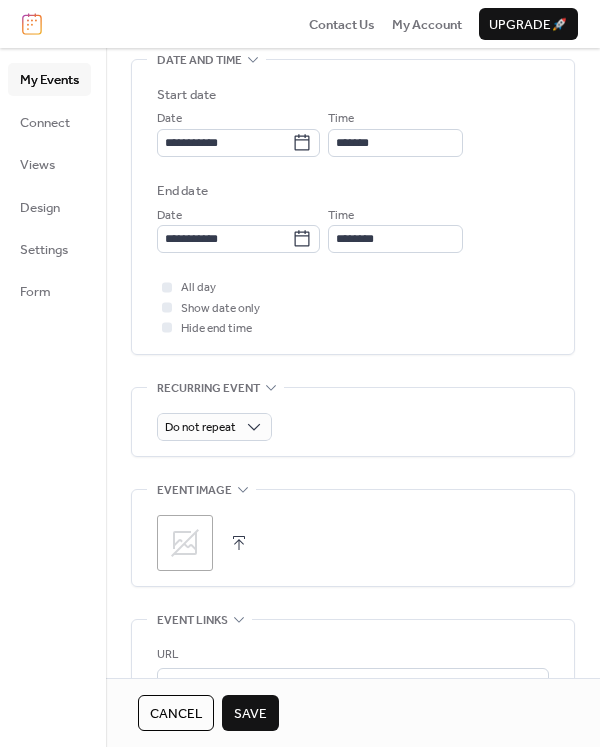 scroll, scrollTop: 848, scrollLeft: 0, axis: vertical 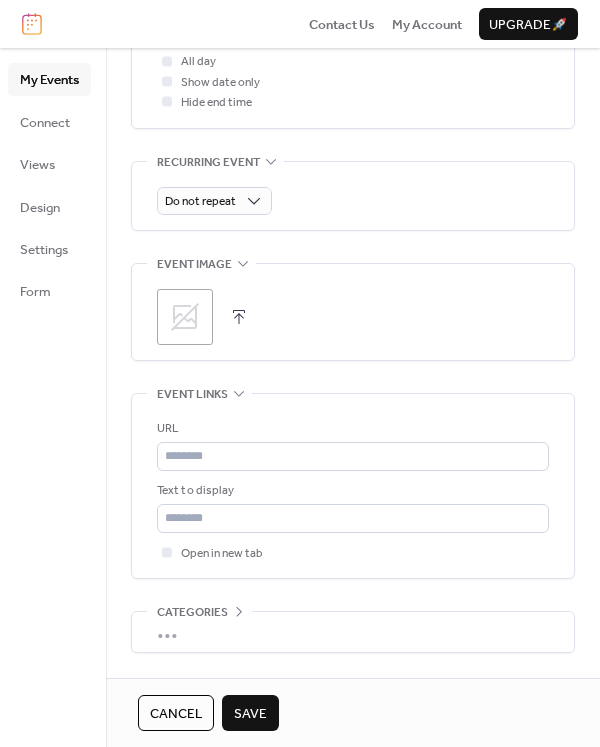 click at bounding box center (239, 317) 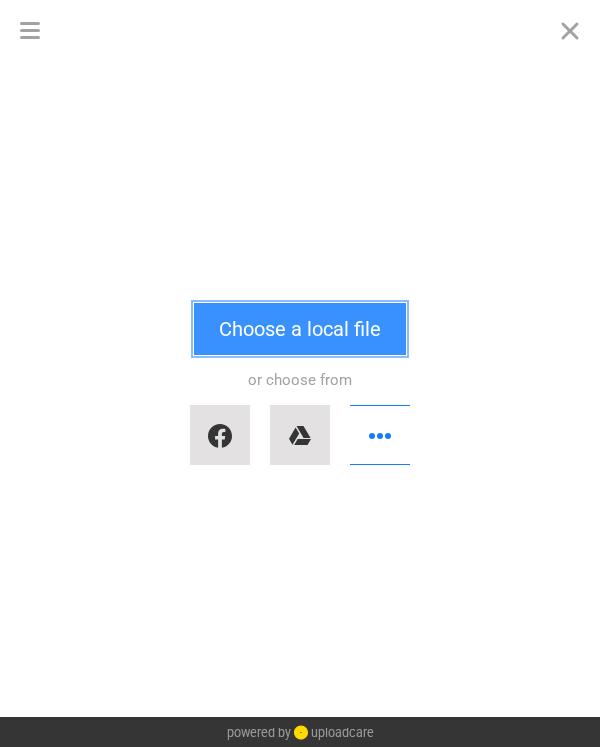 click on "Choose a local file" at bounding box center (300, 329) 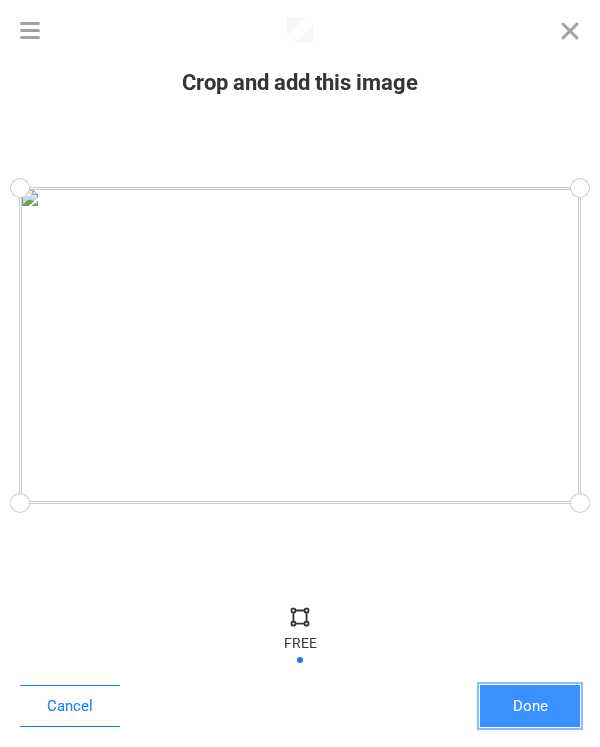 click on "Done" at bounding box center [530, 706] 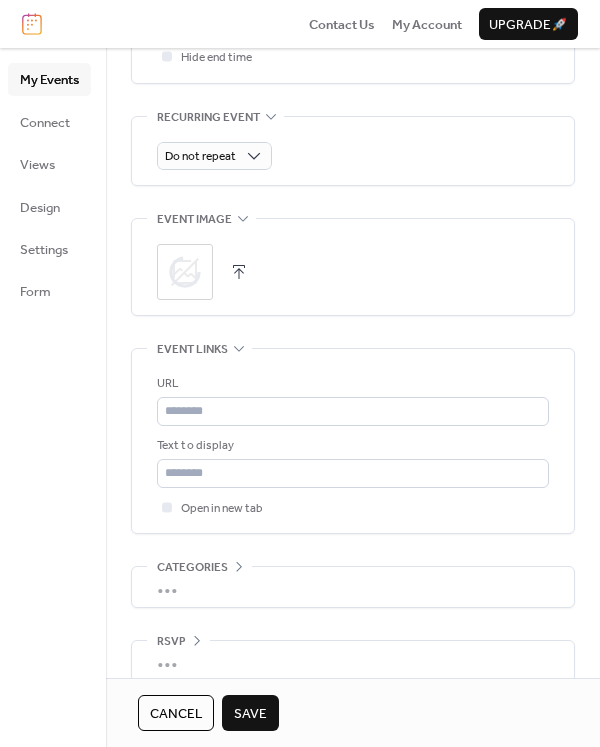 scroll, scrollTop: 917, scrollLeft: 0, axis: vertical 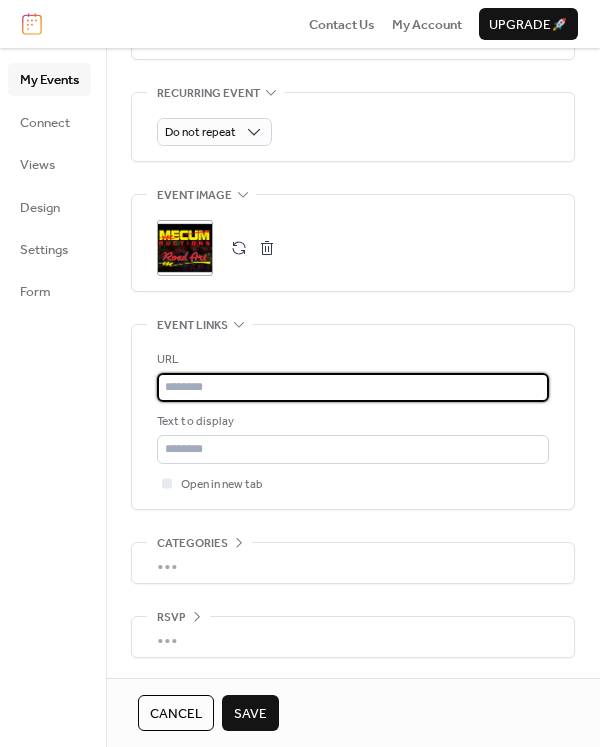 click at bounding box center (353, 387) 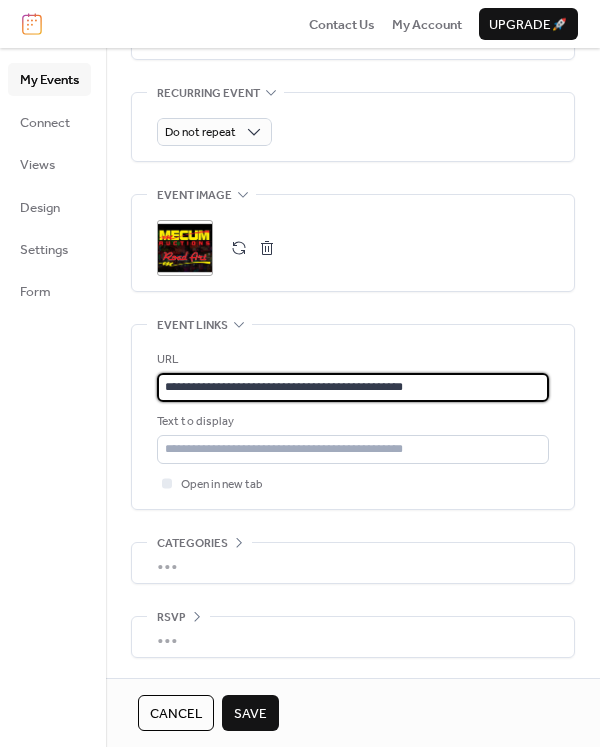 type on "**********" 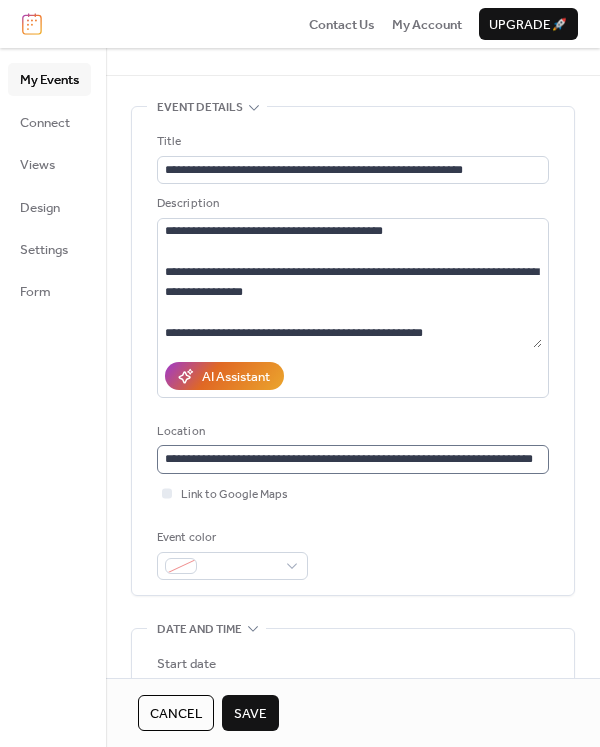 scroll, scrollTop: 0, scrollLeft: 0, axis: both 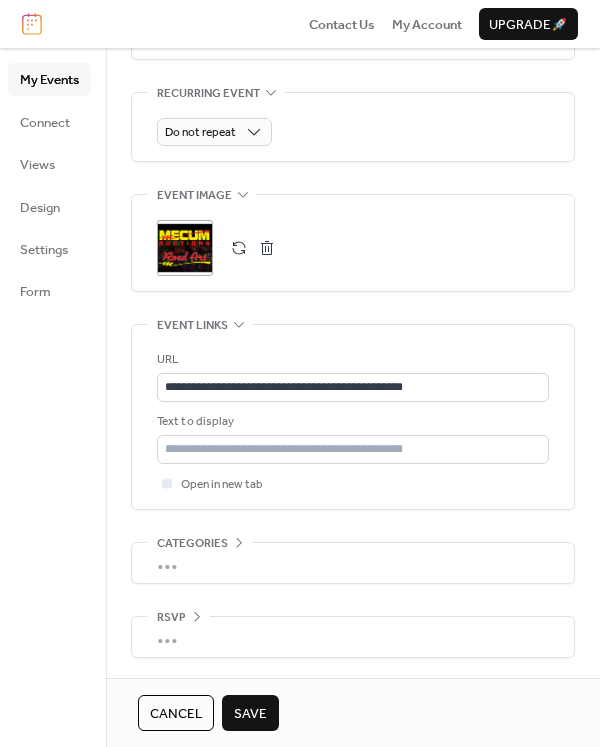 click on "Save" at bounding box center (250, 714) 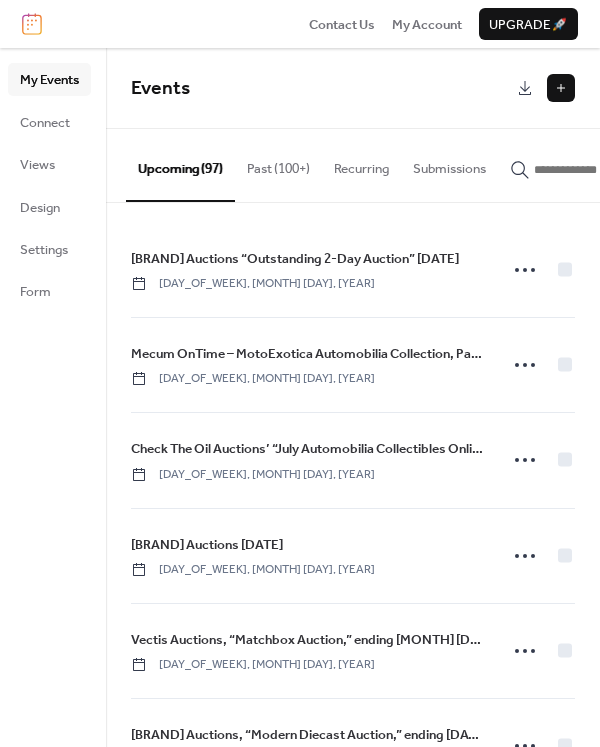 click at bounding box center [561, 88] 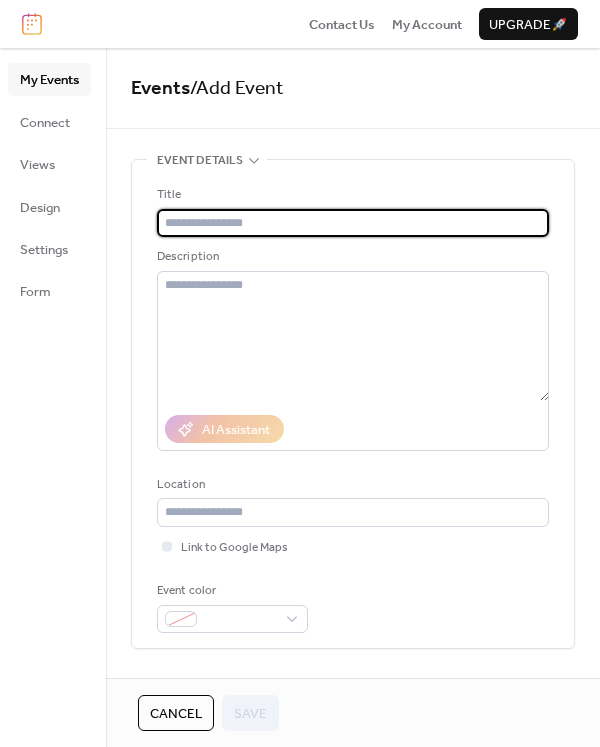 paste on "**********" 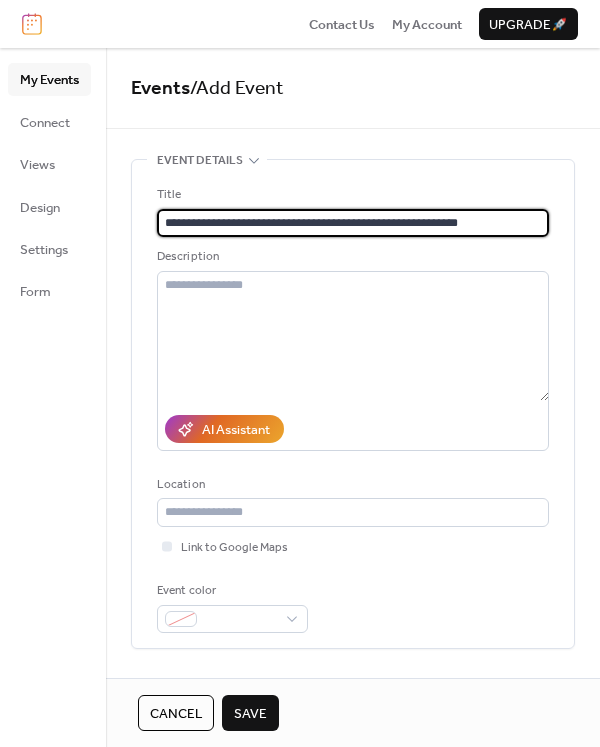 type on "**********" 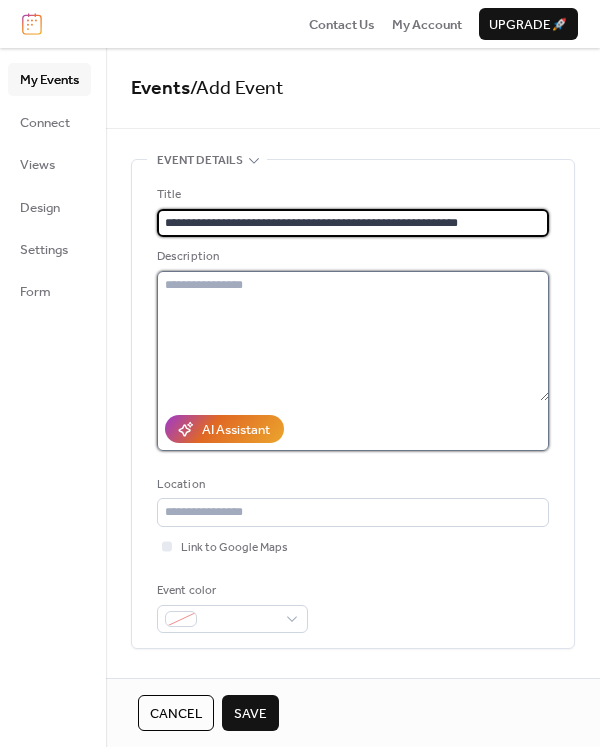 click at bounding box center (353, 336) 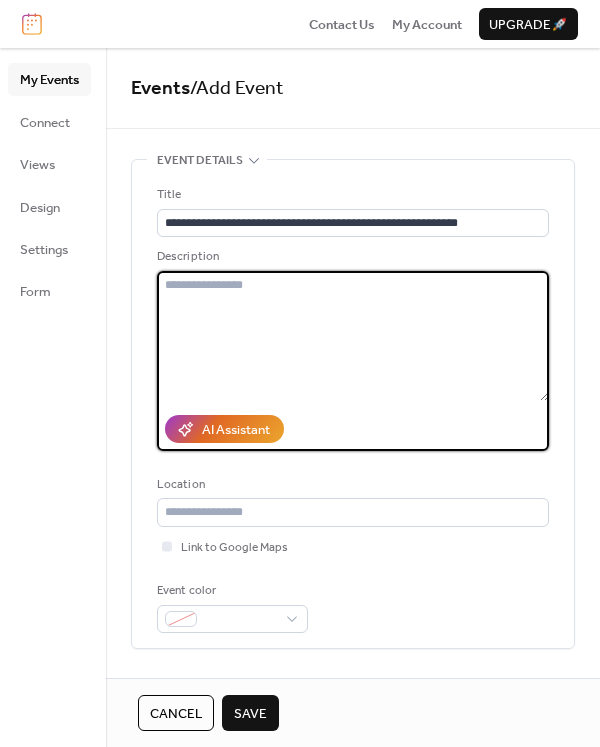 paste on "**********" 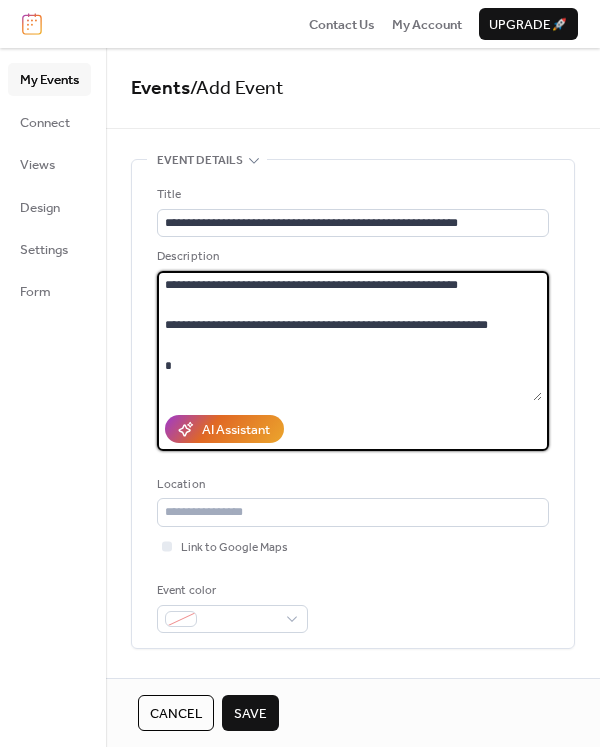 scroll, scrollTop: 201, scrollLeft: 0, axis: vertical 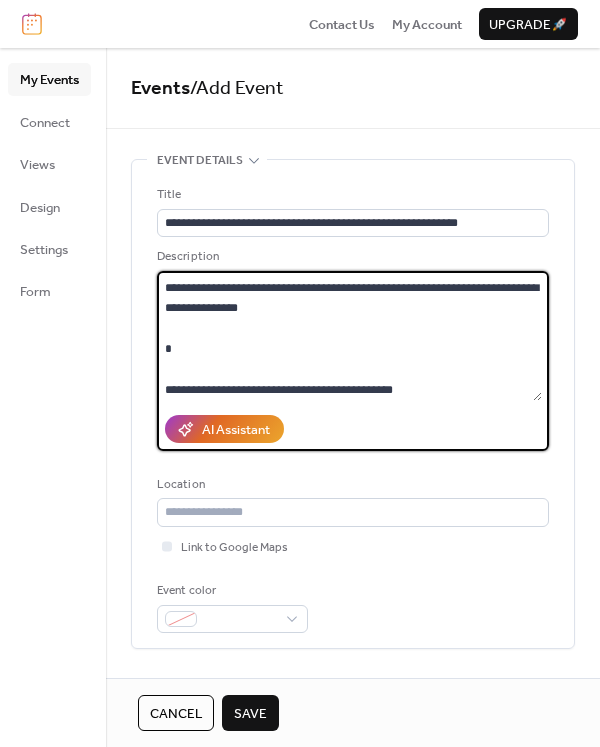 click on "**********" at bounding box center [349, 336] 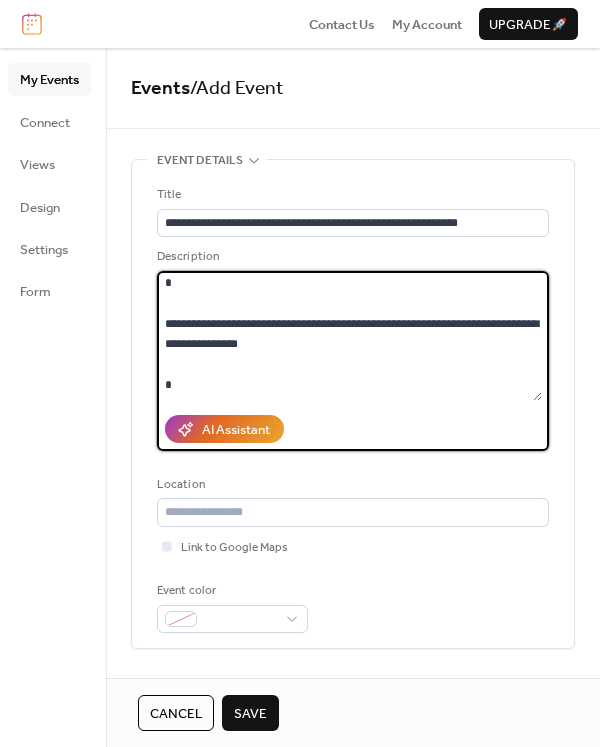 scroll, scrollTop: 163, scrollLeft: 0, axis: vertical 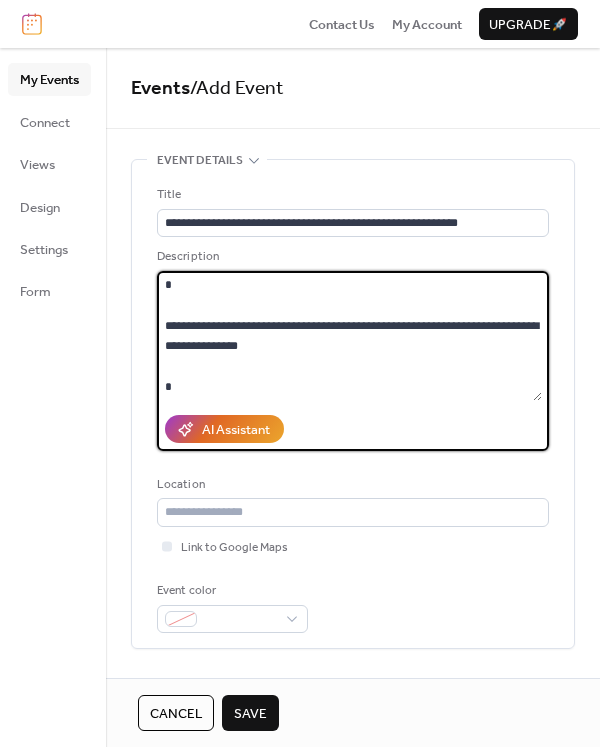 click on "**********" at bounding box center (349, 336) 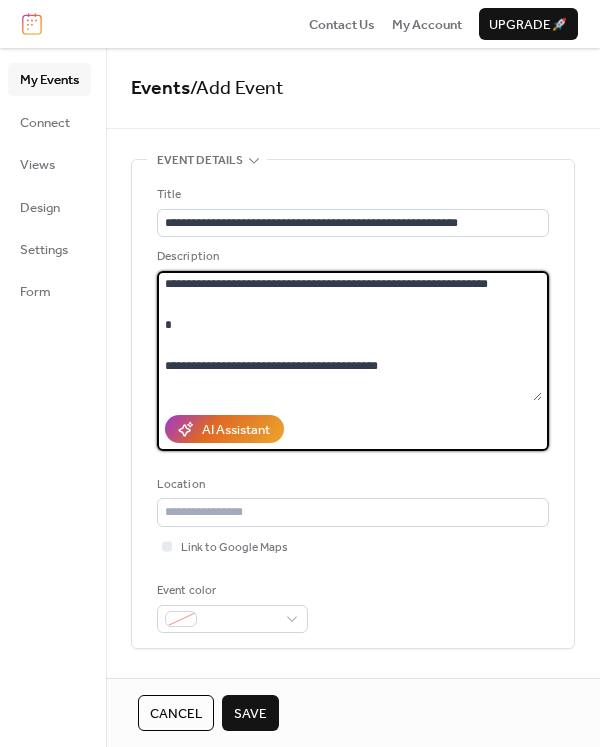 scroll, scrollTop: 26, scrollLeft: 0, axis: vertical 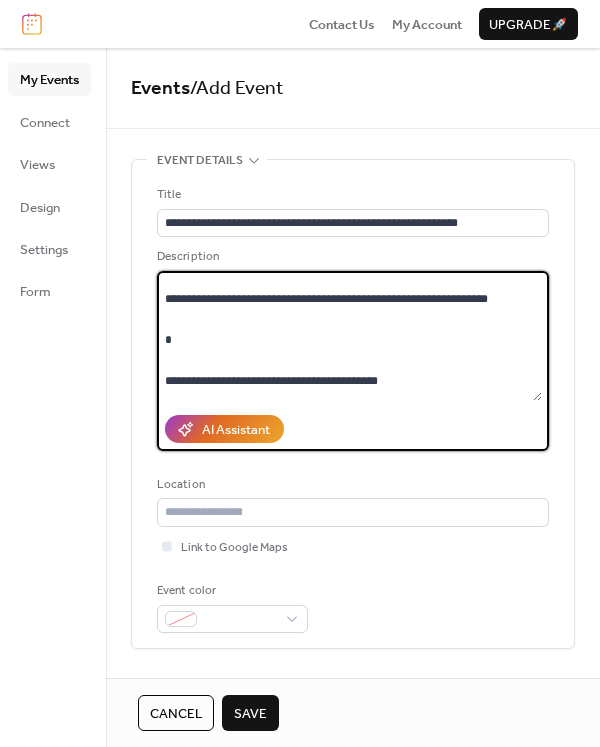 click on "**********" at bounding box center [349, 336] 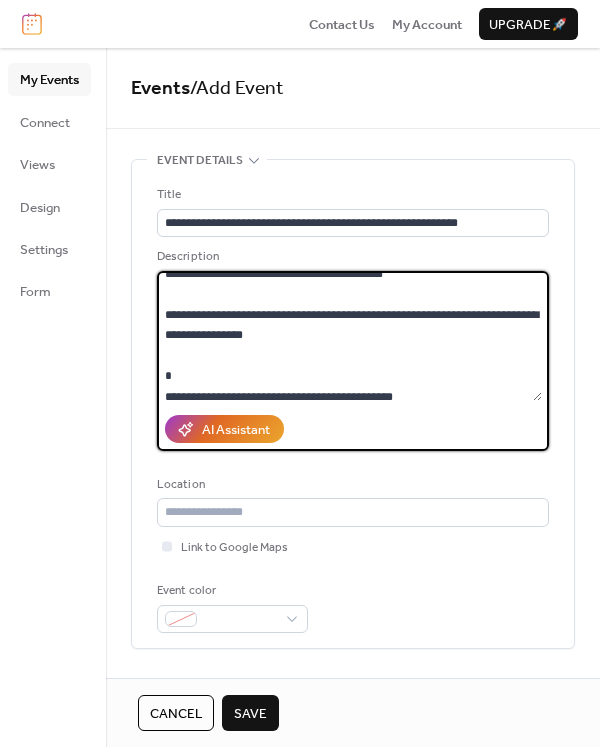 scroll, scrollTop: 102, scrollLeft: 0, axis: vertical 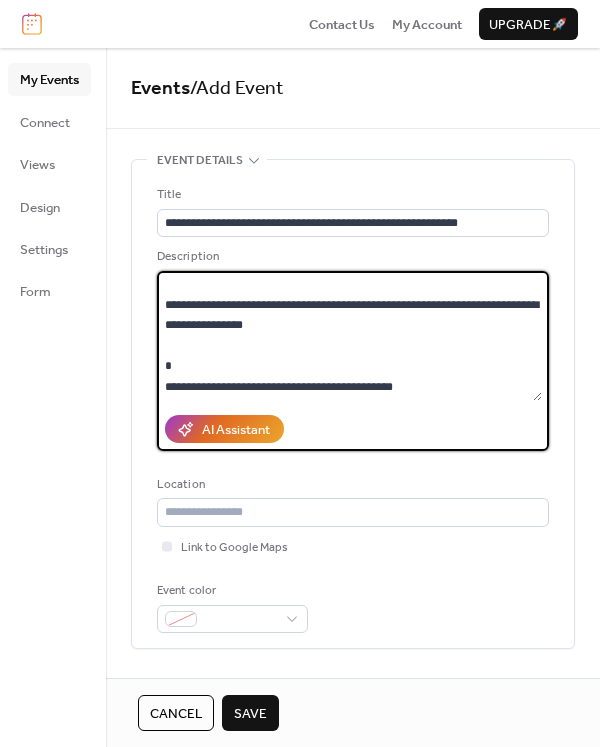 click on "**********" at bounding box center [349, 336] 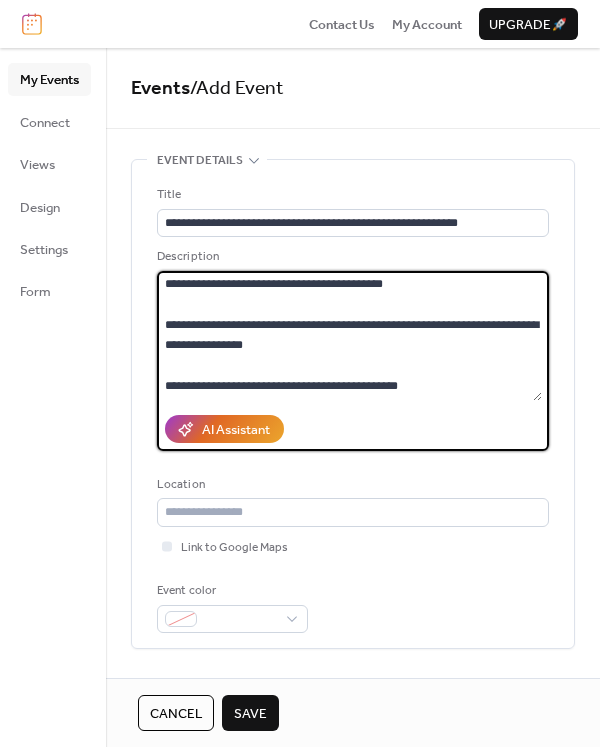 scroll, scrollTop: 82, scrollLeft: 0, axis: vertical 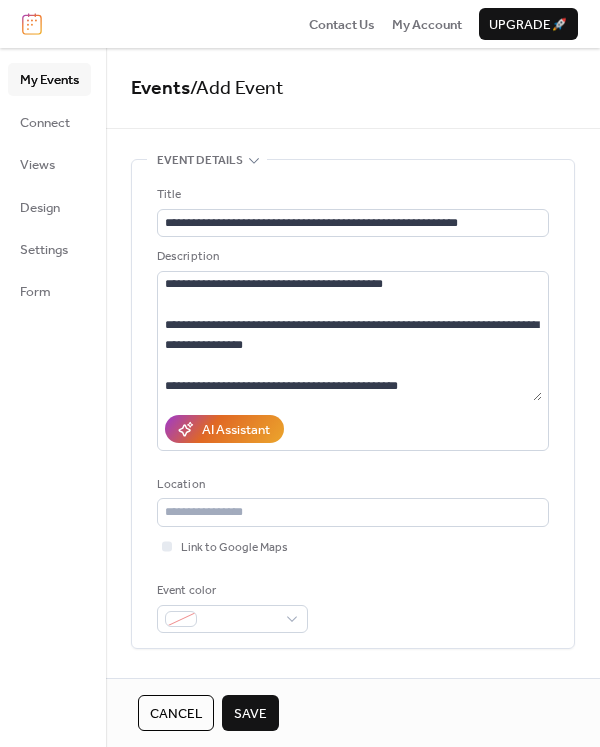 click on "My Events Connect Views Design Settings Form" at bounding box center (53, 397) 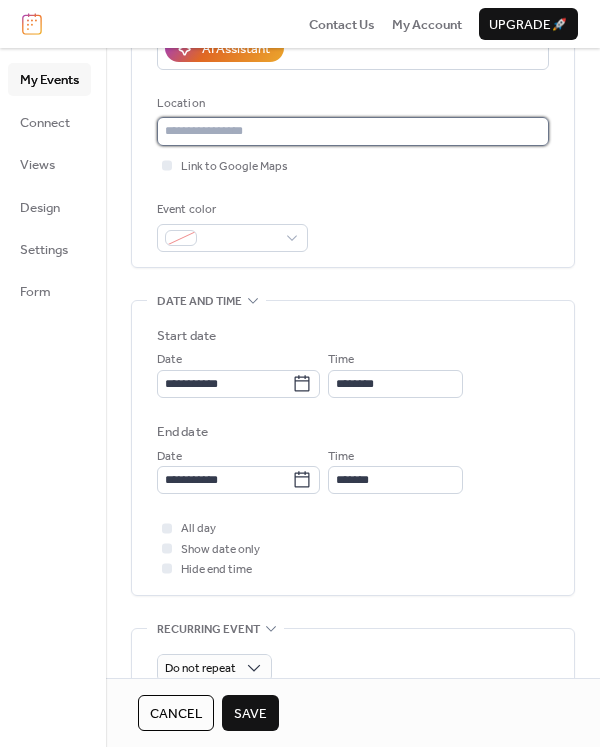 click at bounding box center [353, 131] 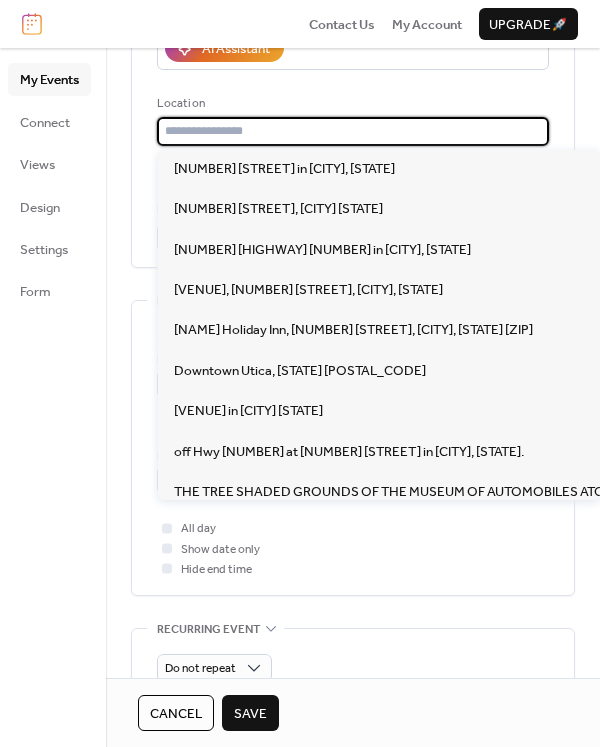 click at bounding box center (353, 131) 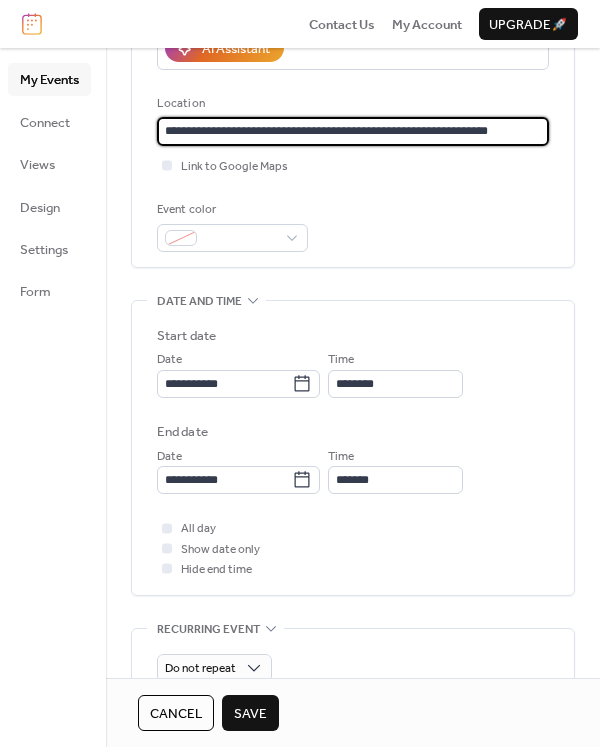 type on "**********" 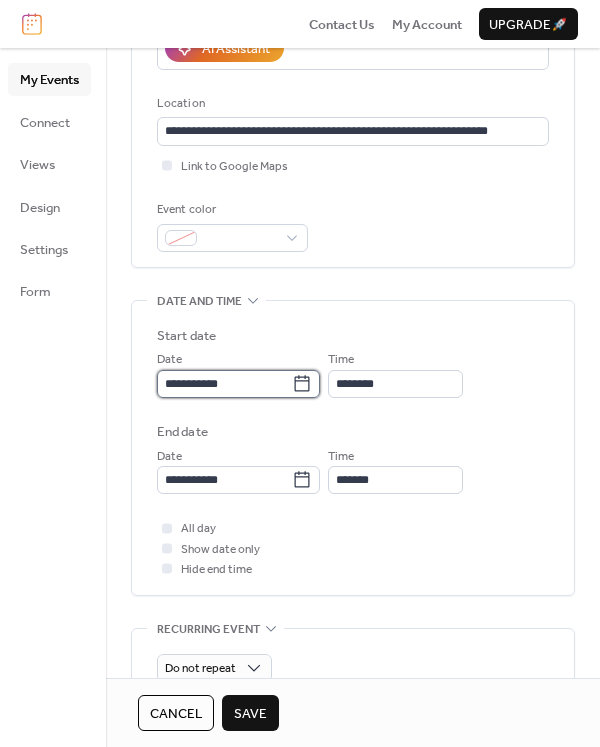 click on "**********" at bounding box center [224, 384] 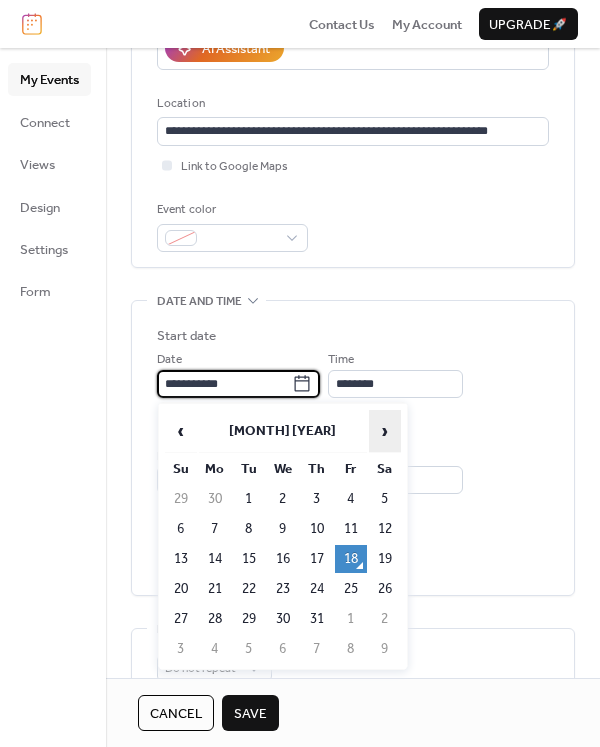click on "›" at bounding box center (385, 431) 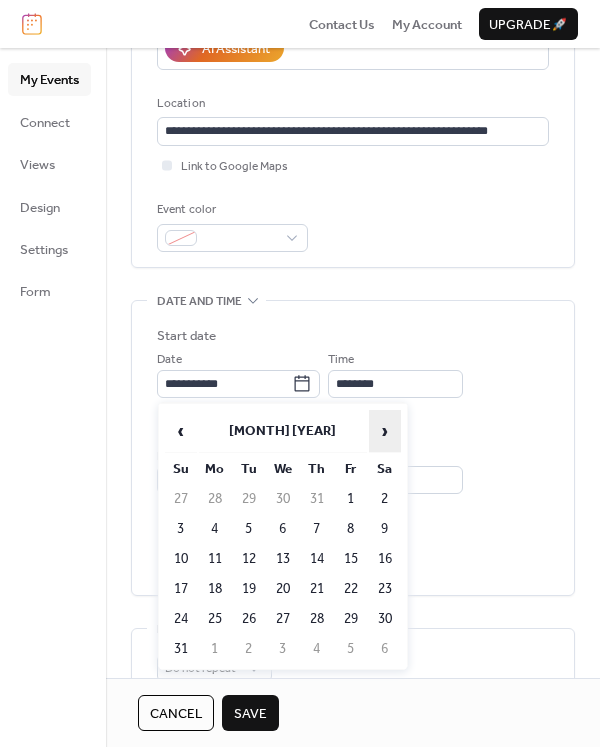 click on "›" at bounding box center (385, 431) 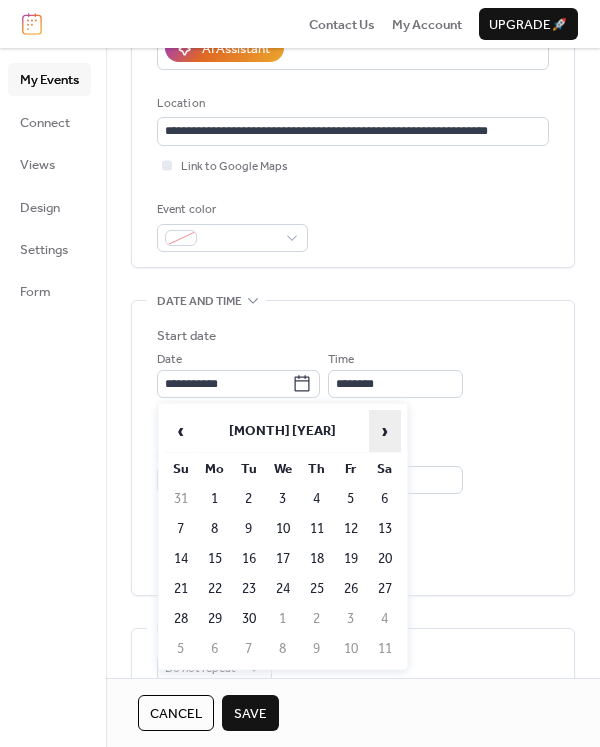 click on "›" at bounding box center (385, 431) 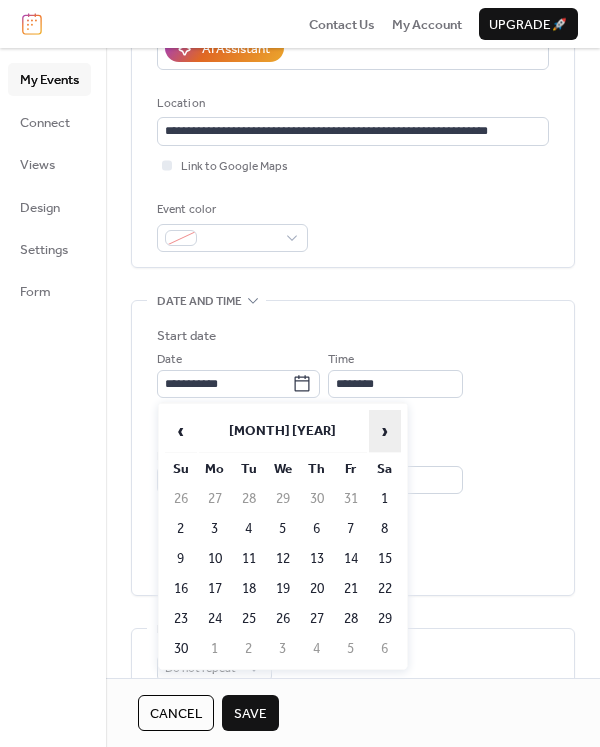 click on "›" at bounding box center [385, 431] 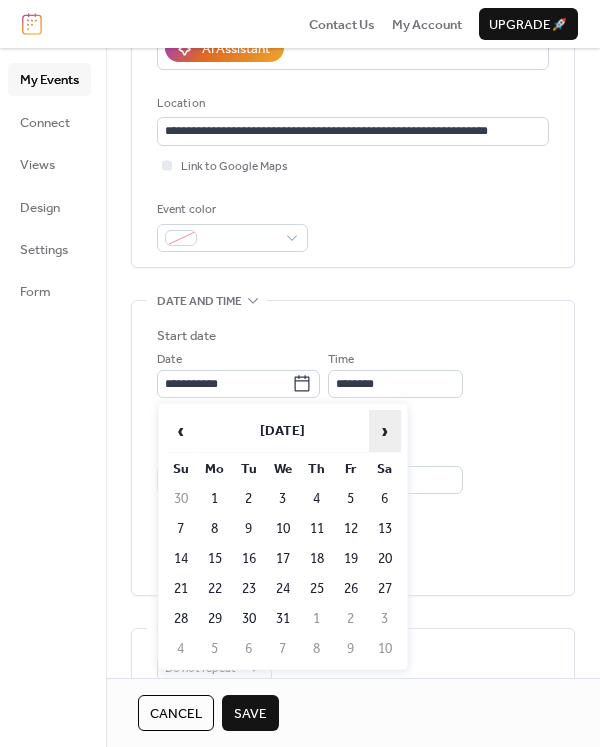 click on "›" at bounding box center (385, 431) 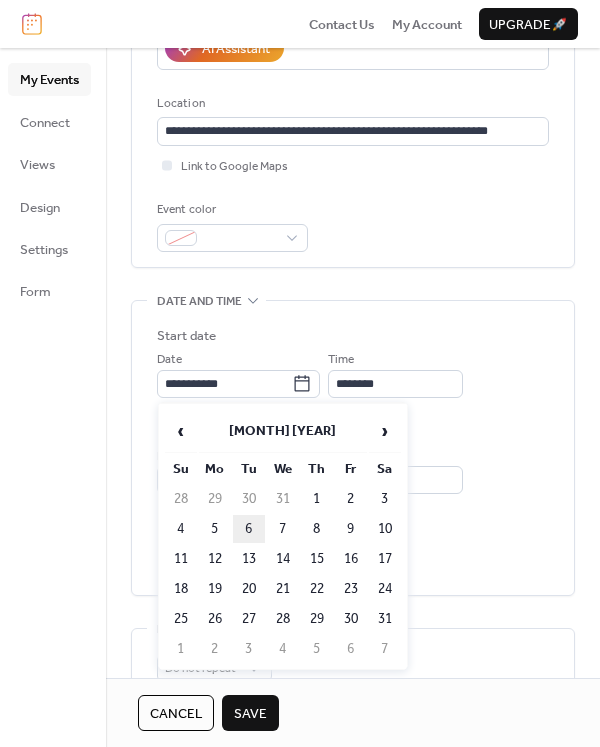 click on "6" at bounding box center (249, 529) 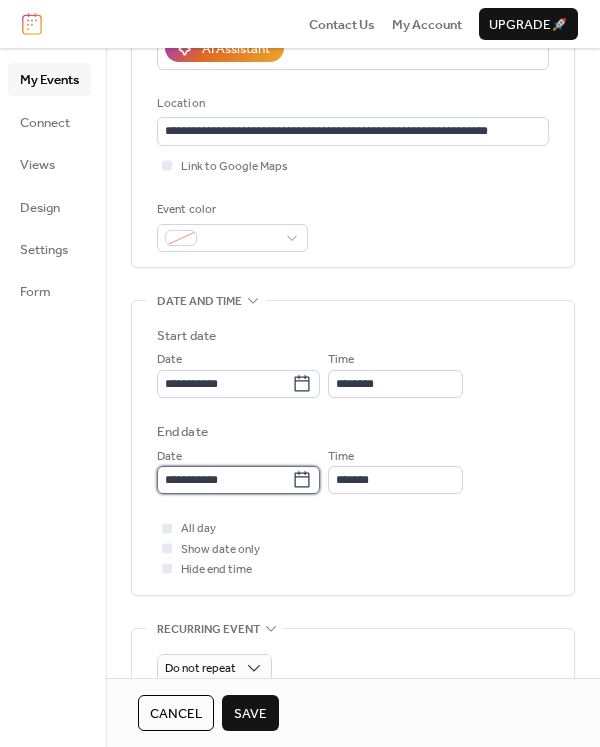 click on "**********" at bounding box center (224, 480) 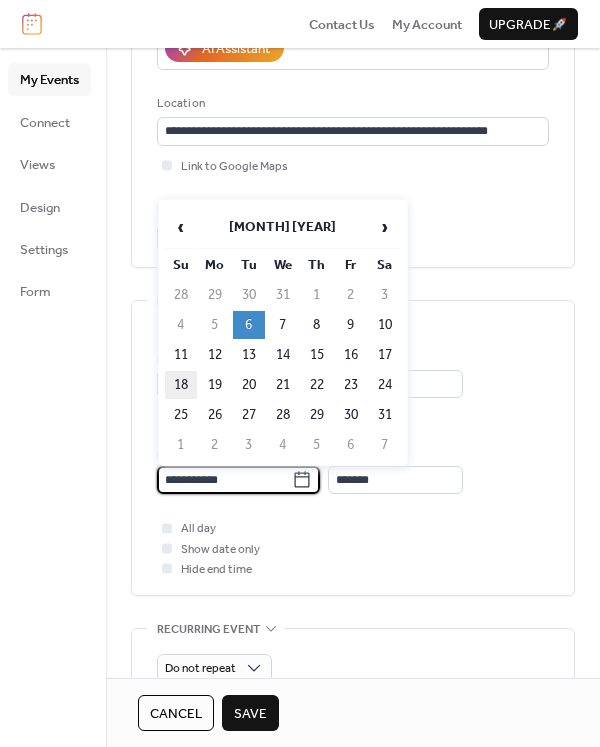 click on "18" at bounding box center [181, 385] 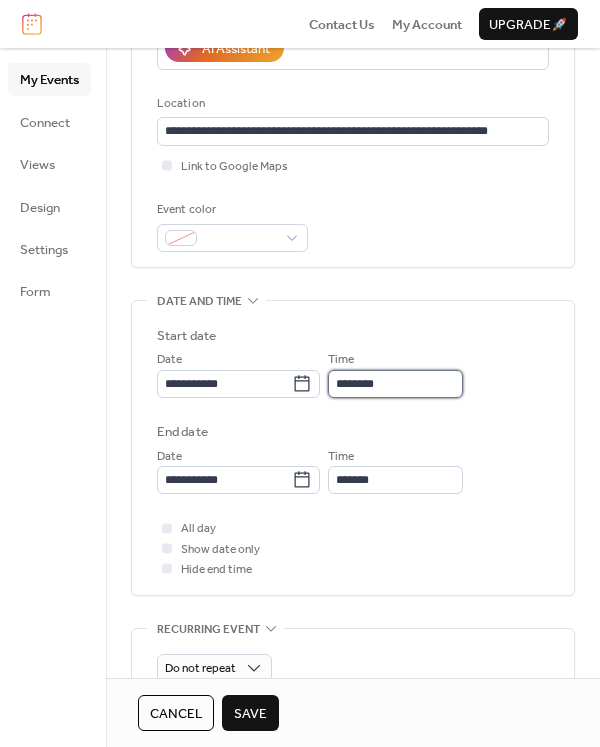 click on "********" at bounding box center [395, 384] 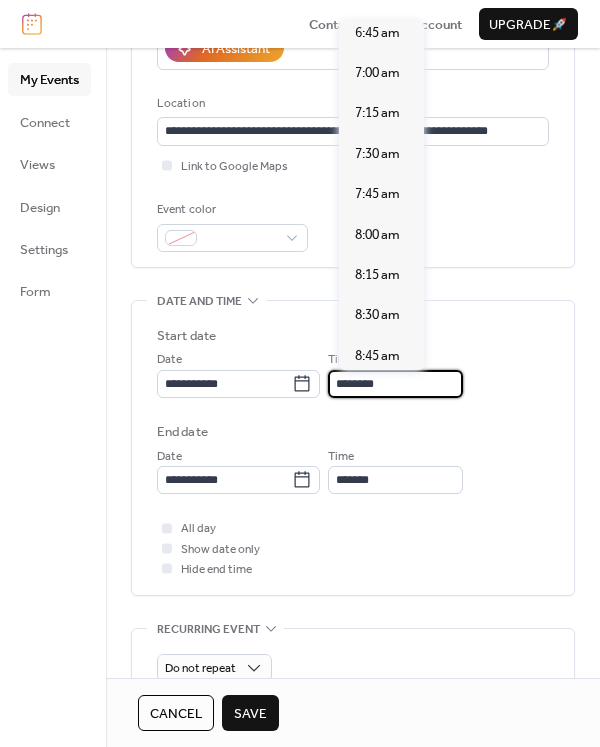 scroll, scrollTop: 1099, scrollLeft: 0, axis: vertical 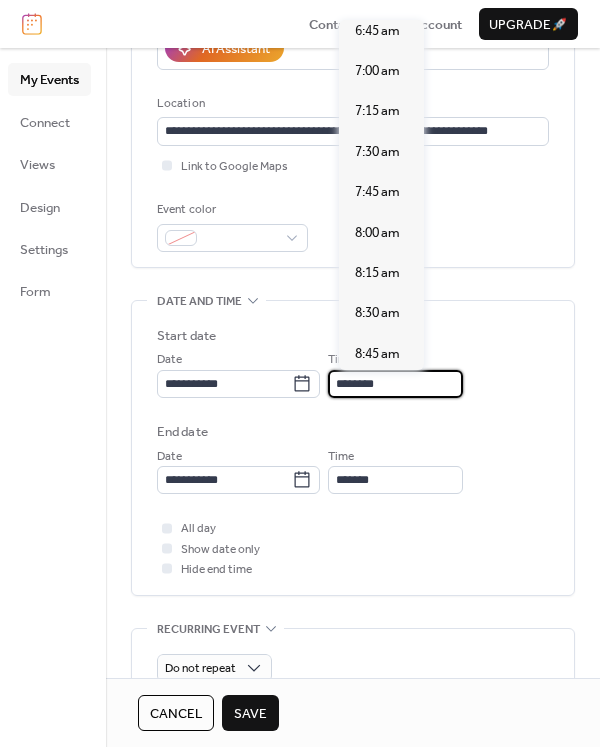 click on "9:00 am" at bounding box center [377, 394] 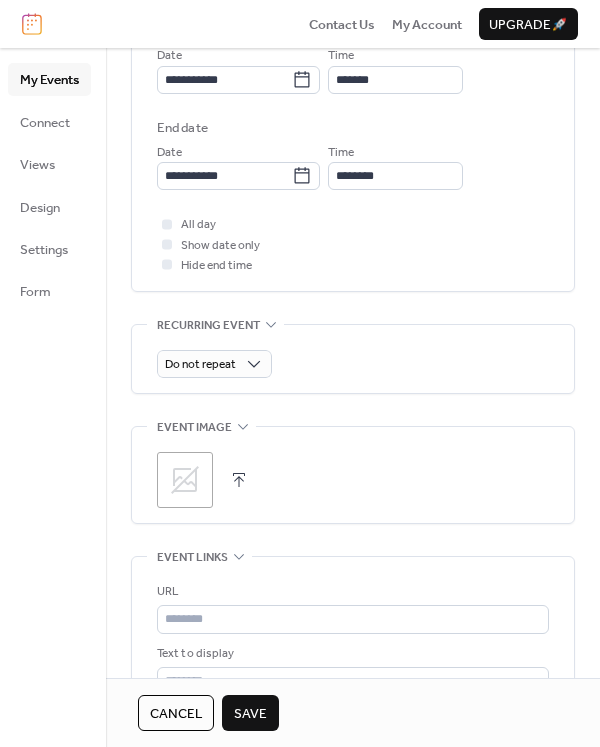 scroll, scrollTop: 689, scrollLeft: 0, axis: vertical 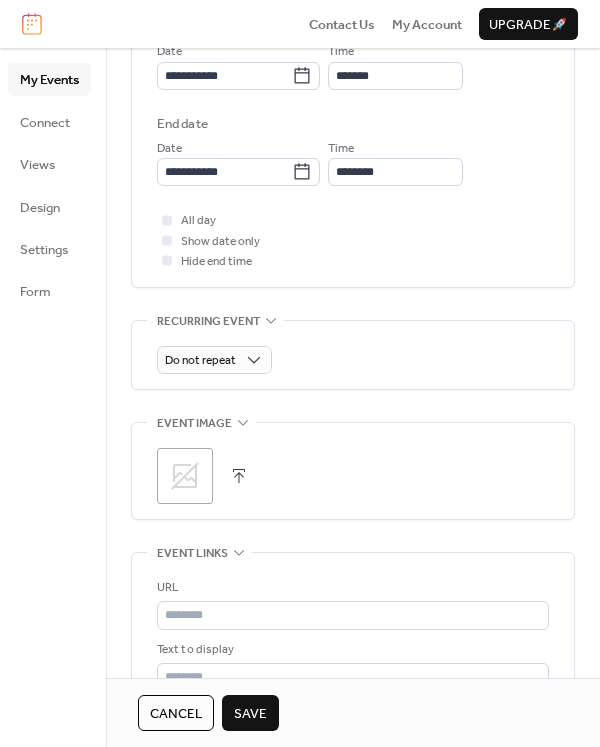 click at bounding box center [239, 476] 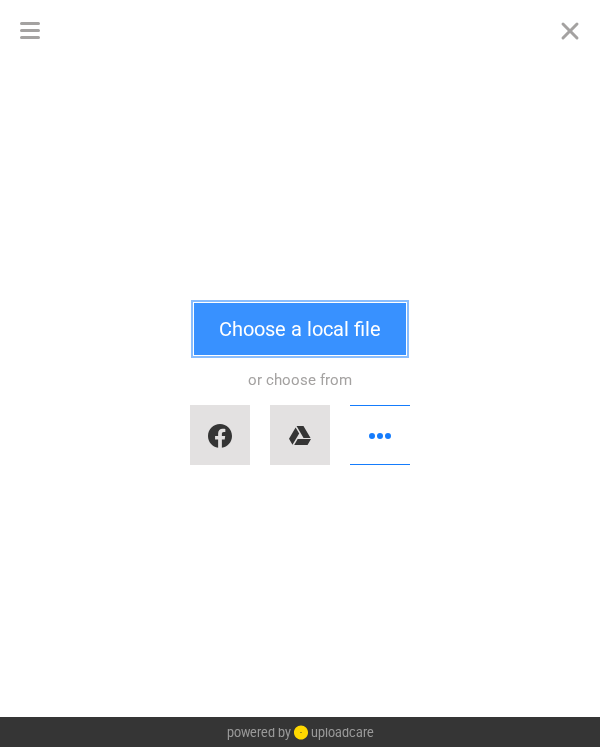 click on "Choose a local file" at bounding box center (300, 329) 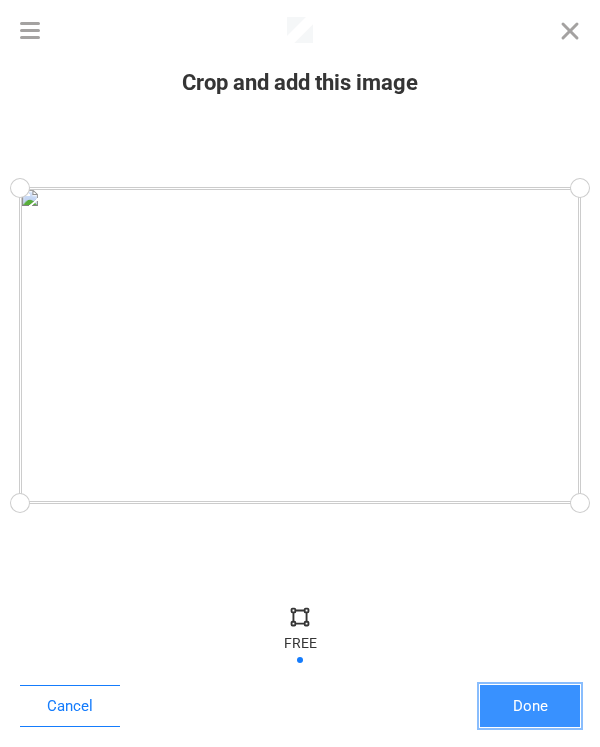 click on "Done" at bounding box center (530, 706) 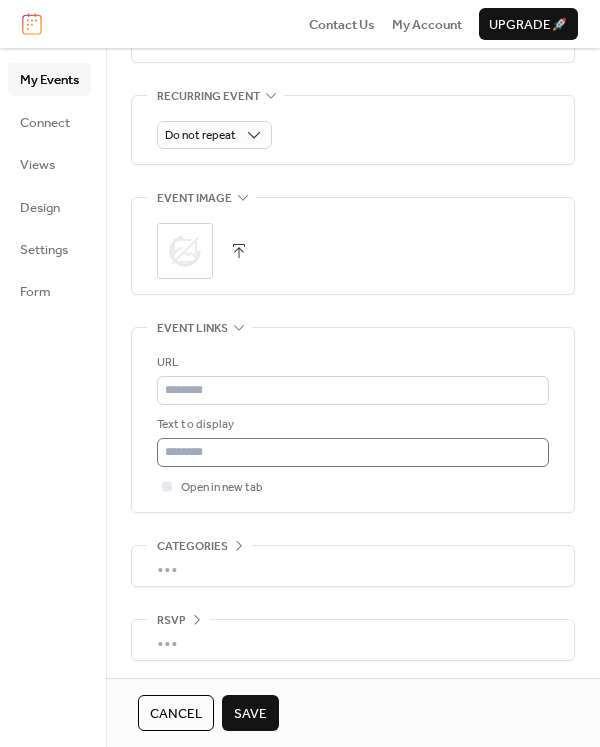 scroll, scrollTop: 917, scrollLeft: 0, axis: vertical 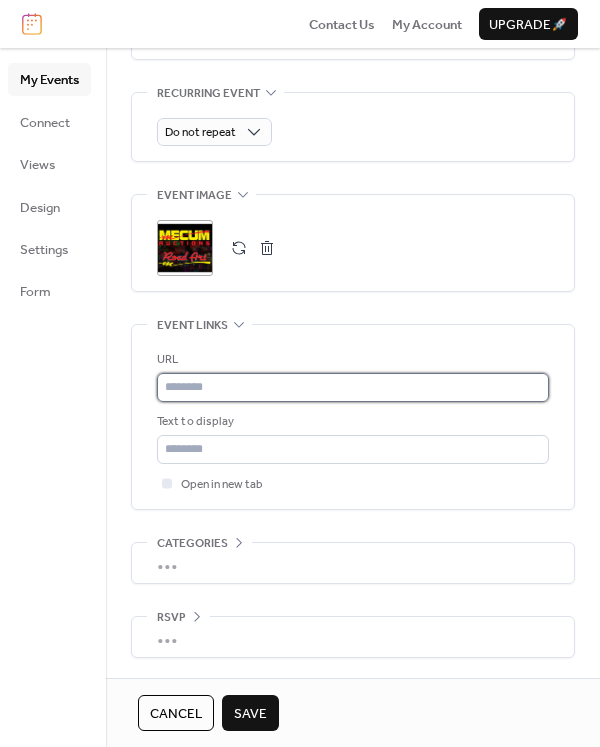 click at bounding box center [353, 387] 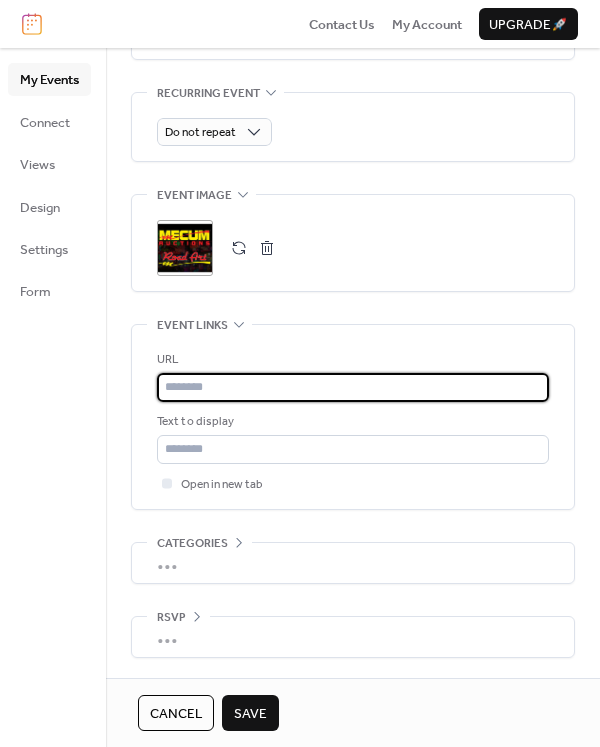 paste on "**********" 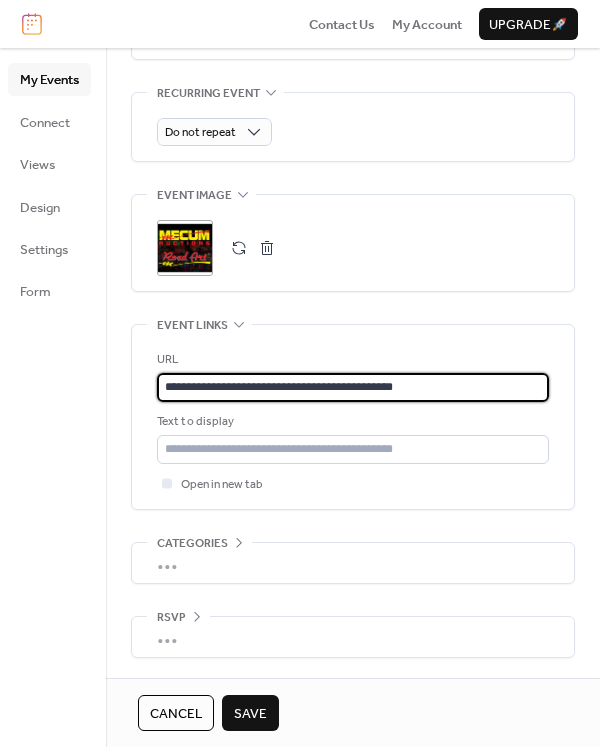 type on "**********" 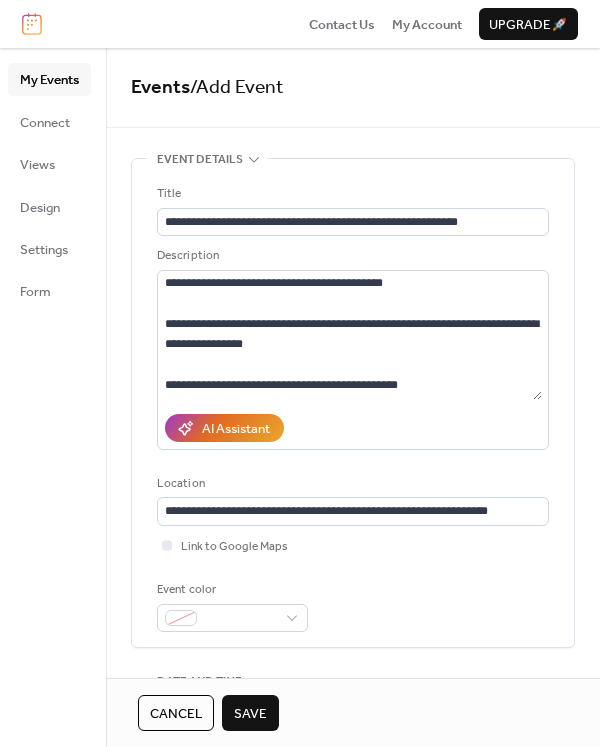 scroll, scrollTop: 0, scrollLeft: 0, axis: both 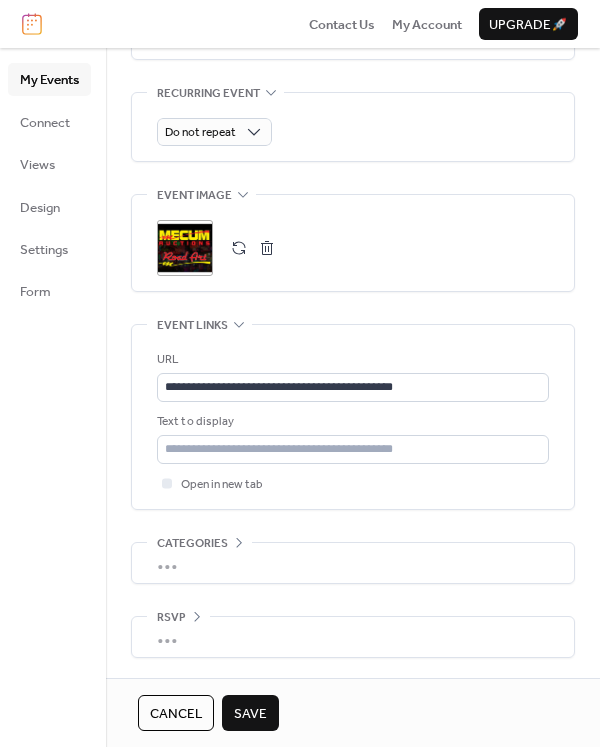 click on "Save" at bounding box center [250, 713] 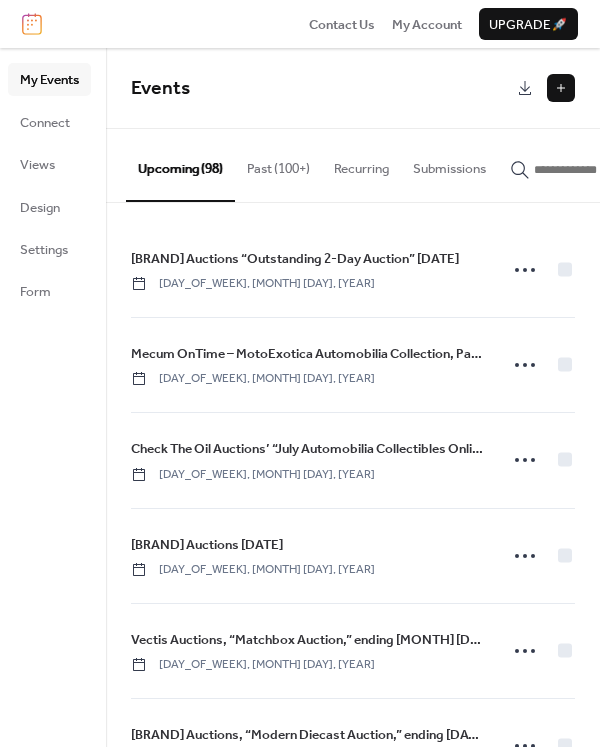 click at bounding box center [561, 88] 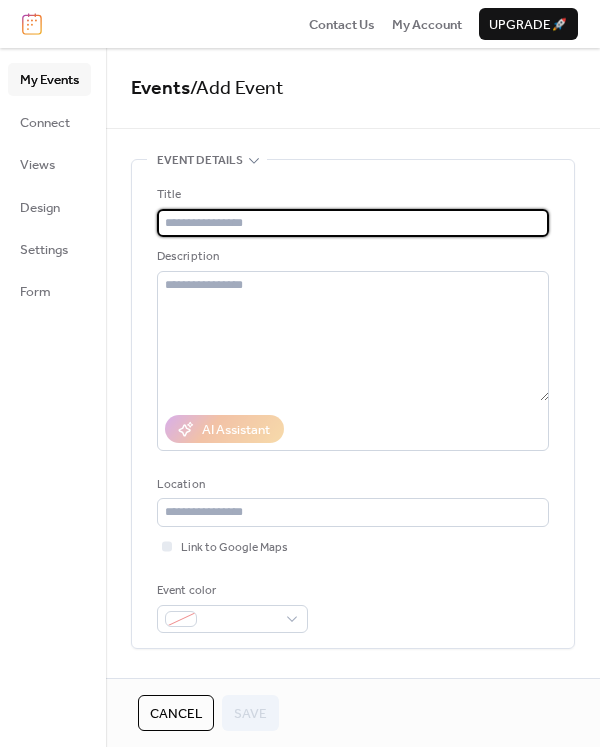 paste on "**********" 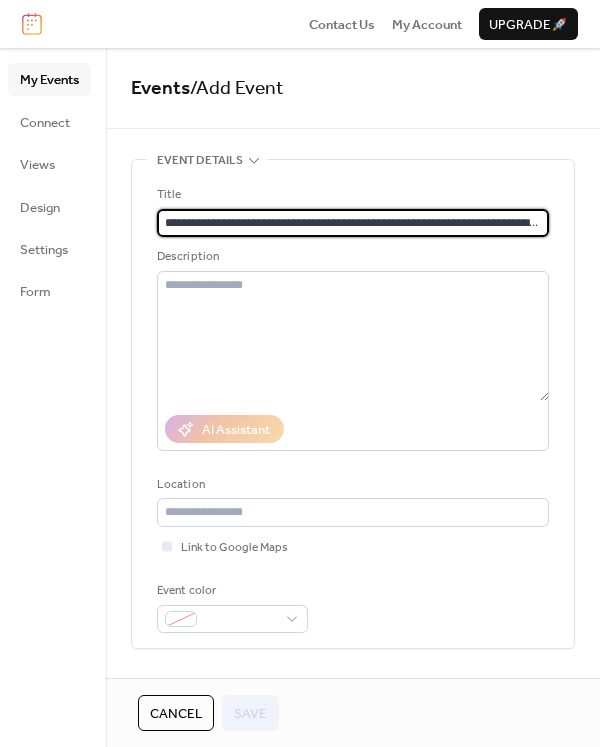 scroll, scrollTop: 0, scrollLeft: 64, axis: horizontal 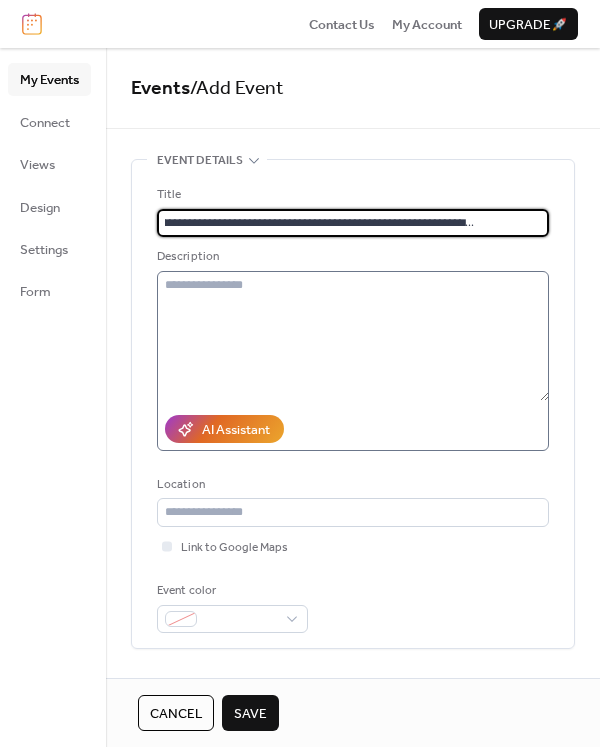 type on "**********" 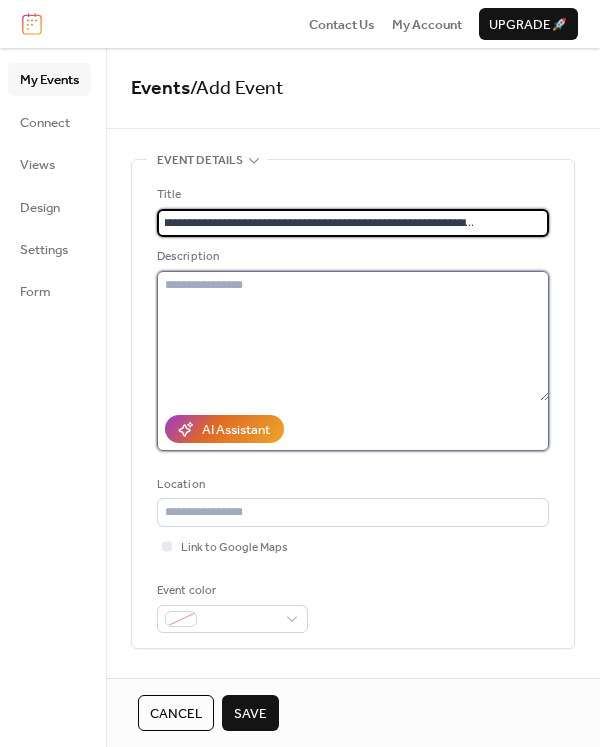 scroll, scrollTop: 0, scrollLeft: 0, axis: both 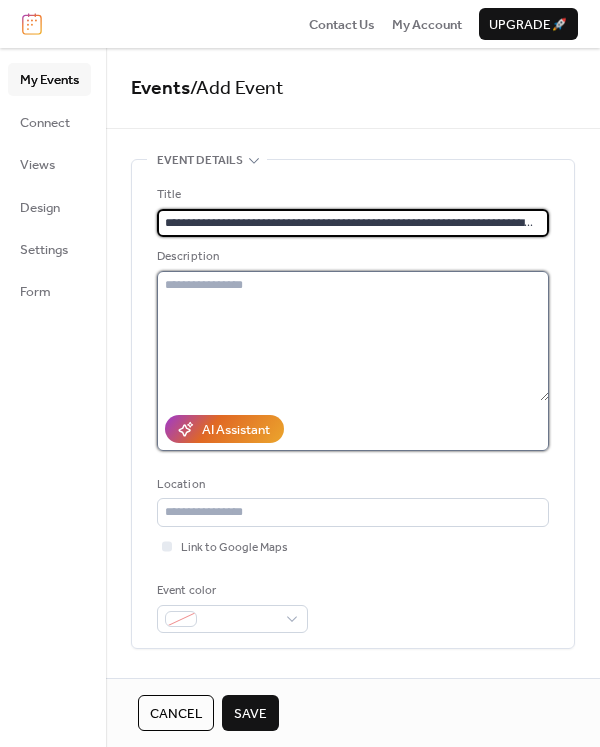 click at bounding box center [353, 336] 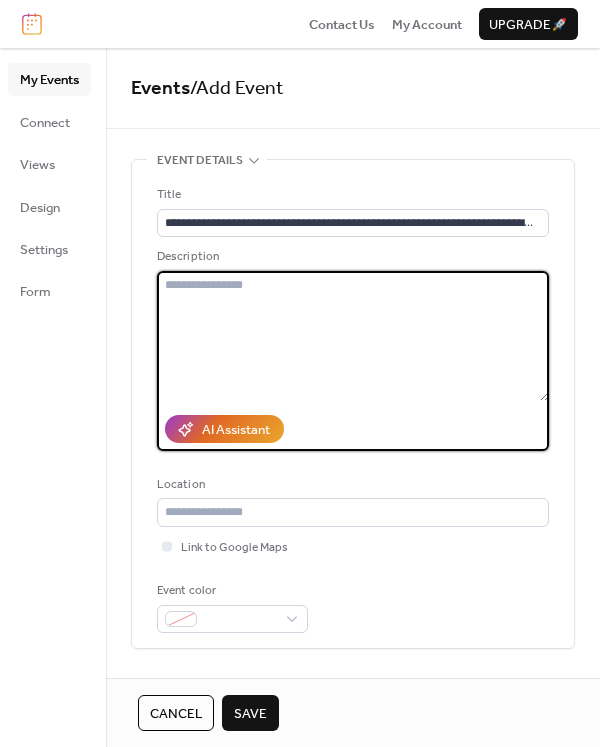 paste on "**********" 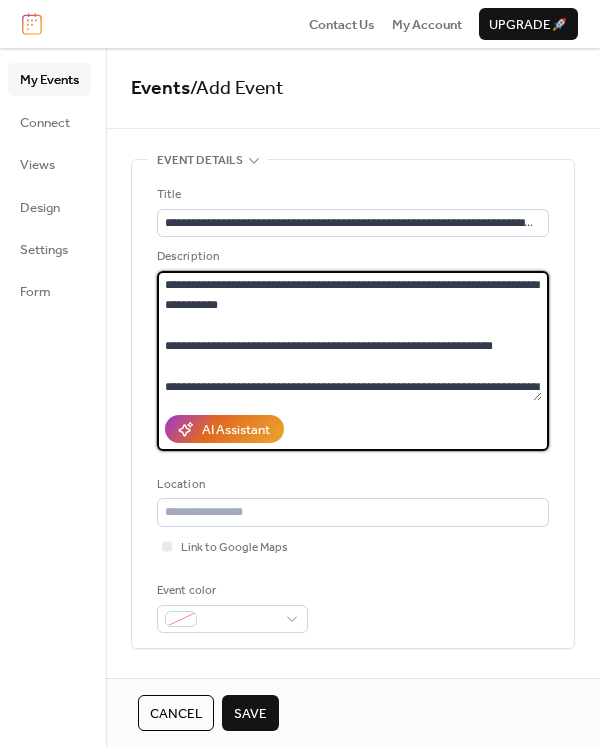 scroll, scrollTop: 99, scrollLeft: 0, axis: vertical 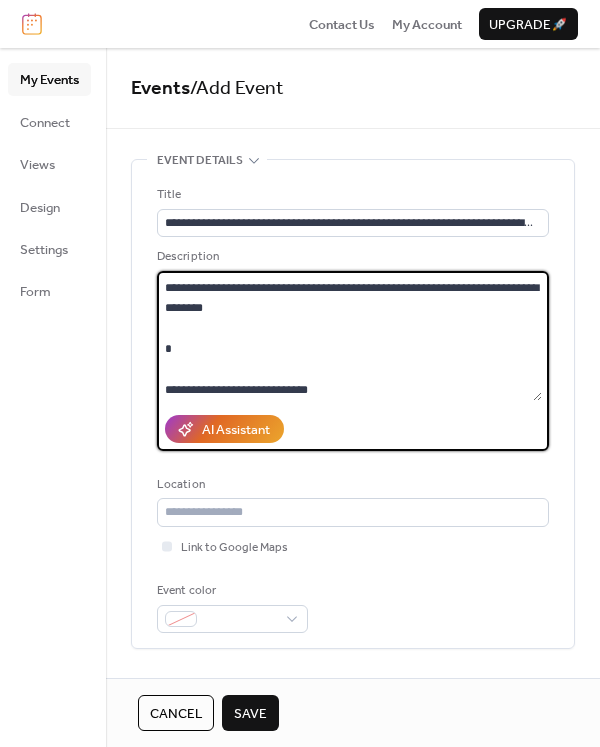 click on "**********" at bounding box center [349, 336] 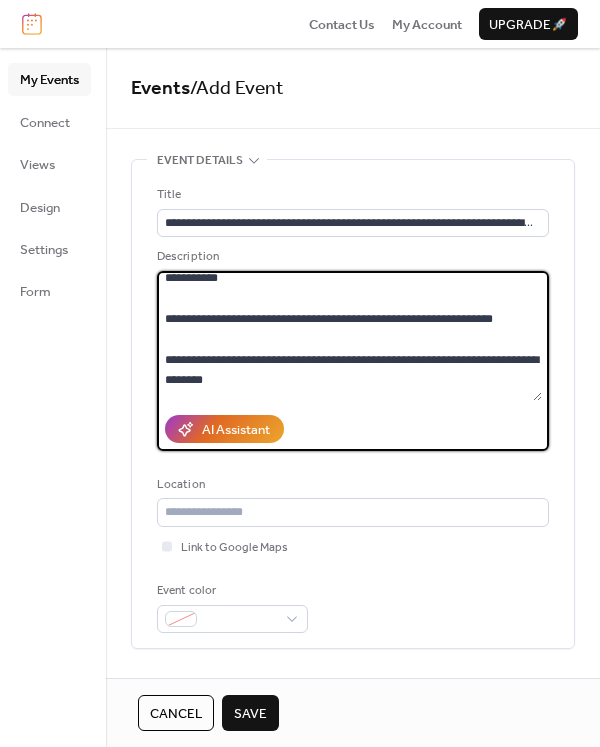 scroll, scrollTop: 61, scrollLeft: 0, axis: vertical 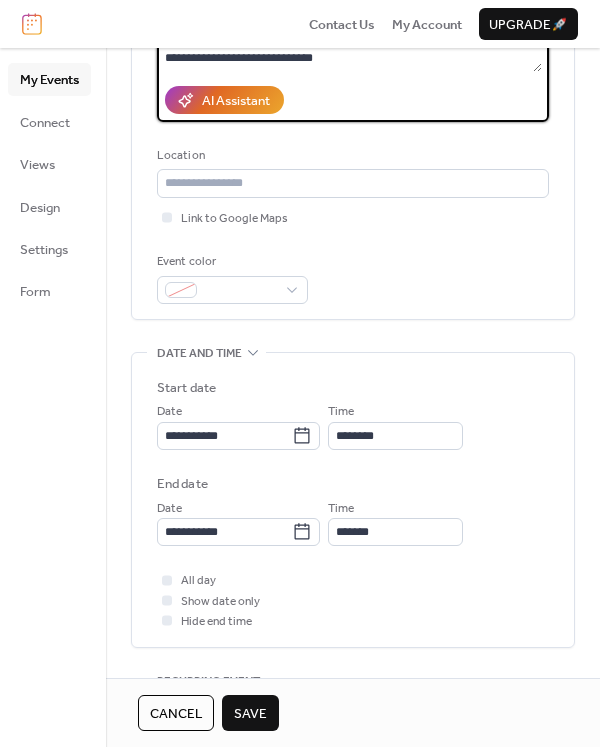 type on "**********" 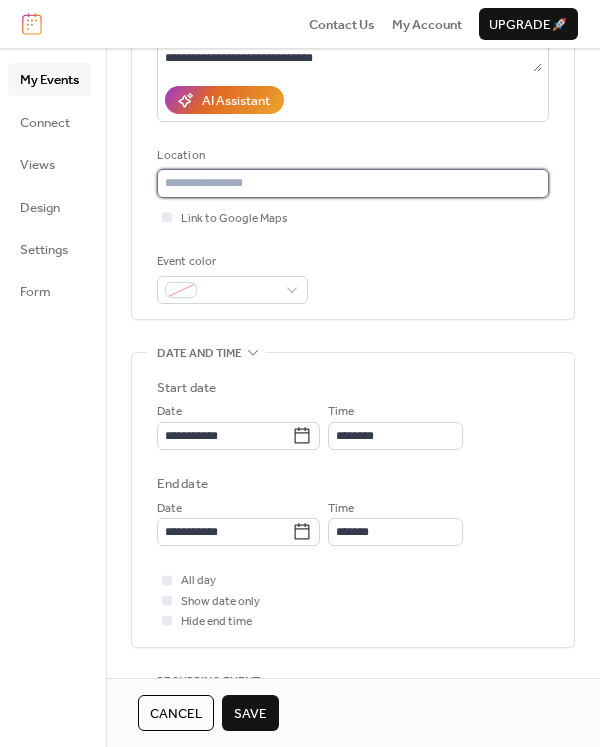 click at bounding box center [353, 183] 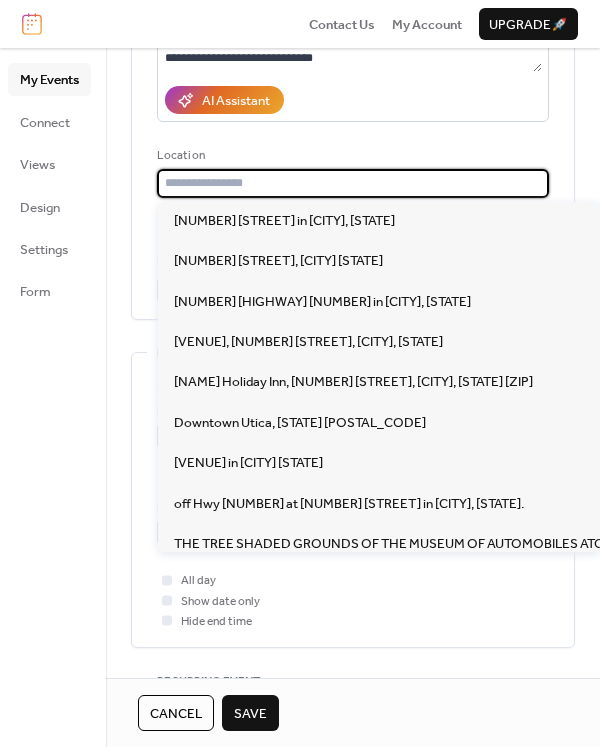 paste on "**********" 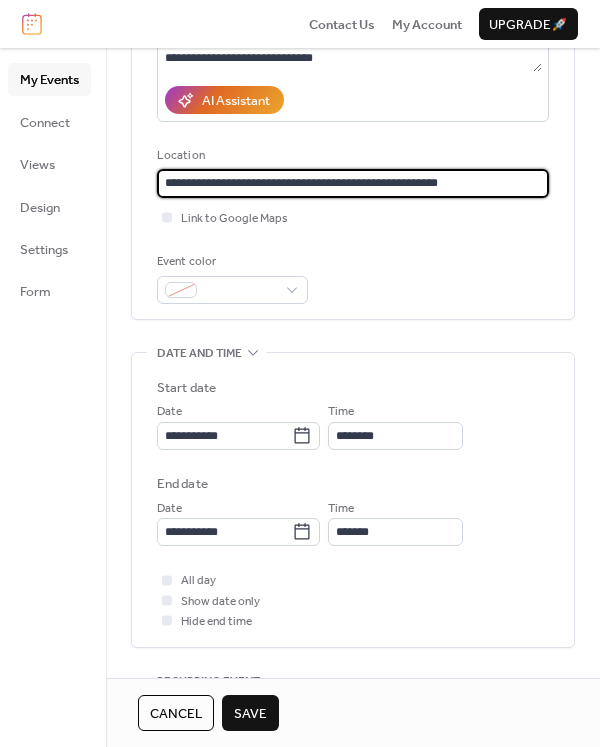 type on "**********" 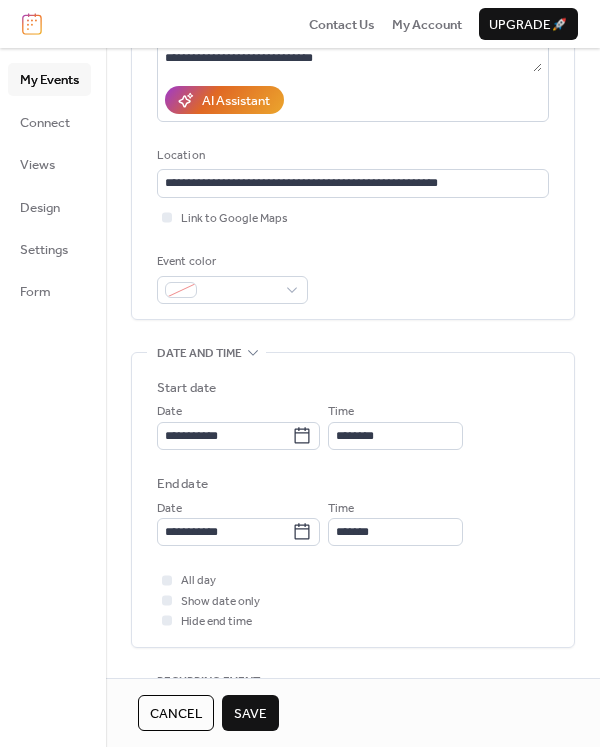 scroll, scrollTop: 494, scrollLeft: 0, axis: vertical 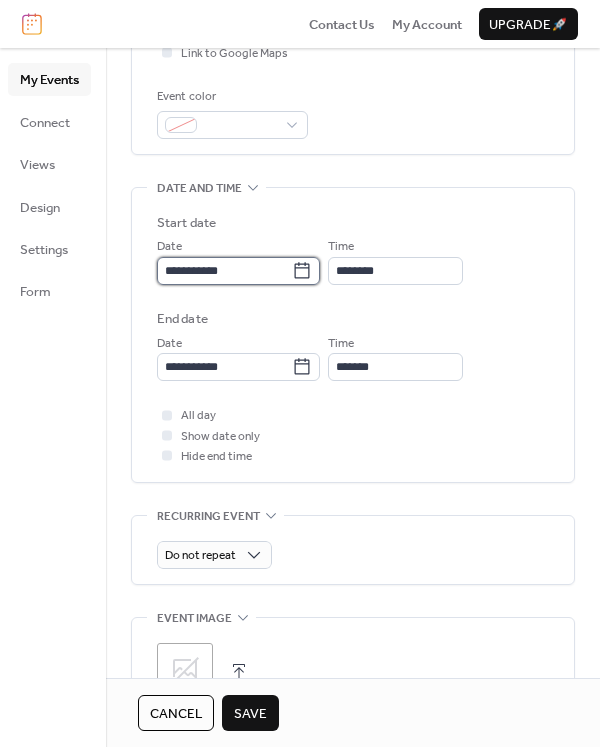 click on "**********" at bounding box center [224, 271] 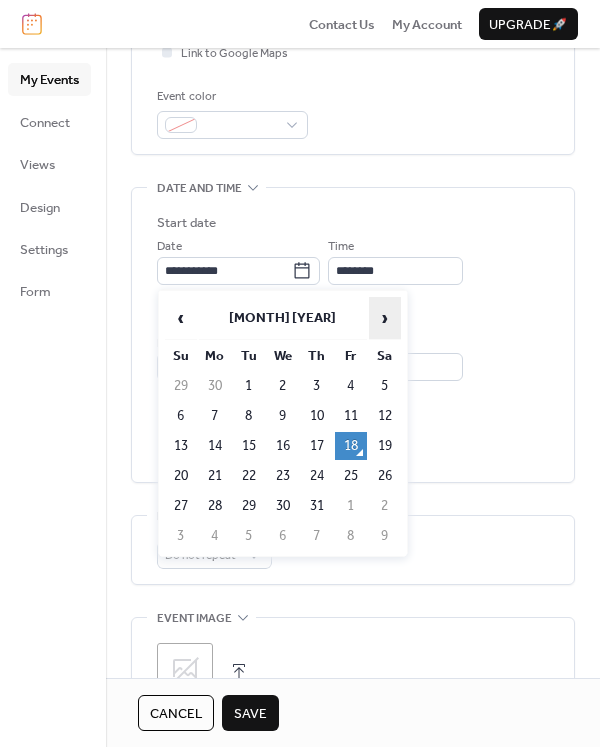 click on "›" at bounding box center (385, 318) 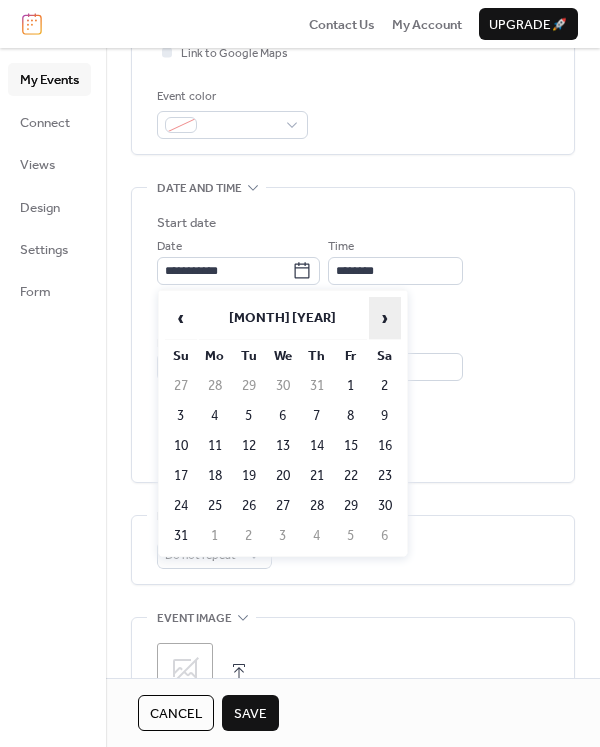 click on "›" at bounding box center (385, 318) 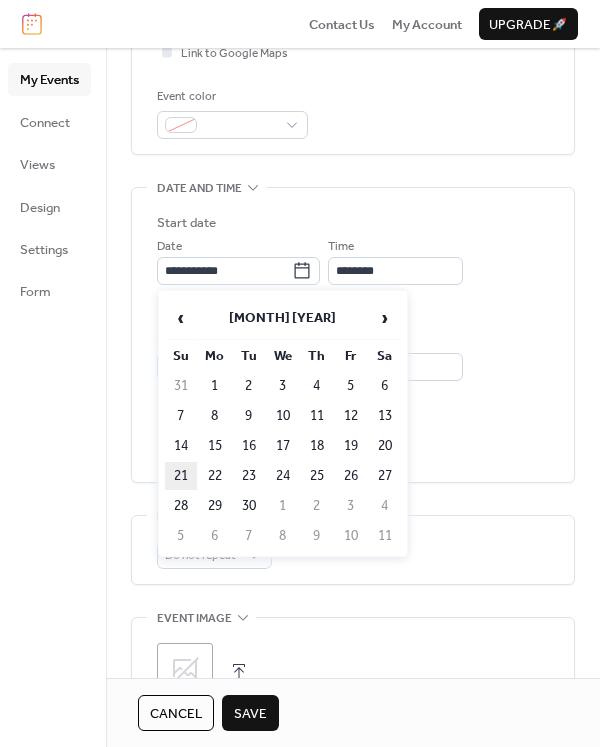 click on "21" at bounding box center [181, 476] 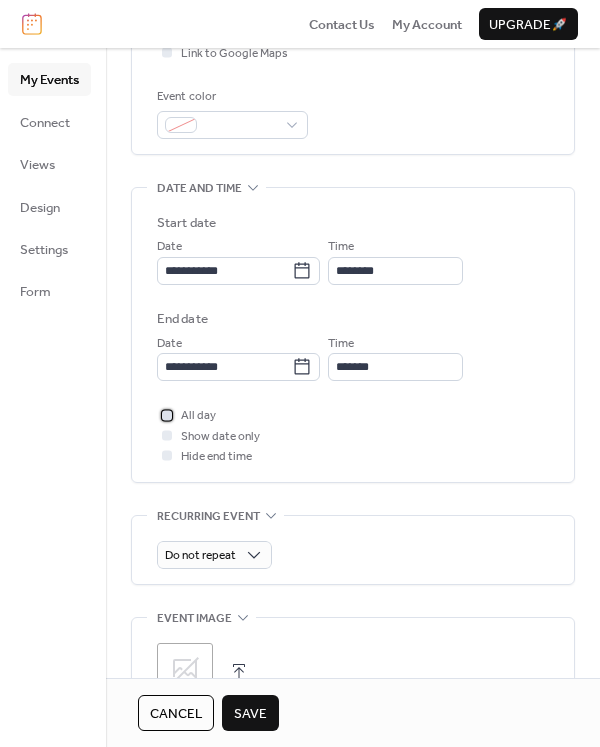 click at bounding box center [167, 415] 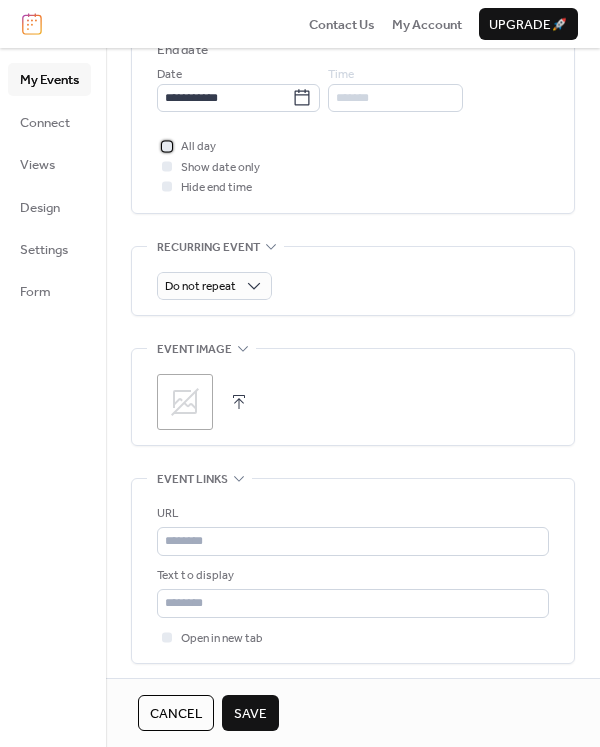 scroll, scrollTop: 759, scrollLeft: 0, axis: vertical 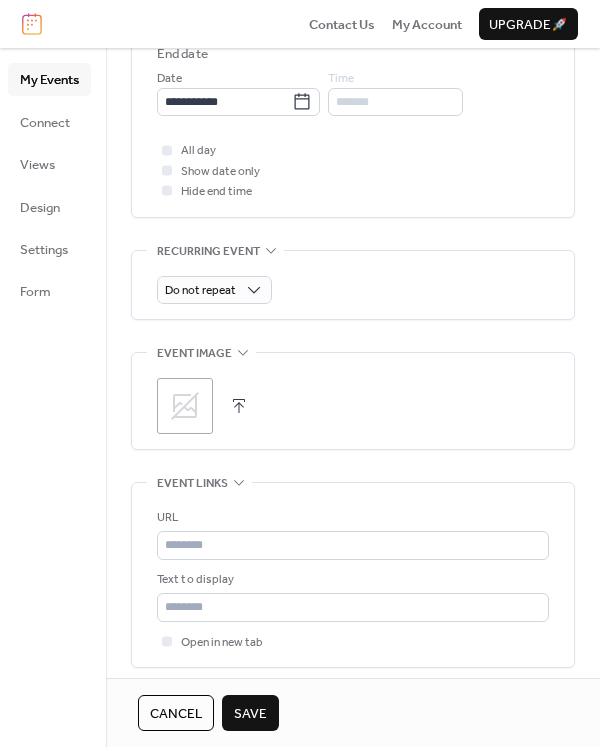 click at bounding box center [239, 406] 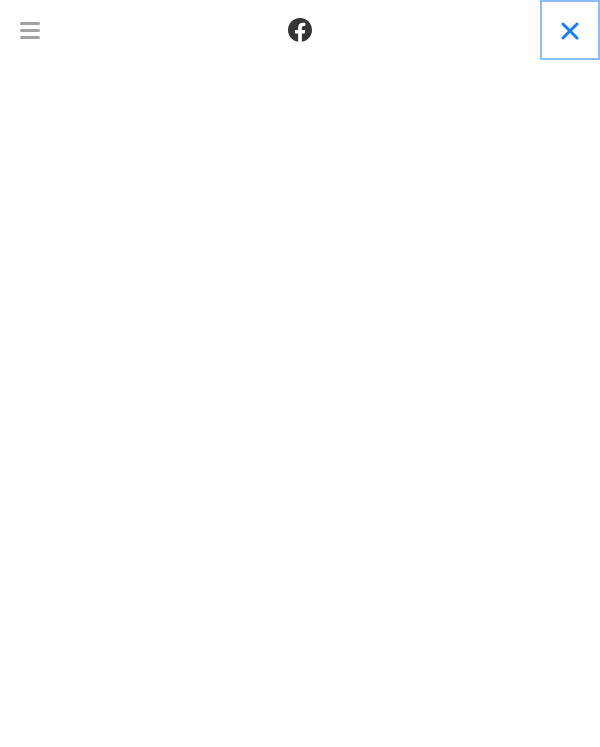 click at bounding box center [570, 30] 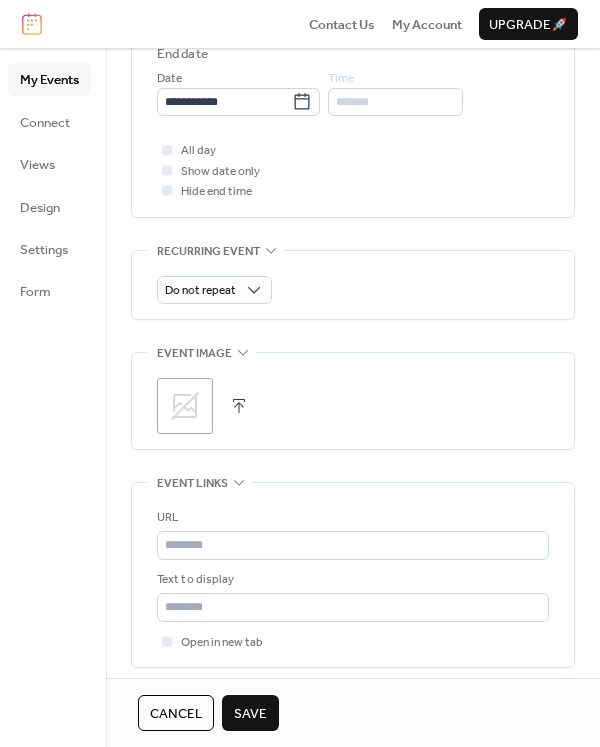 click at bounding box center [239, 406] 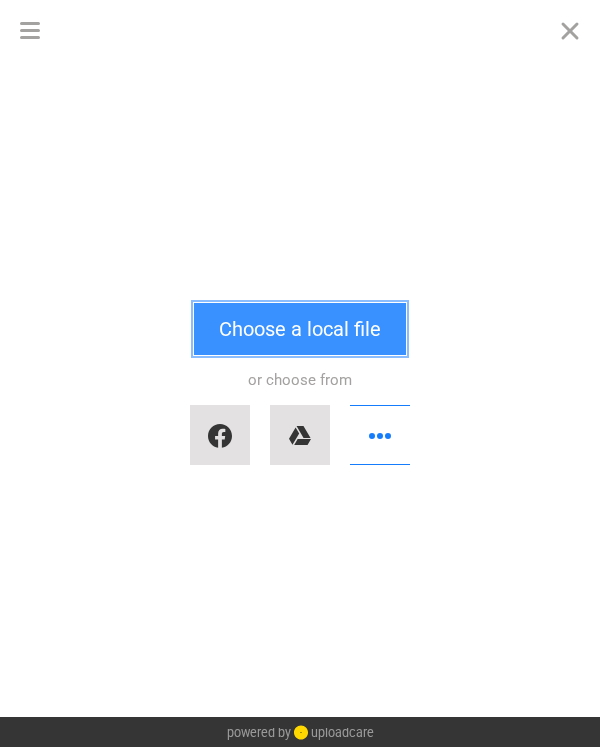 click on "Choose a local file" at bounding box center (300, 329) 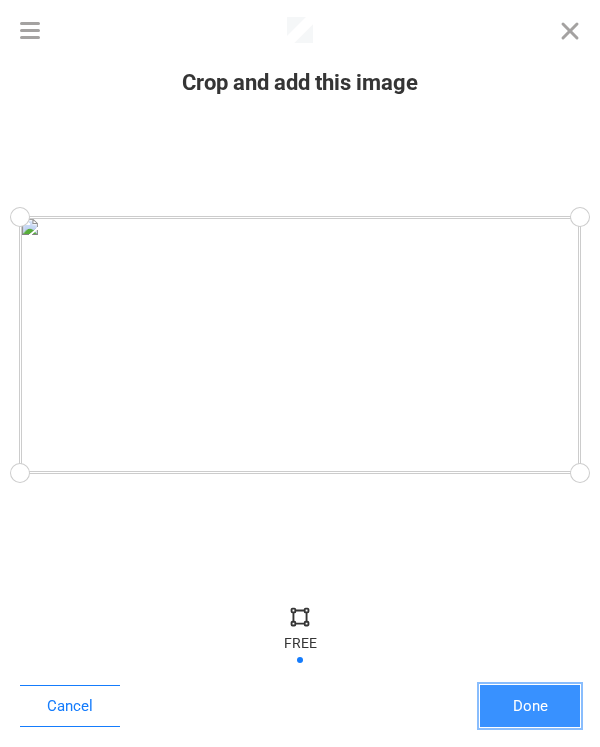 click on "Done" at bounding box center [530, 706] 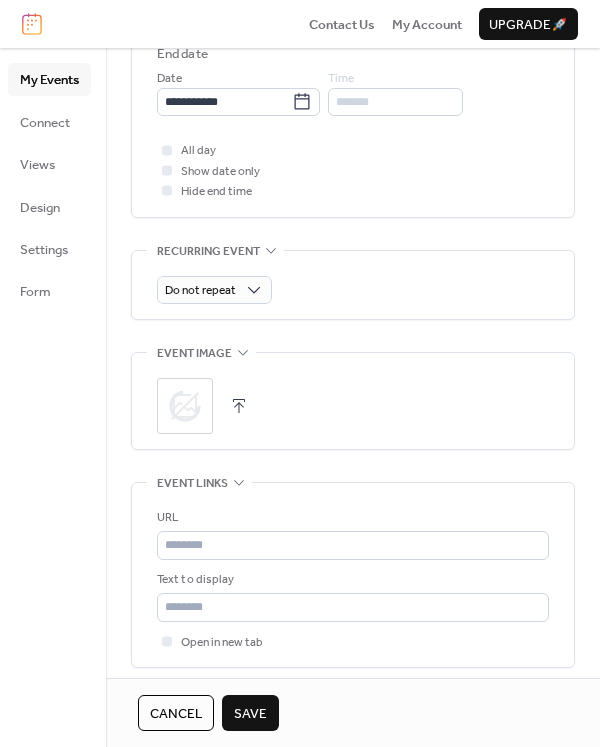 scroll, scrollTop: 917, scrollLeft: 0, axis: vertical 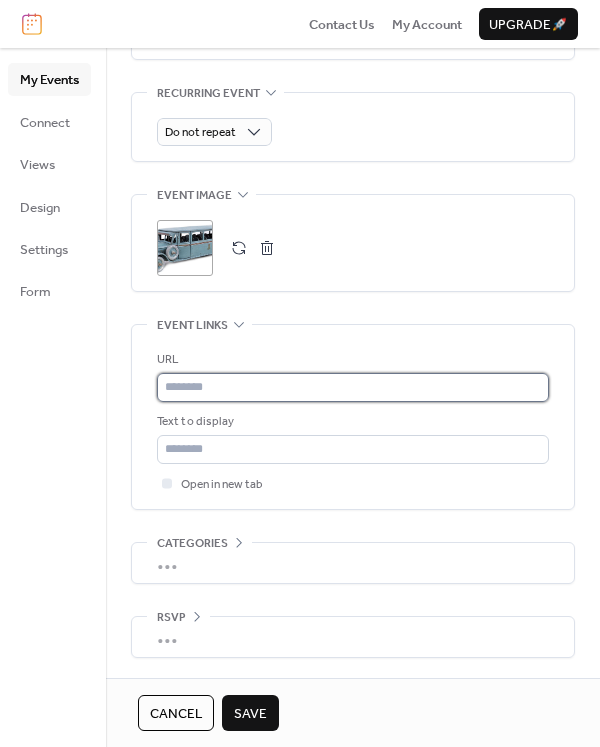 click at bounding box center (353, 387) 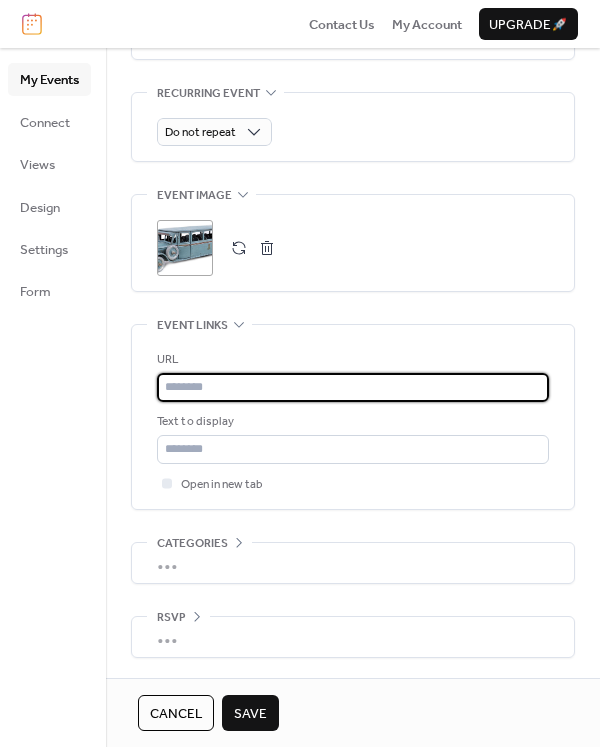 paste on "**********" 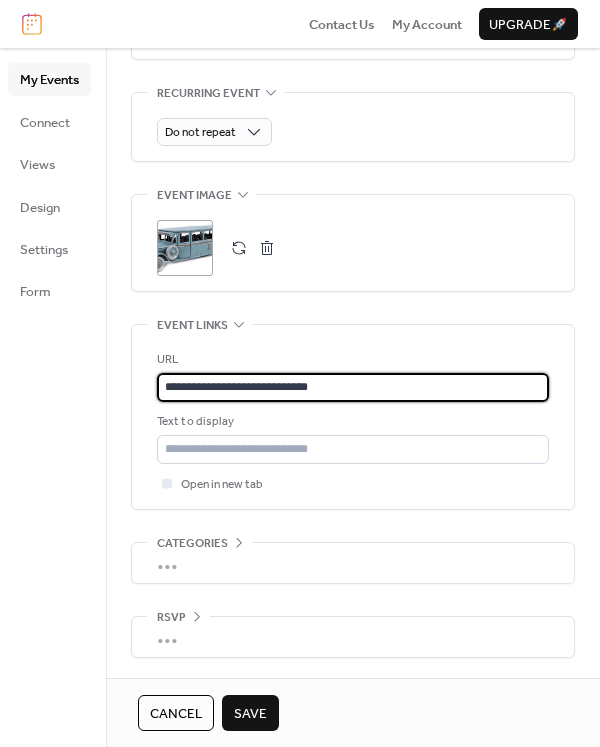 type on "**********" 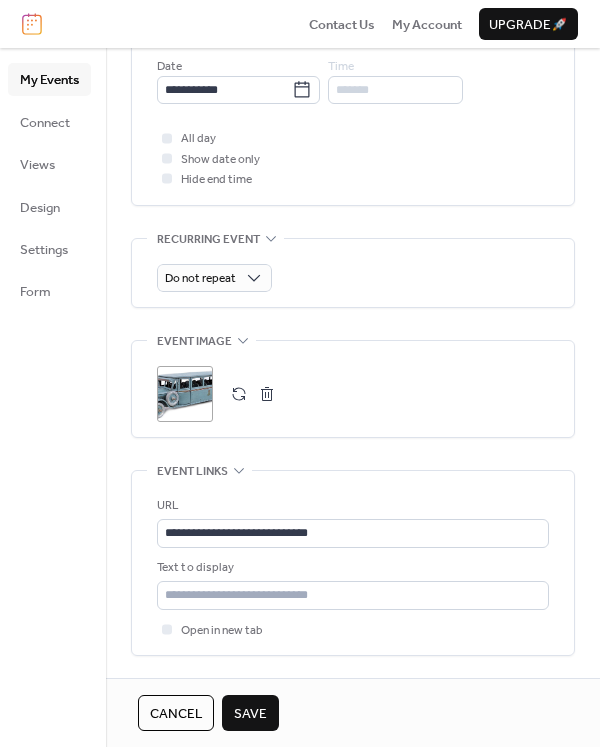 scroll, scrollTop: 917, scrollLeft: 0, axis: vertical 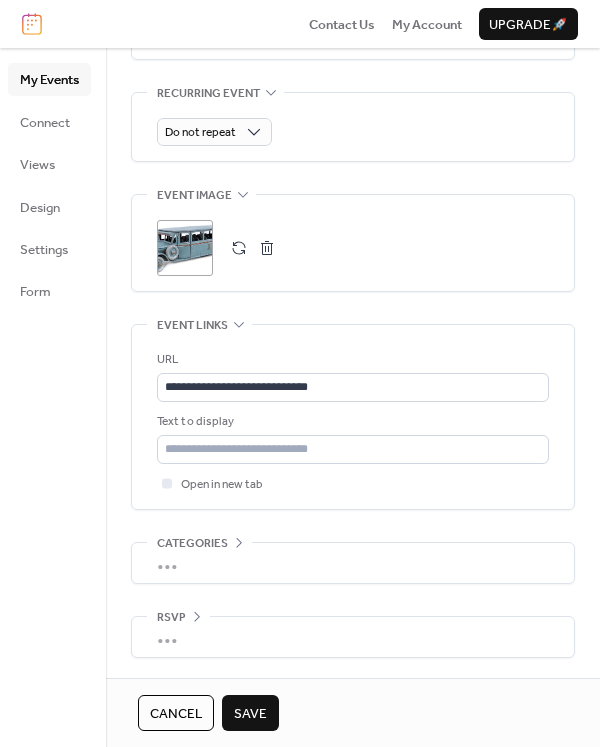 click on "Save" at bounding box center [250, 714] 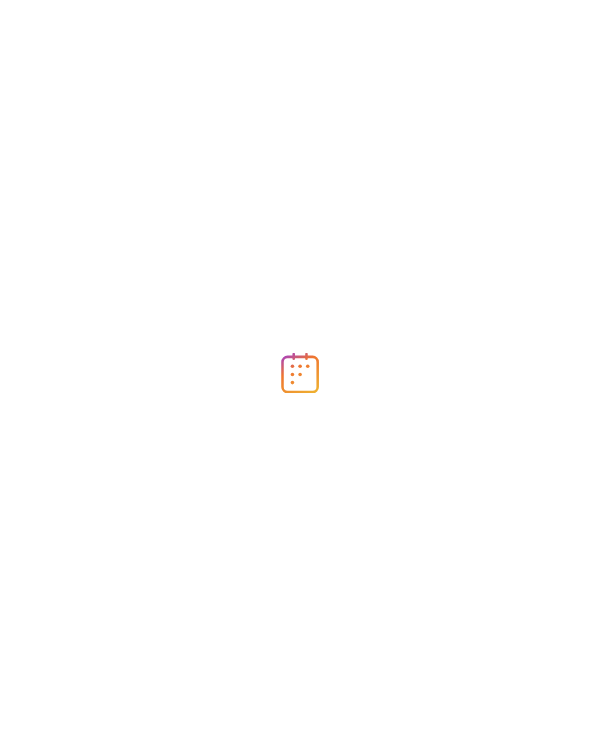 scroll, scrollTop: 0, scrollLeft: 0, axis: both 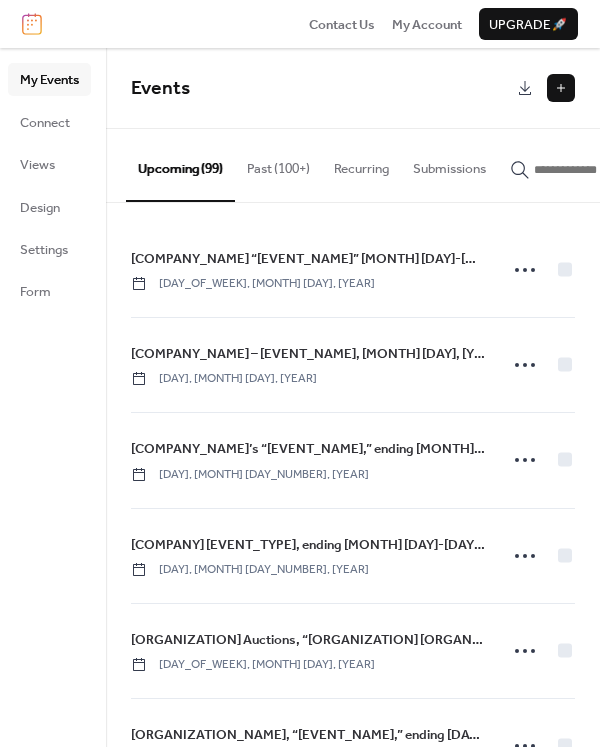 click at bounding box center [561, 88] 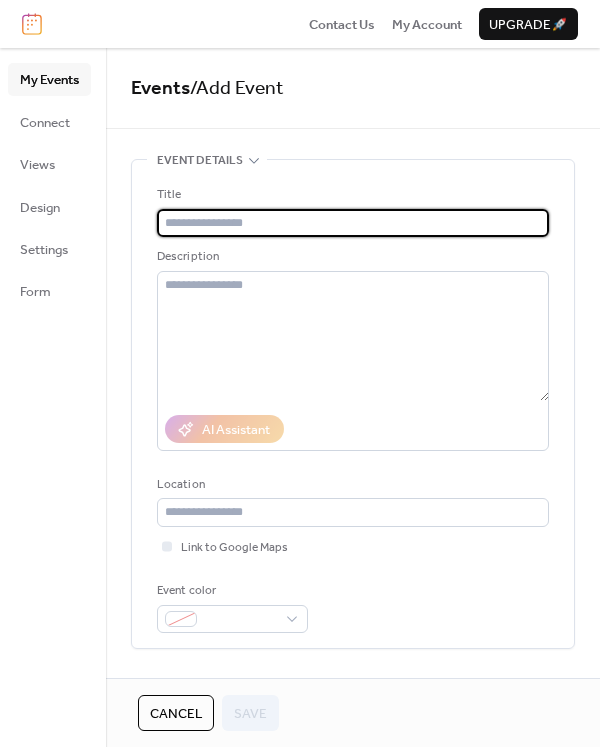 click at bounding box center (353, 223) 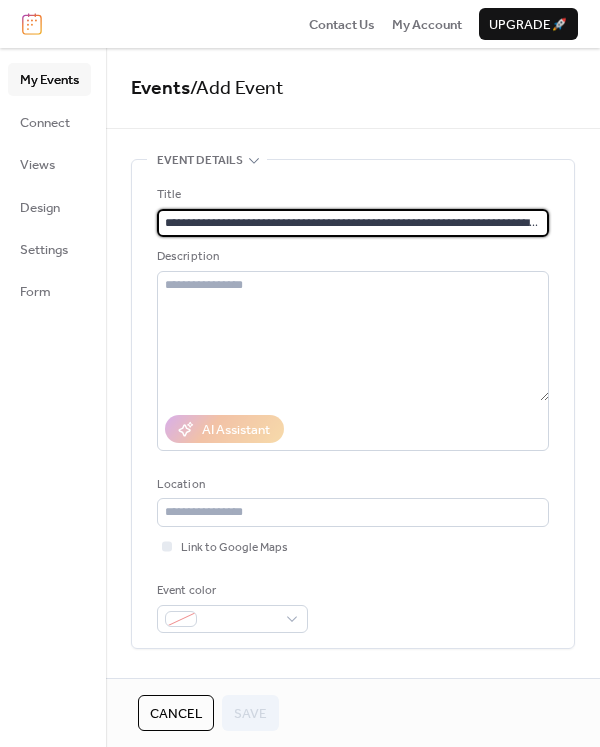 scroll, scrollTop: 0, scrollLeft: 20, axis: horizontal 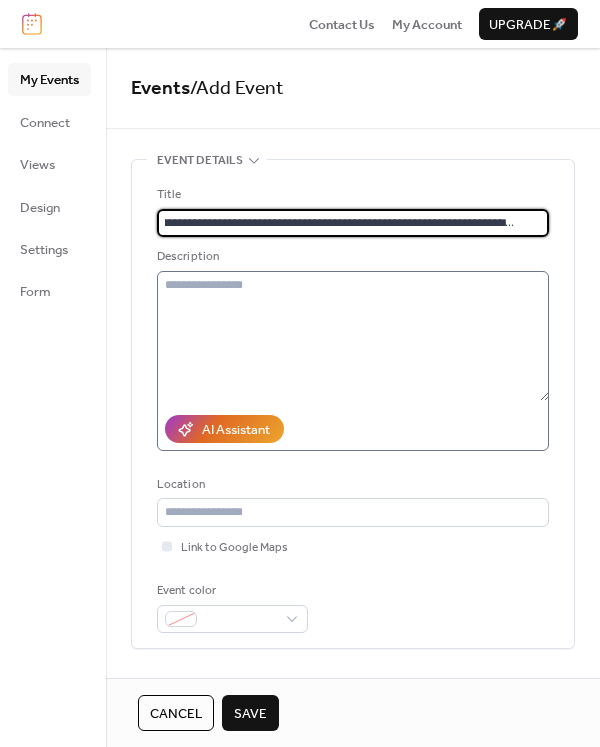 type on "**********" 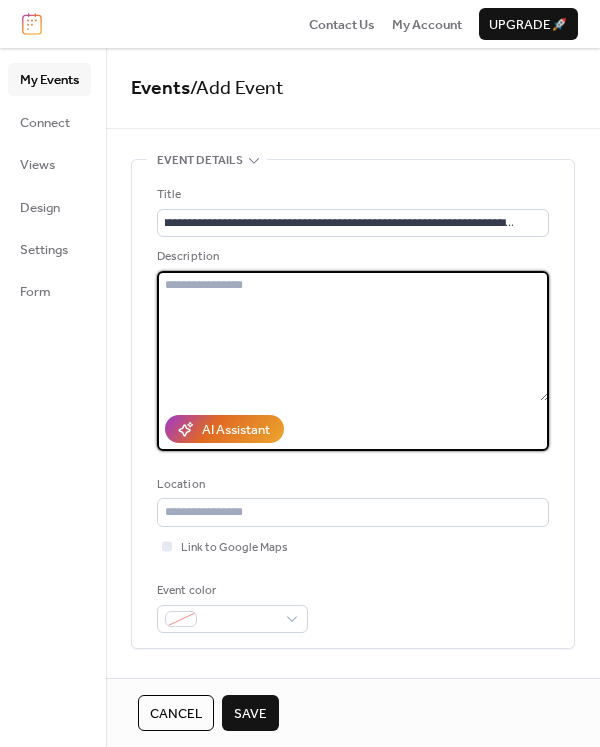 scroll, scrollTop: 0, scrollLeft: 0, axis: both 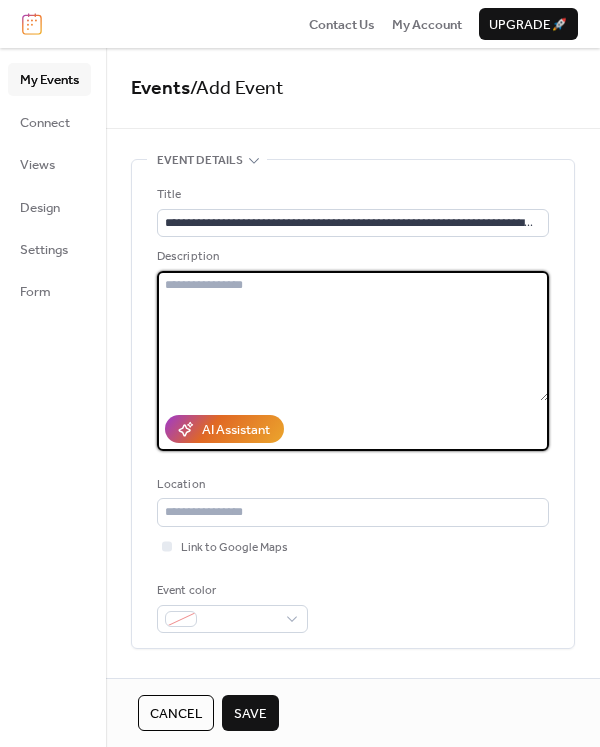 click at bounding box center (353, 336) 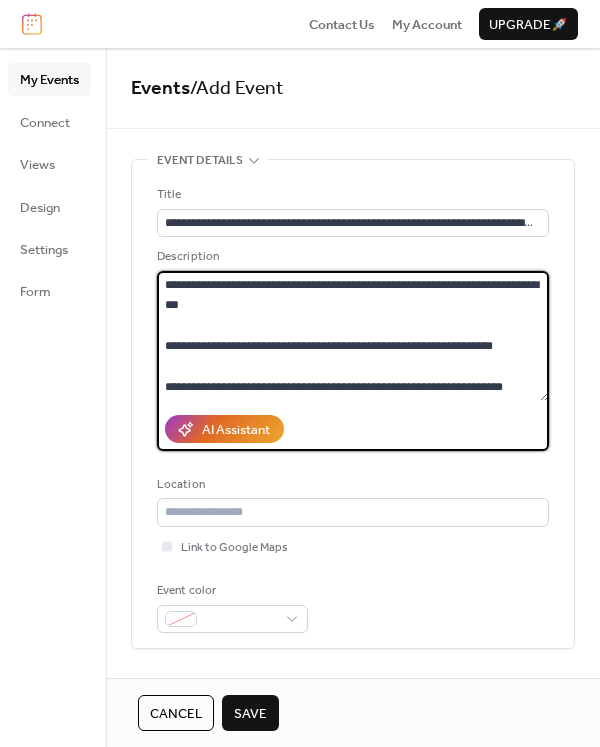 scroll, scrollTop: 99, scrollLeft: 0, axis: vertical 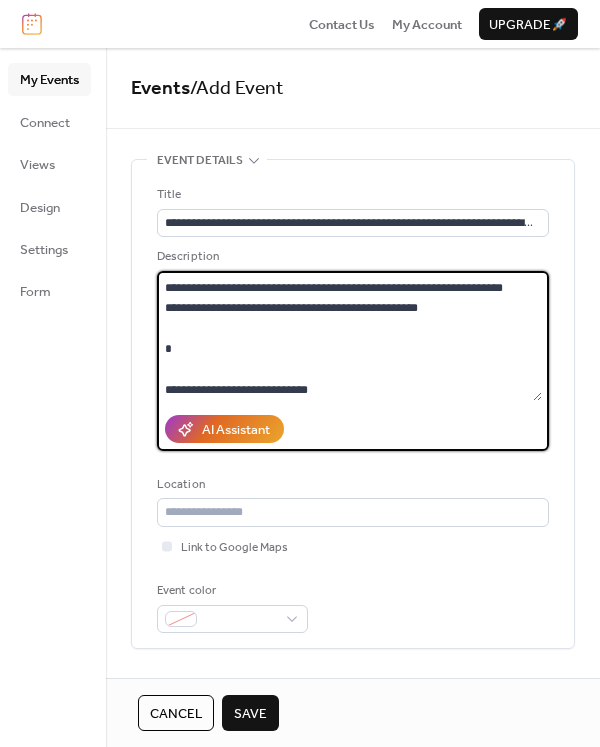 click on "**********" at bounding box center (349, 336) 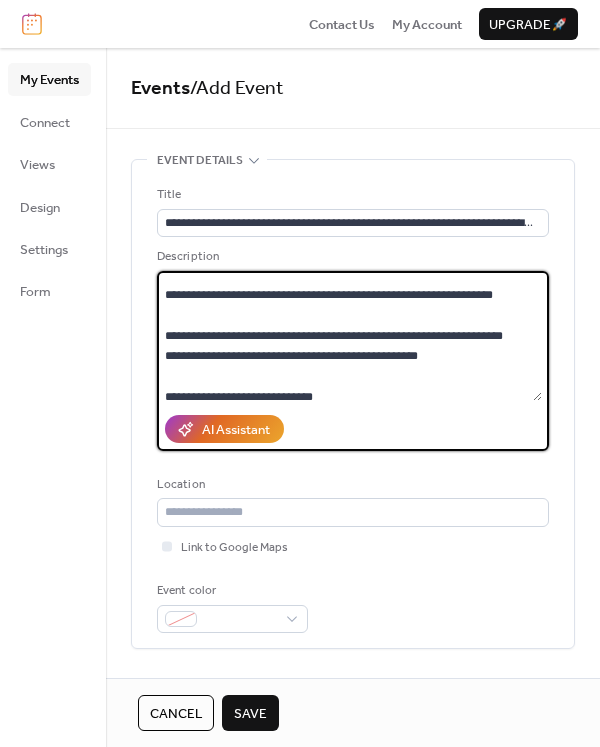 scroll, scrollTop: 61, scrollLeft: 0, axis: vertical 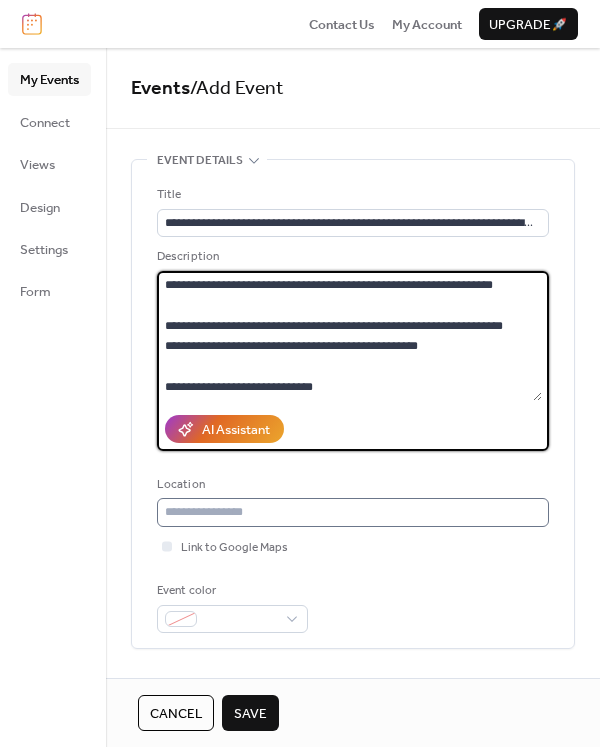 type on "**********" 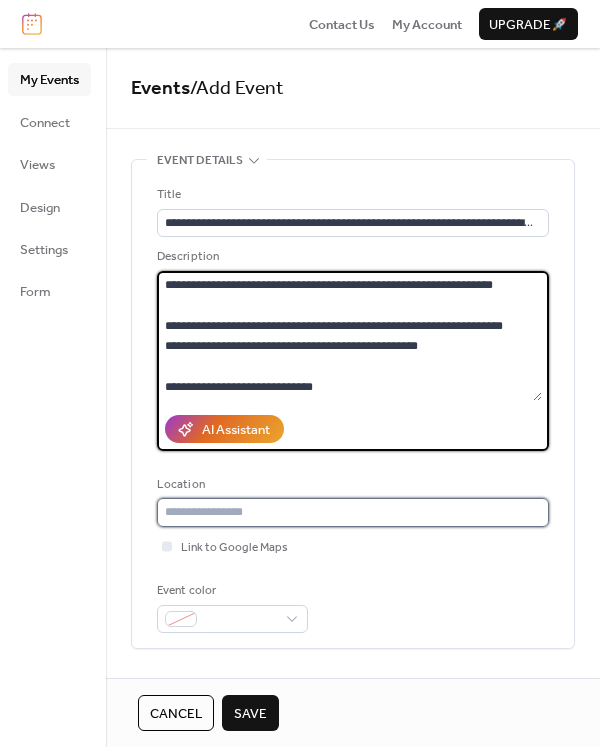 click at bounding box center (353, 512) 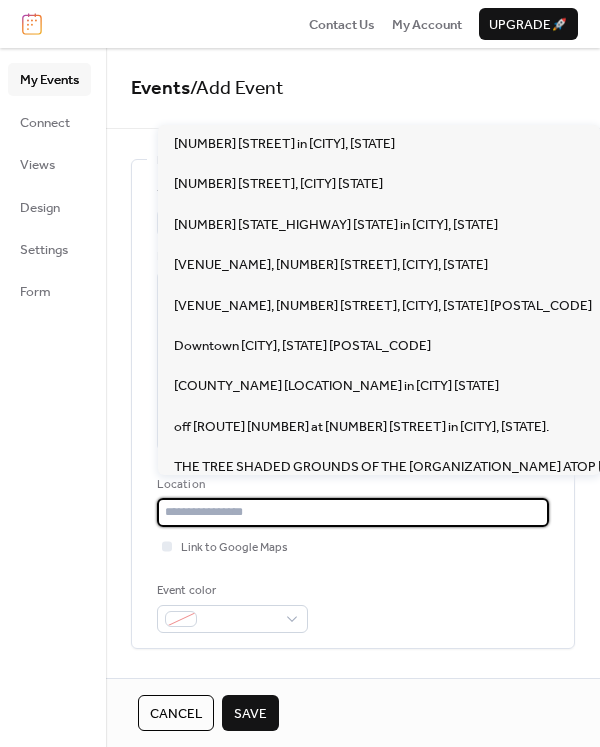 paste on "**********" 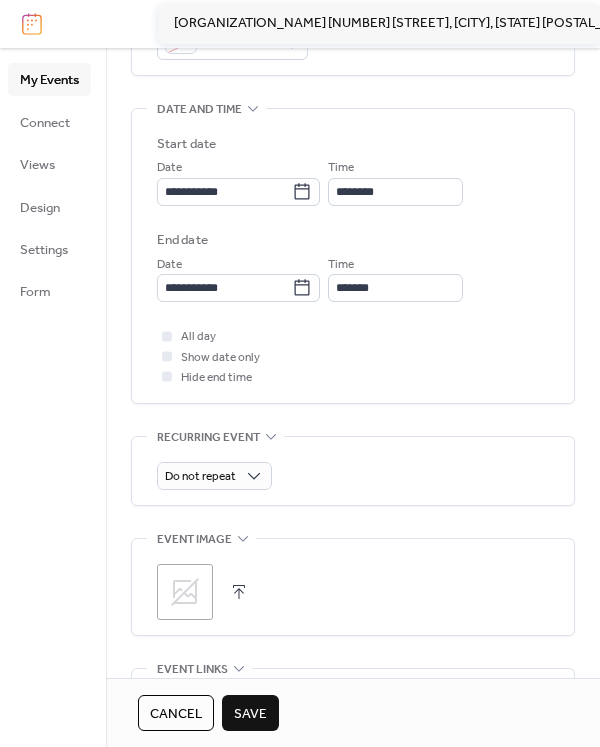 scroll, scrollTop: 259, scrollLeft: 0, axis: vertical 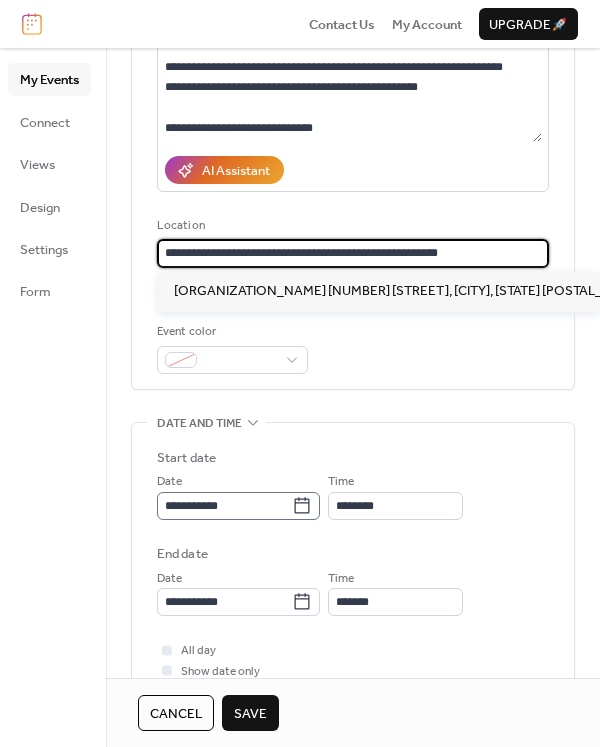 type on "**********" 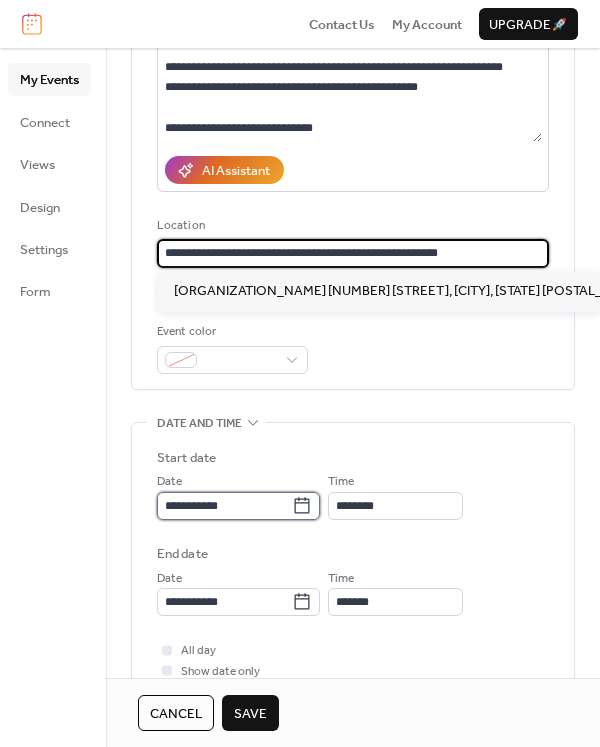 click on "**********" at bounding box center (300, 373) 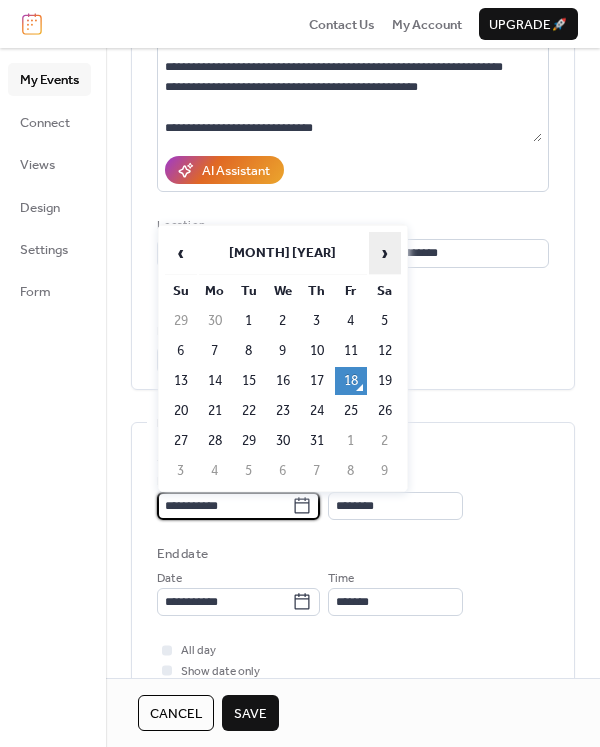 click on "›" at bounding box center (385, 253) 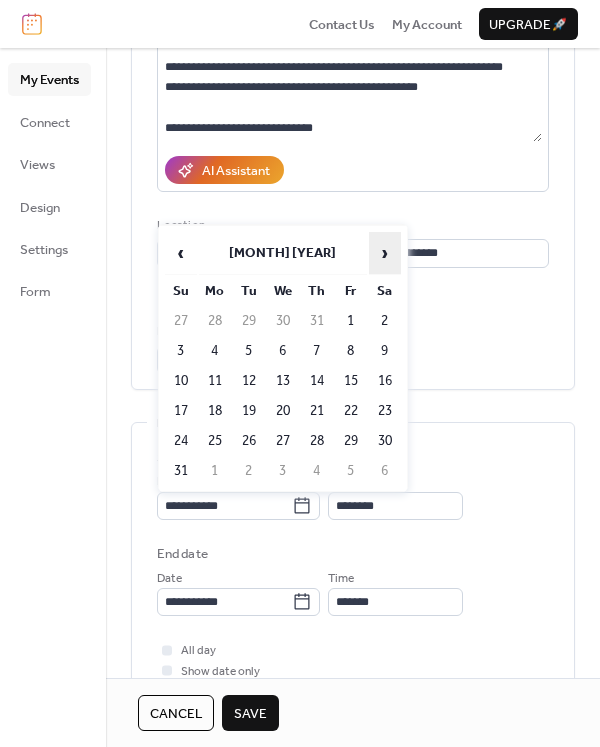click on "›" at bounding box center (385, 253) 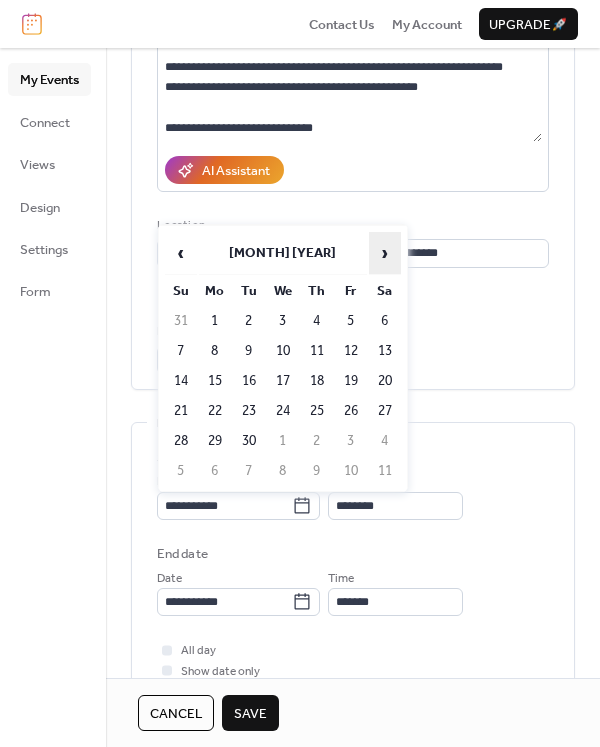click on "›" at bounding box center [385, 253] 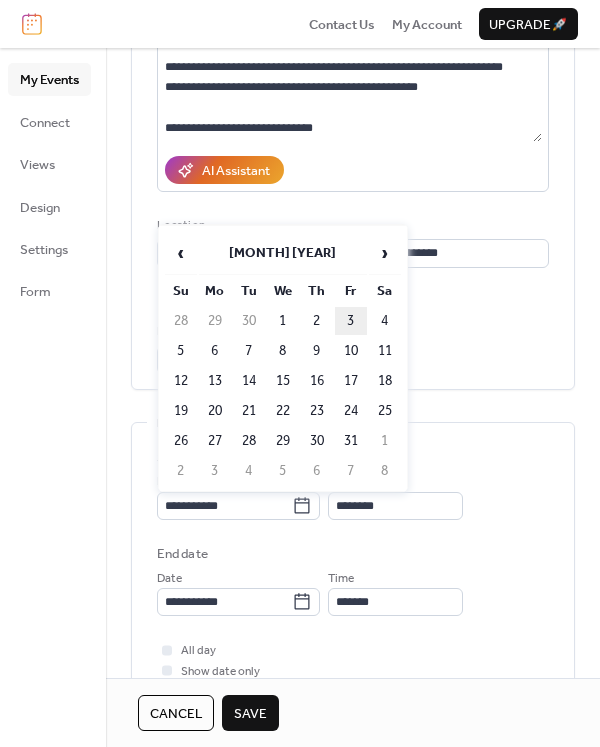 click on "3" at bounding box center (351, 321) 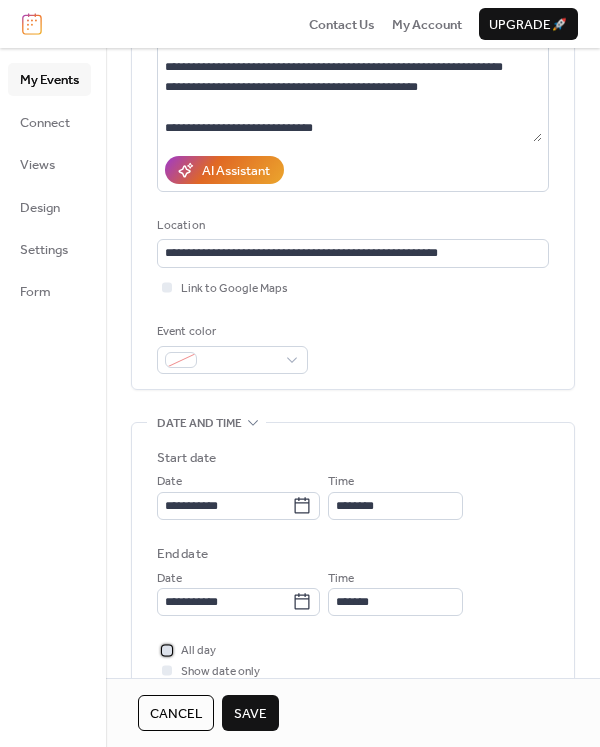 click at bounding box center (167, 650) 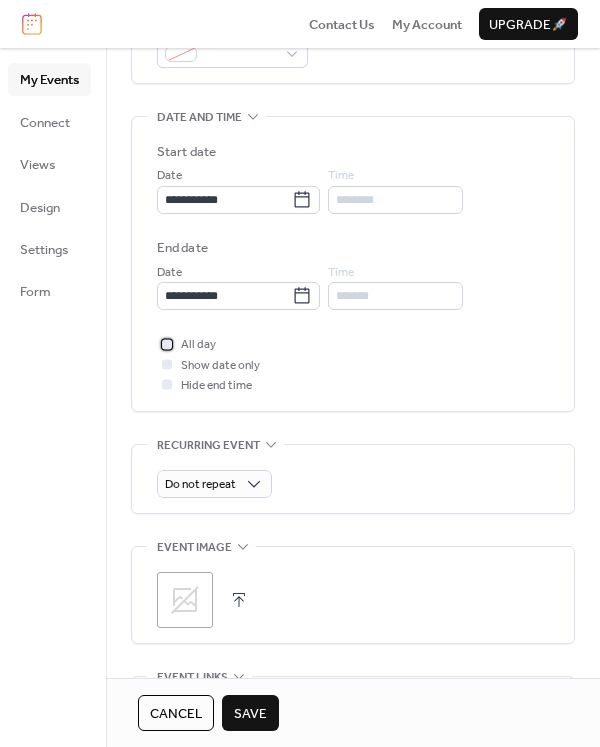 scroll, scrollTop: 626, scrollLeft: 0, axis: vertical 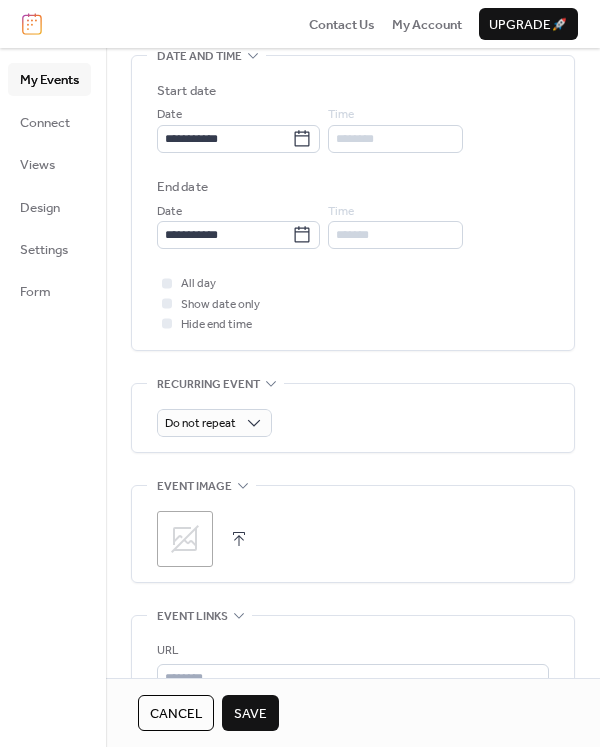 click at bounding box center (239, 539) 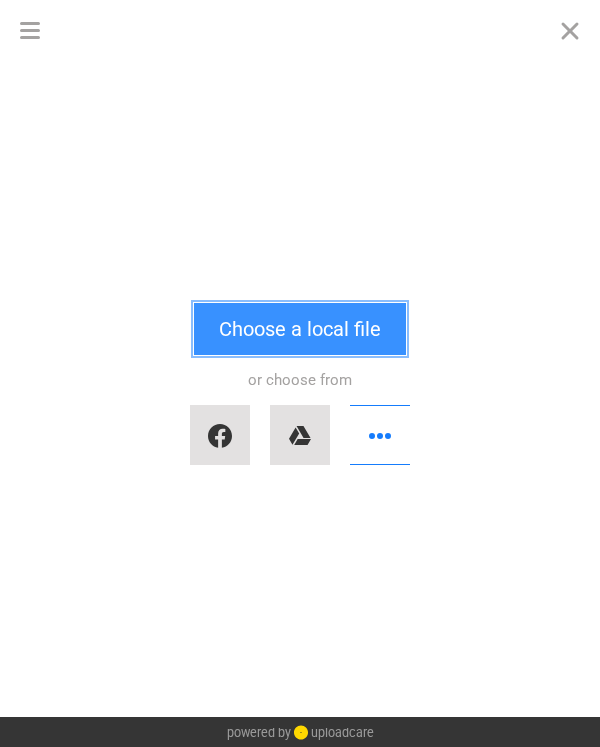 click on "Choose a local file" at bounding box center [300, 329] 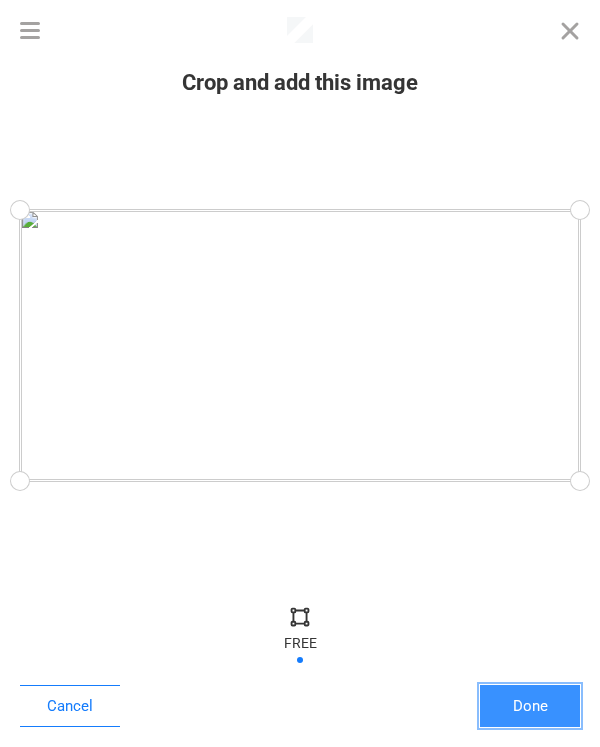 click on "Done" at bounding box center [530, 706] 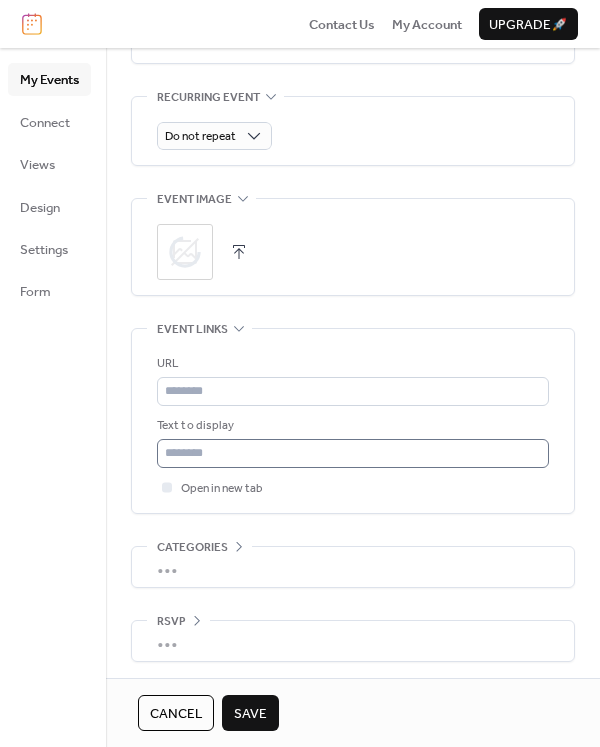 scroll, scrollTop: 917, scrollLeft: 0, axis: vertical 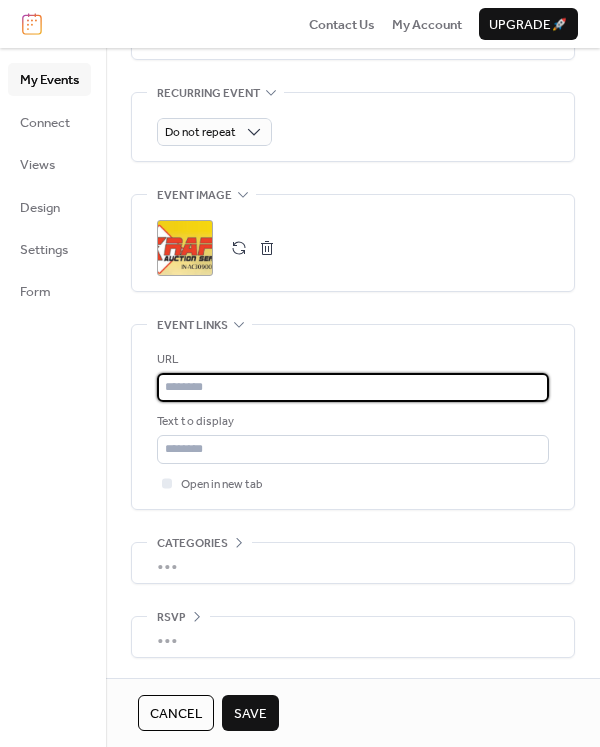 click at bounding box center [353, 387] 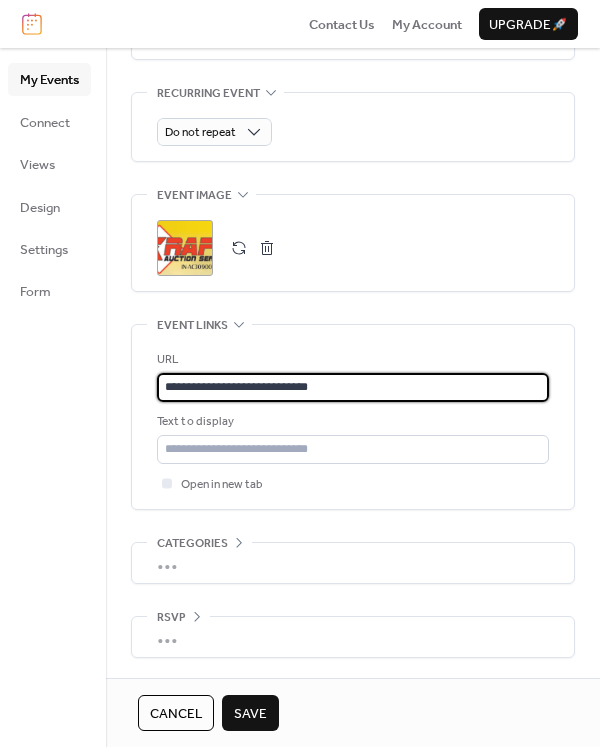 type on "**********" 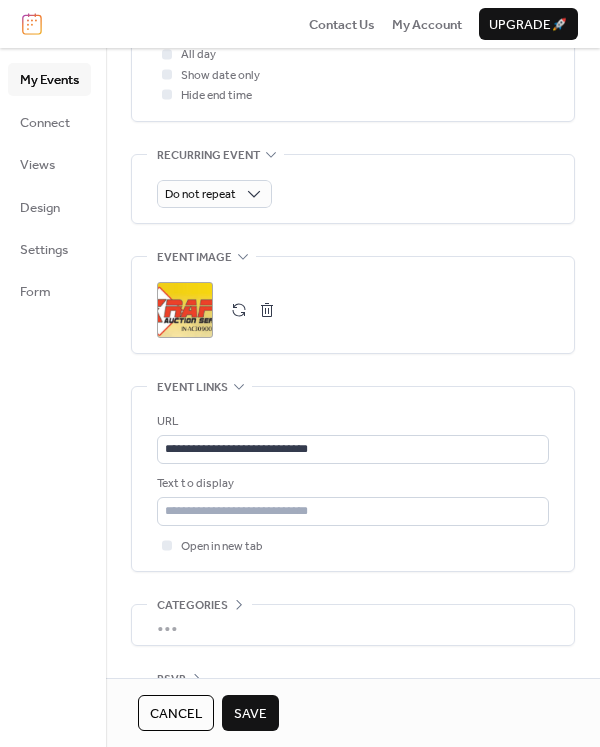scroll, scrollTop: 917, scrollLeft: 0, axis: vertical 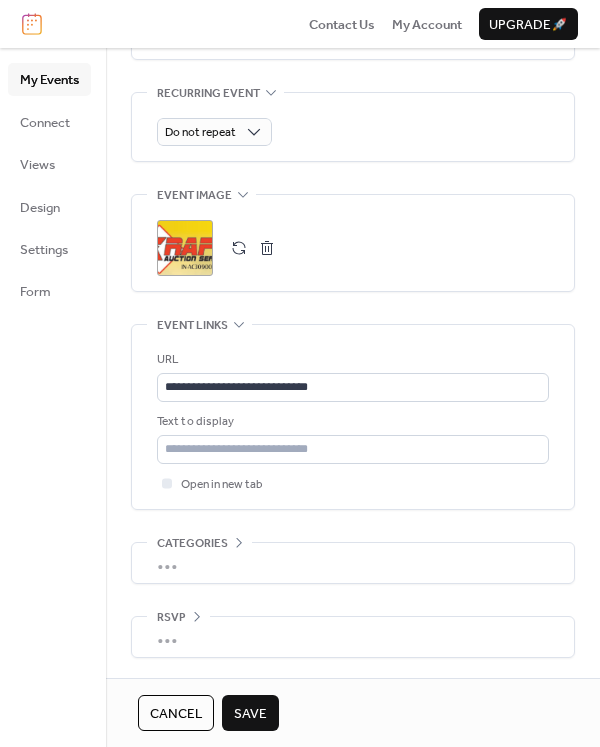 click on "Save" at bounding box center [250, 714] 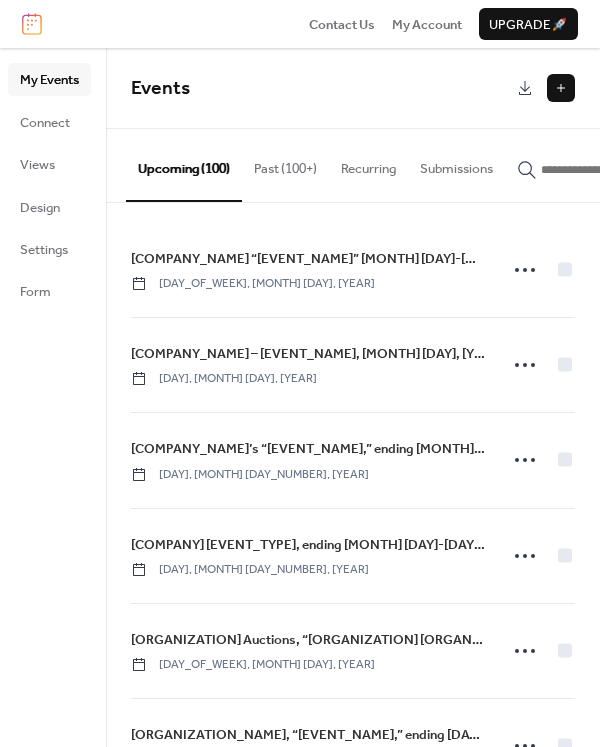 click at bounding box center [561, 88] 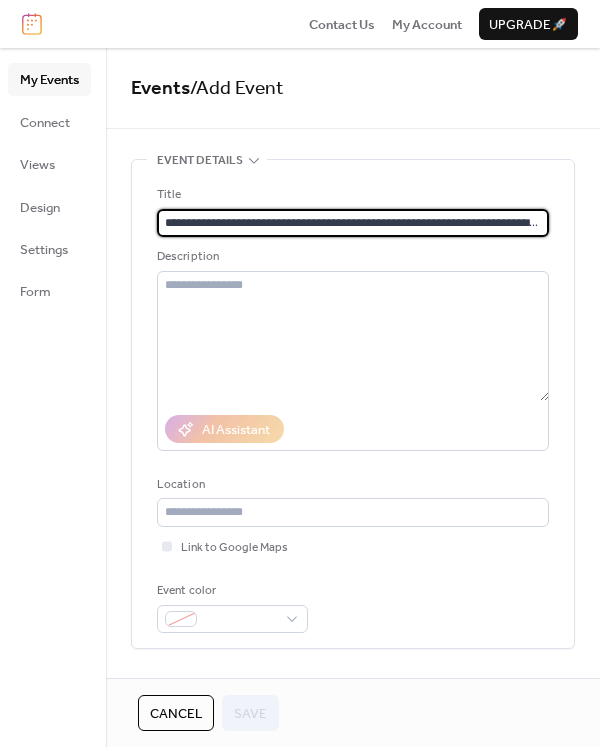 scroll, scrollTop: 0, scrollLeft: 78, axis: horizontal 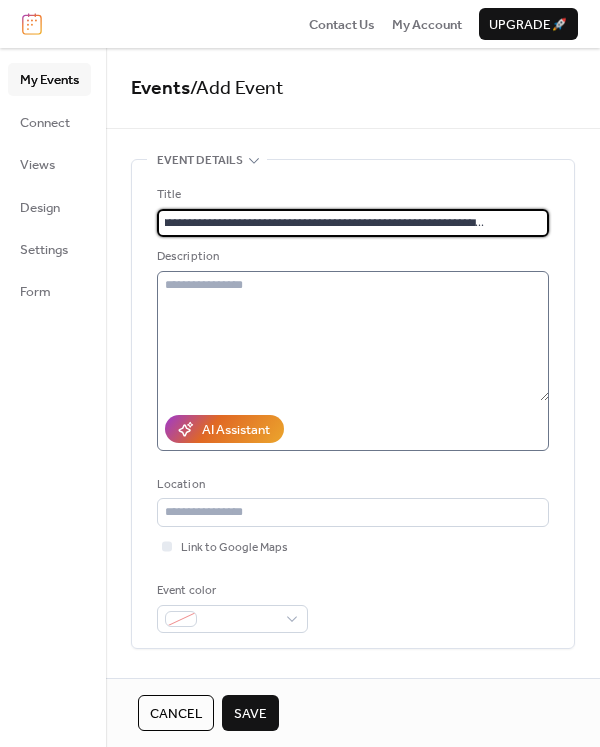 type on "**********" 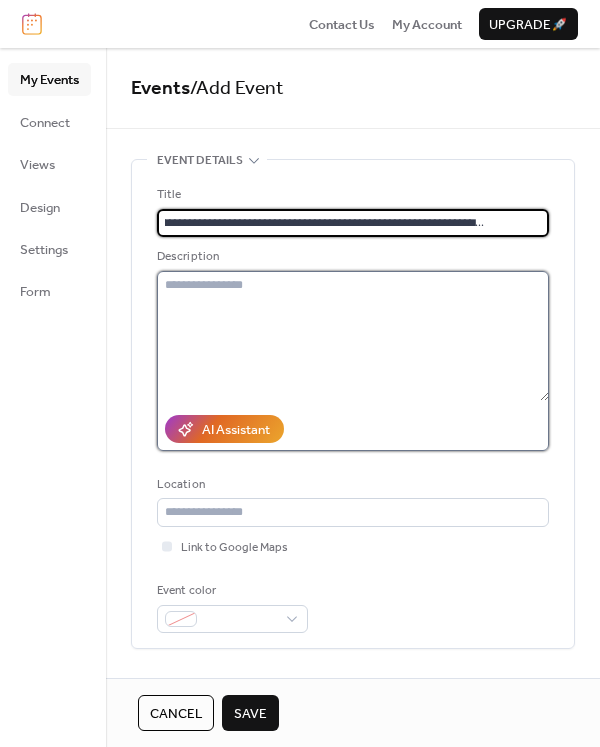 click at bounding box center [353, 336] 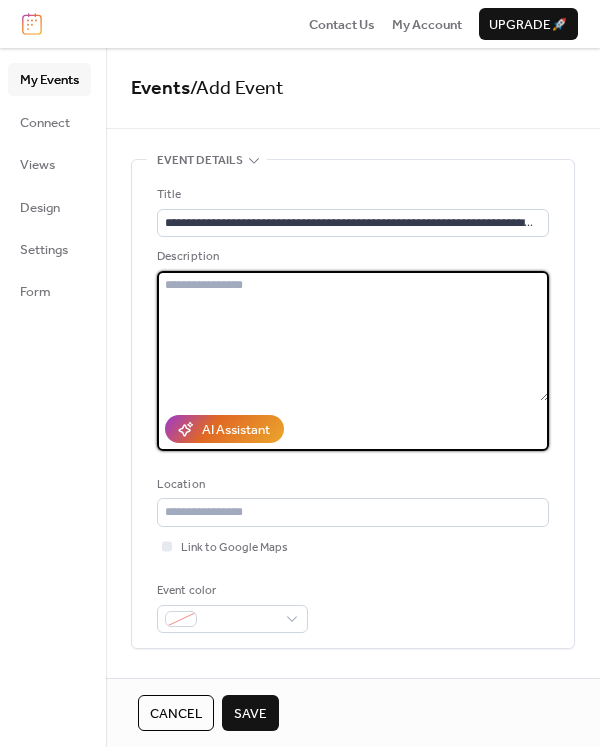 paste on "**********" 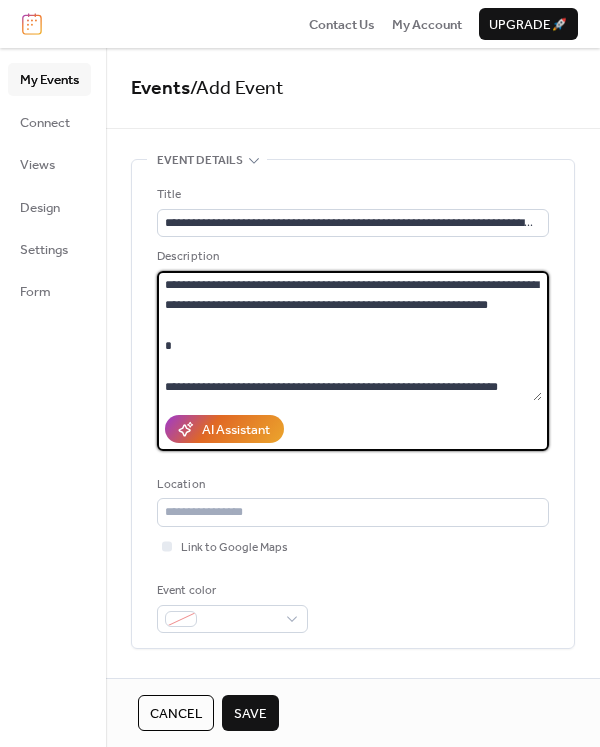 scroll, scrollTop: 629, scrollLeft: 0, axis: vertical 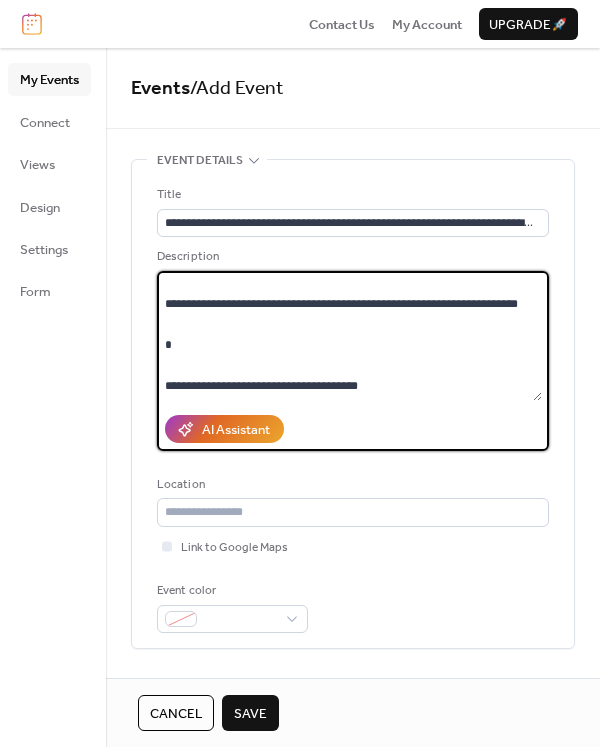 click at bounding box center [349, 336] 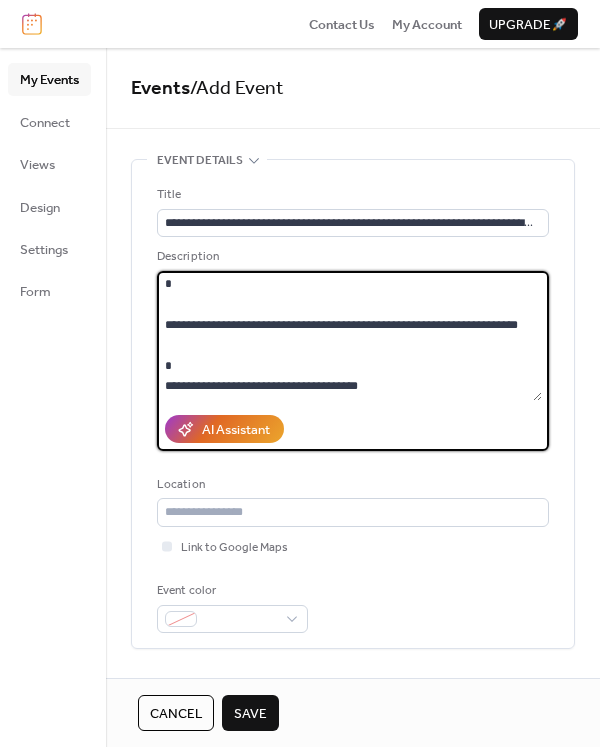 scroll, scrollTop: 612, scrollLeft: 0, axis: vertical 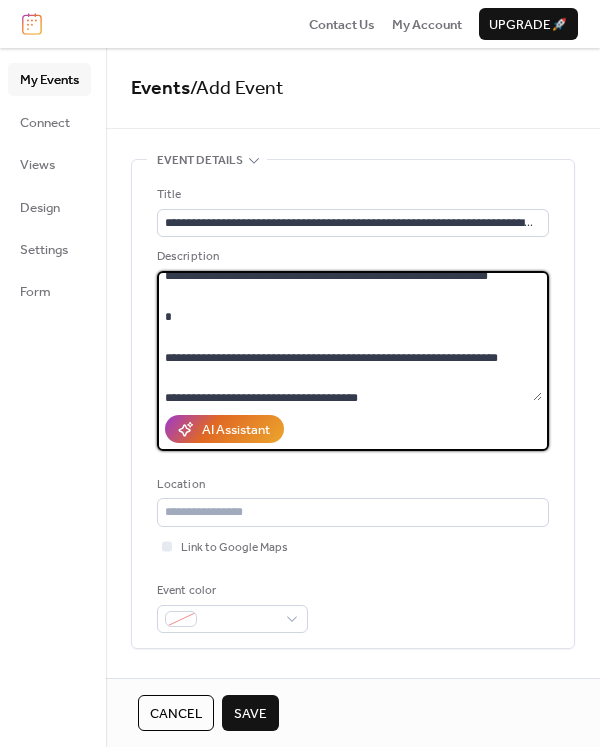 click at bounding box center [349, 336] 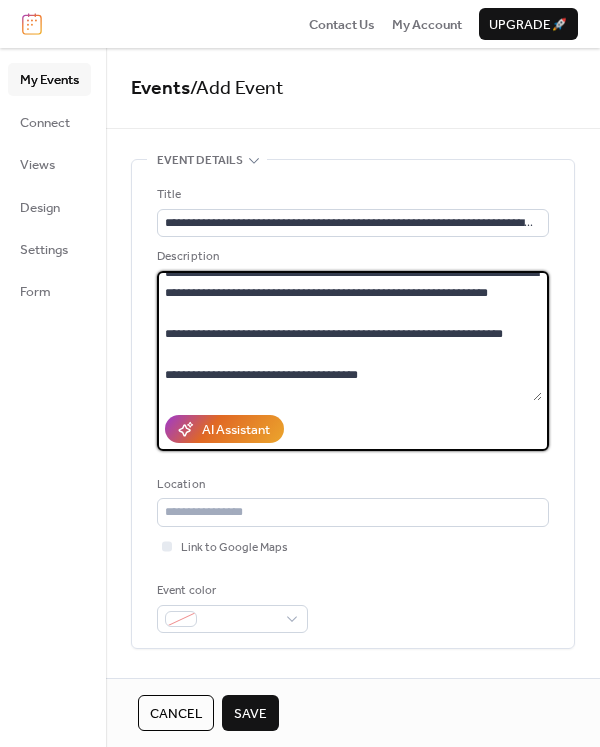 scroll, scrollTop: 0, scrollLeft: 0, axis: both 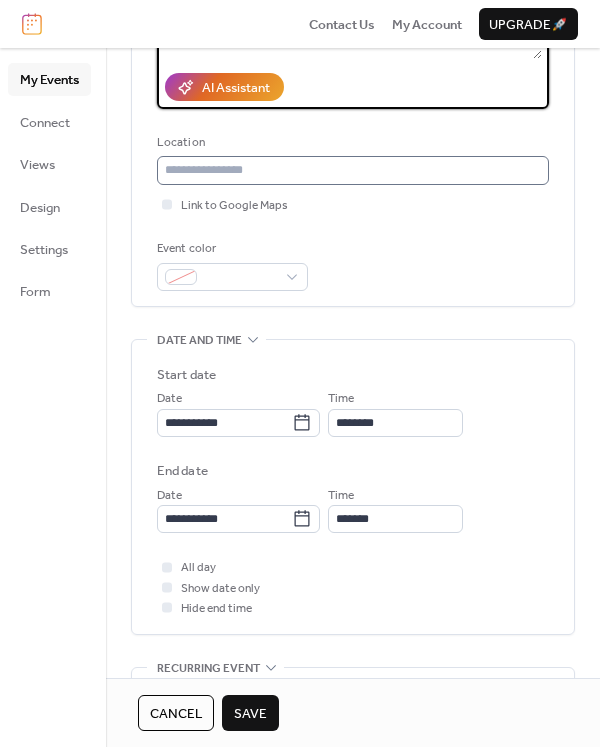 type on "**********" 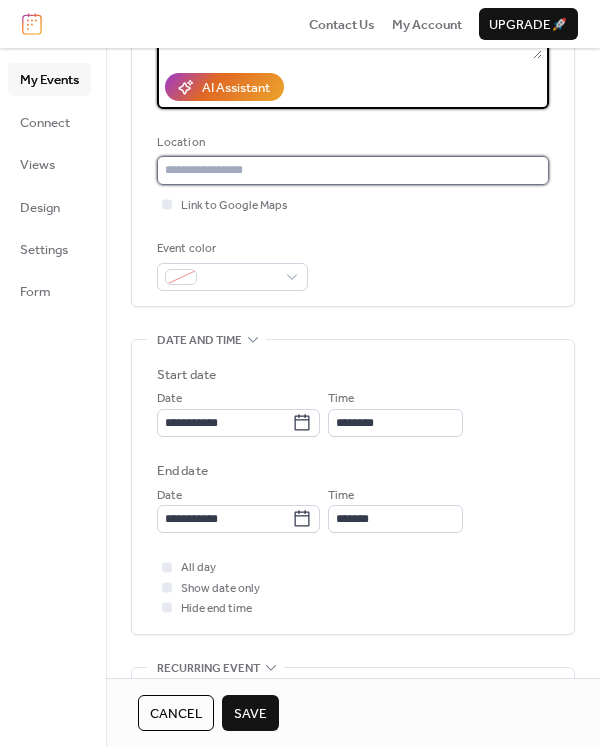 click at bounding box center (353, 170) 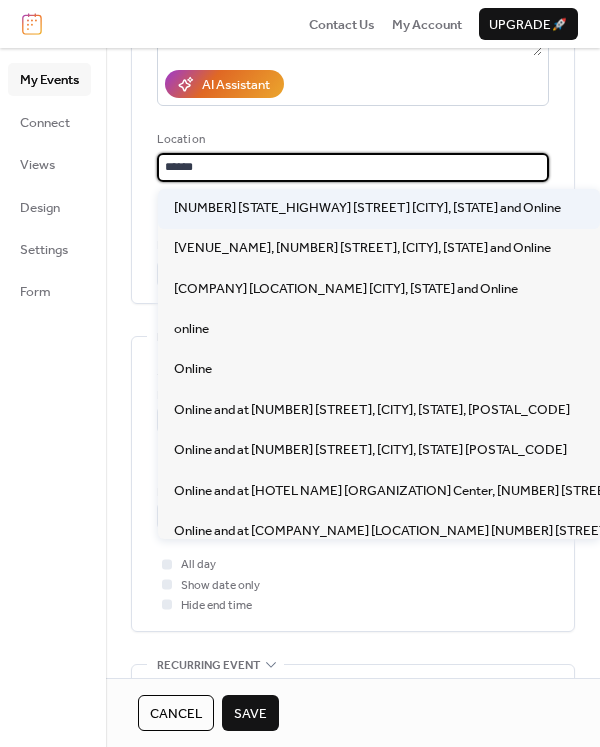 scroll, scrollTop: 346, scrollLeft: 0, axis: vertical 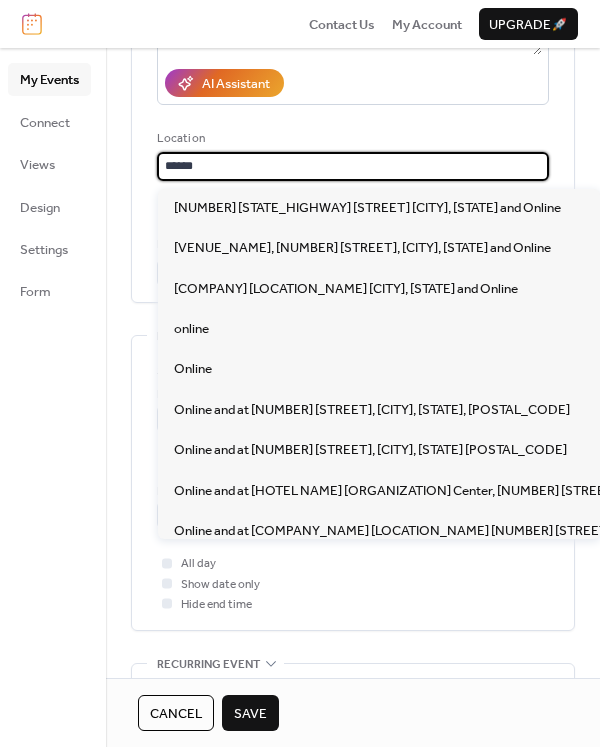 type on "******" 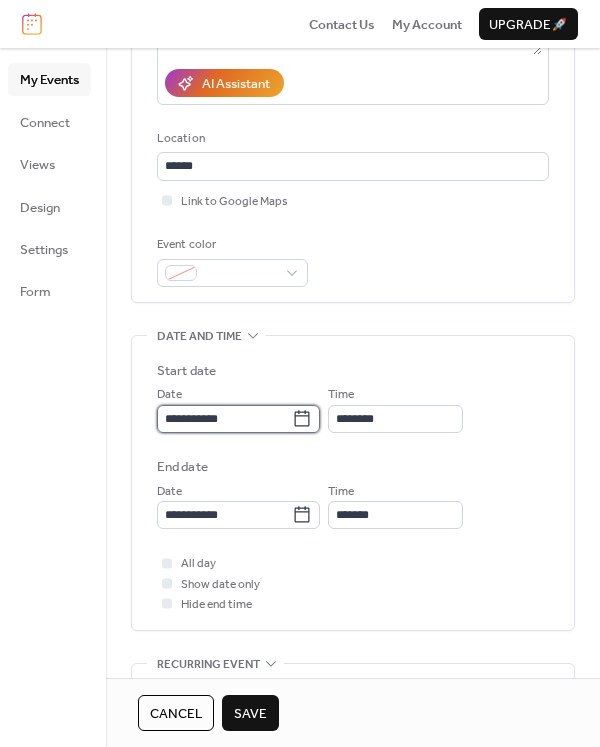 click on "**********" at bounding box center (224, 419) 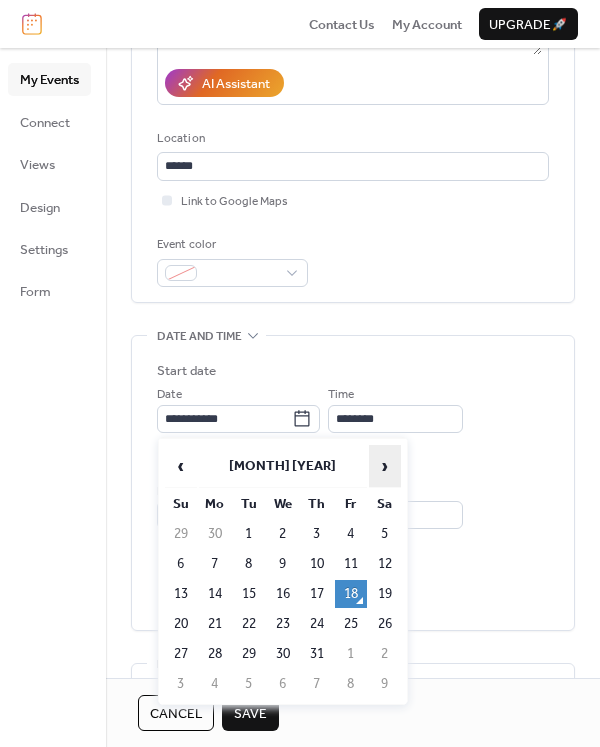 click on "›" at bounding box center [385, 466] 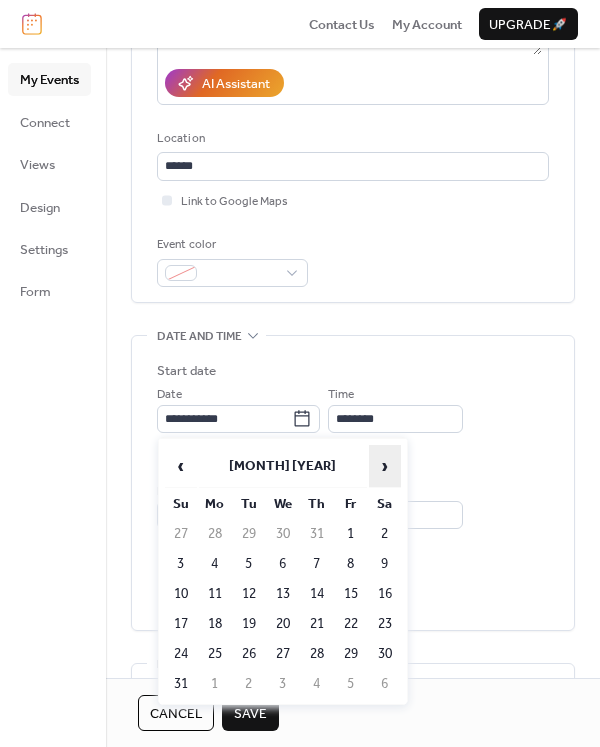 click on "›" at bounding box center [385, 466] 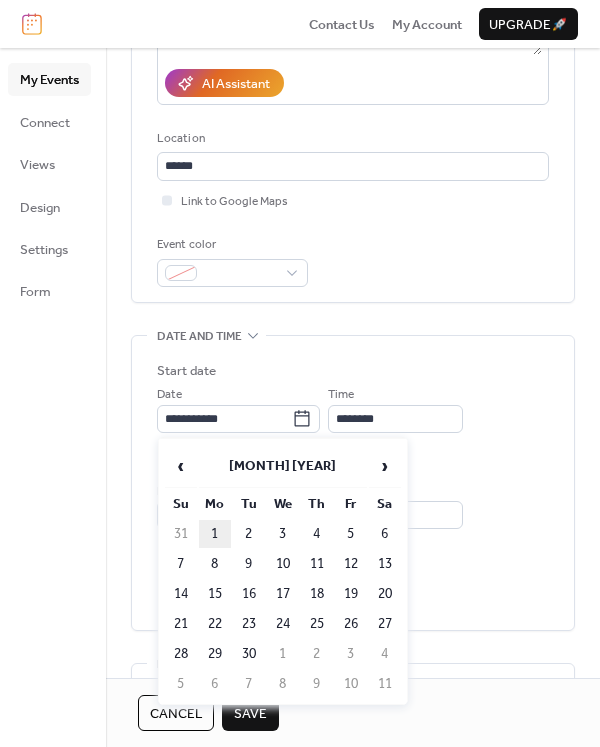 click on "1" at bounding box center [215, 534] 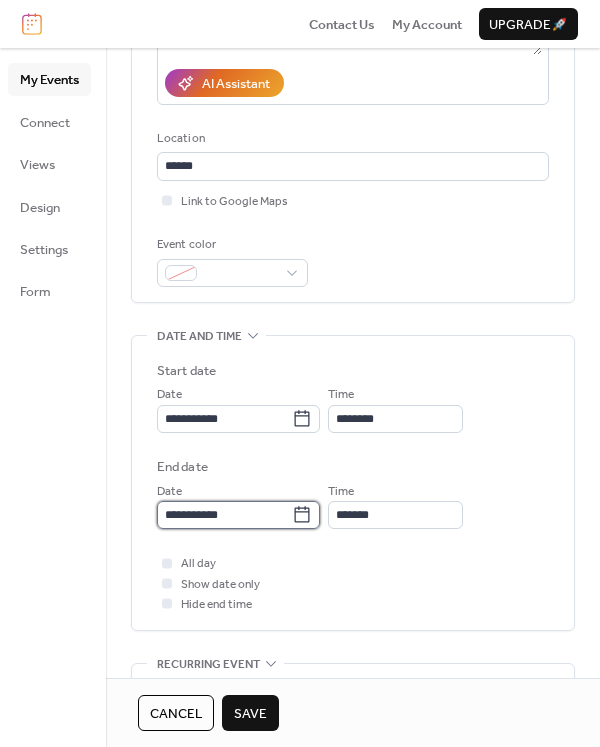 click on "**********" at bounding box center (224, 515) 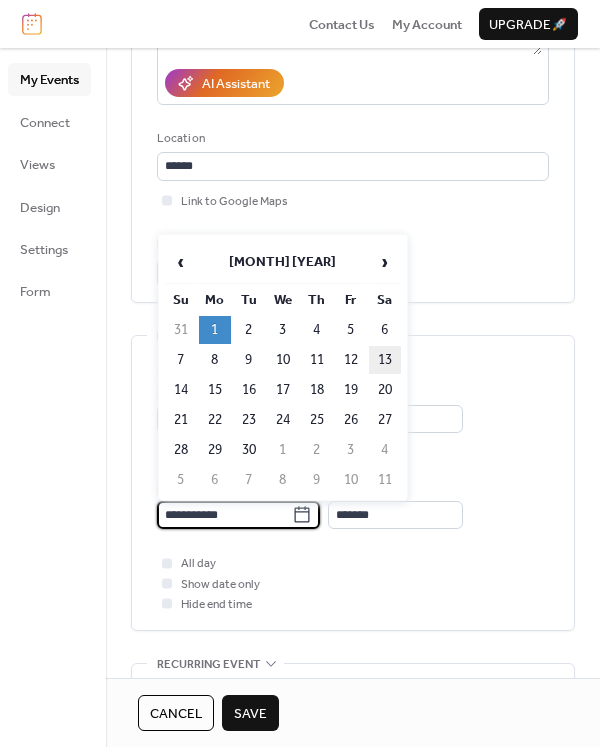 click on "13" at bounding box center (385, 360) 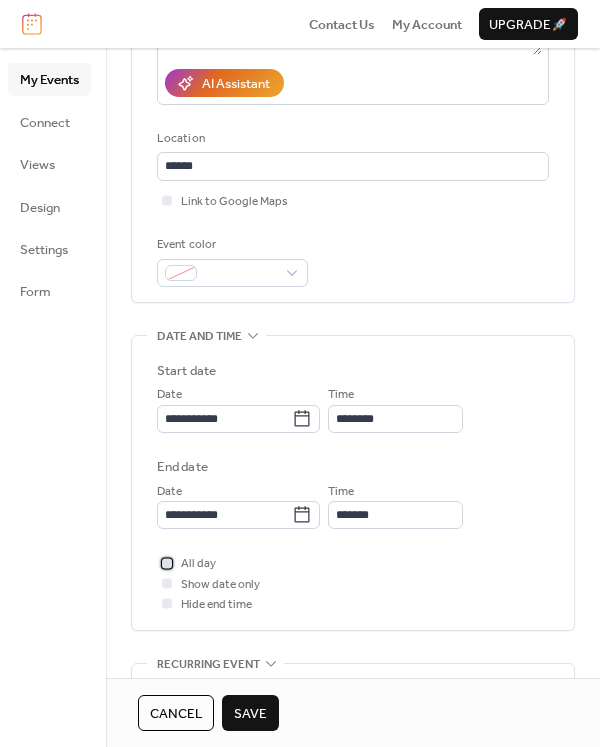 click at bounding box center [167, 563] 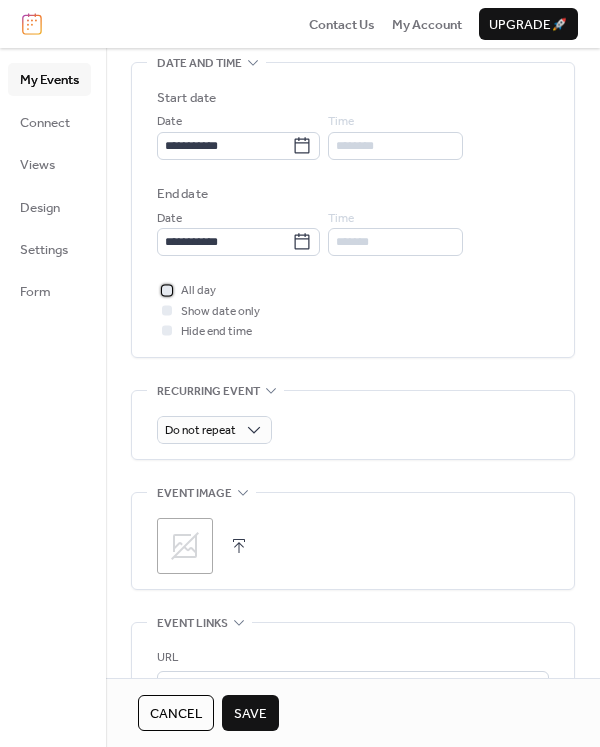 scroll, scrollTop: 842, scrollLeft: 0, axis: vertical 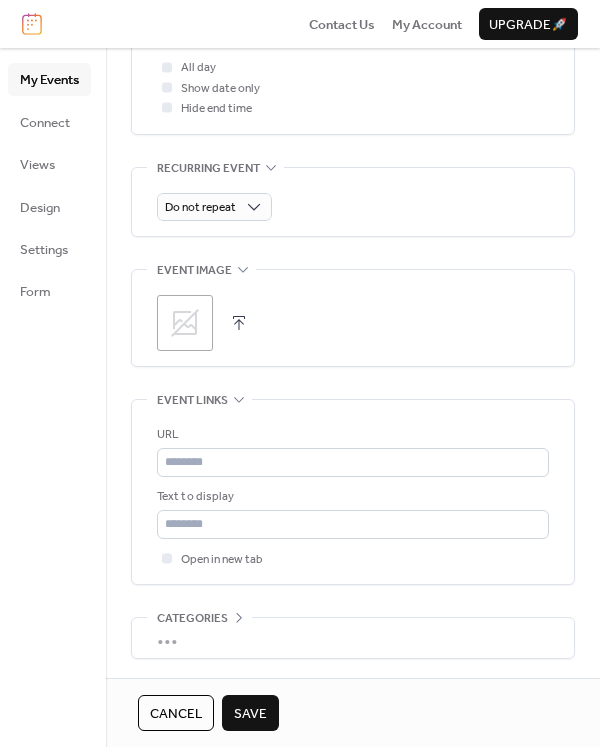click at bounding box center (239, 323) 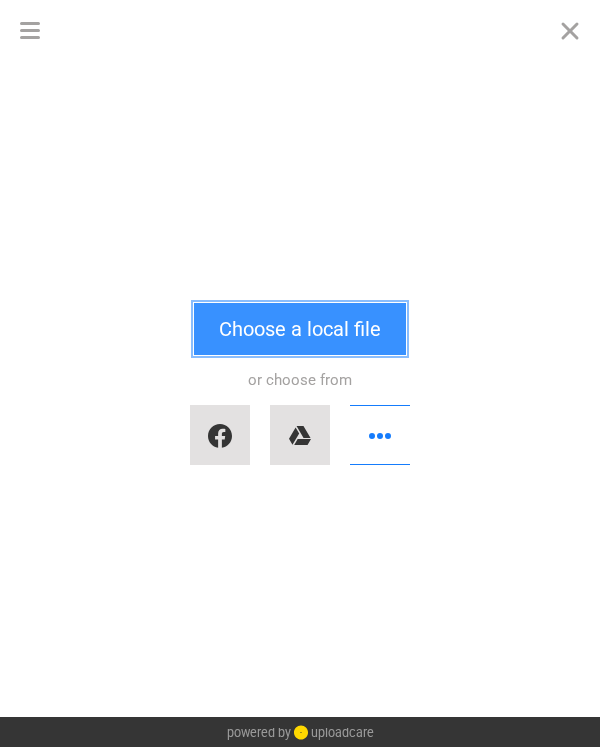 click on "Choose a local file" at bounding box center [300, 329] 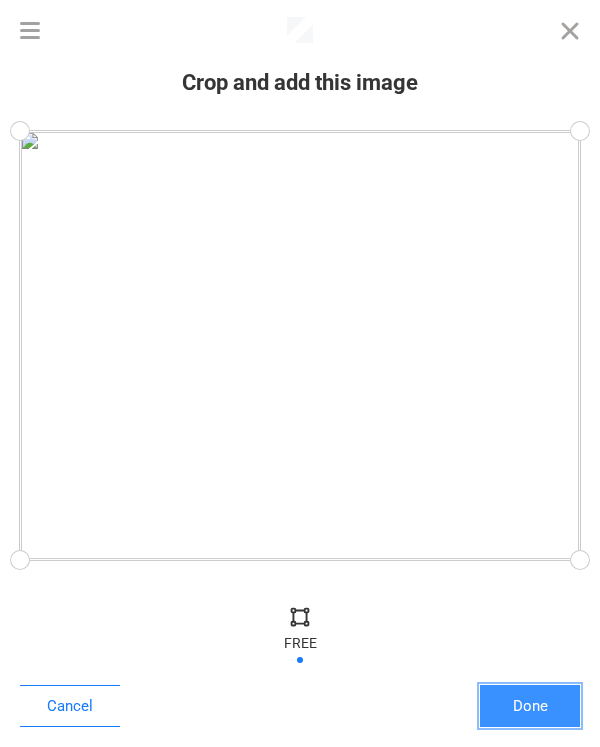 click on "Done" at bounding box center [530, 706] 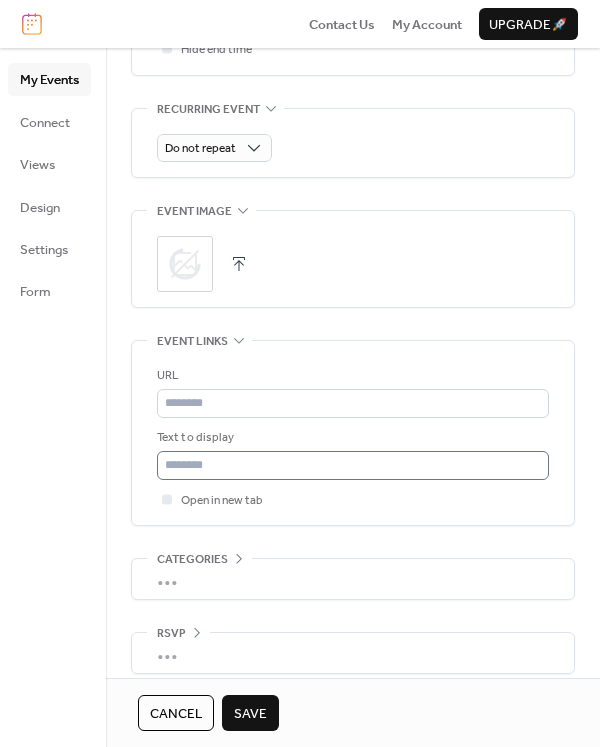 scroll, scrollTop: 917, scrollLeft: 0, axis: vertical 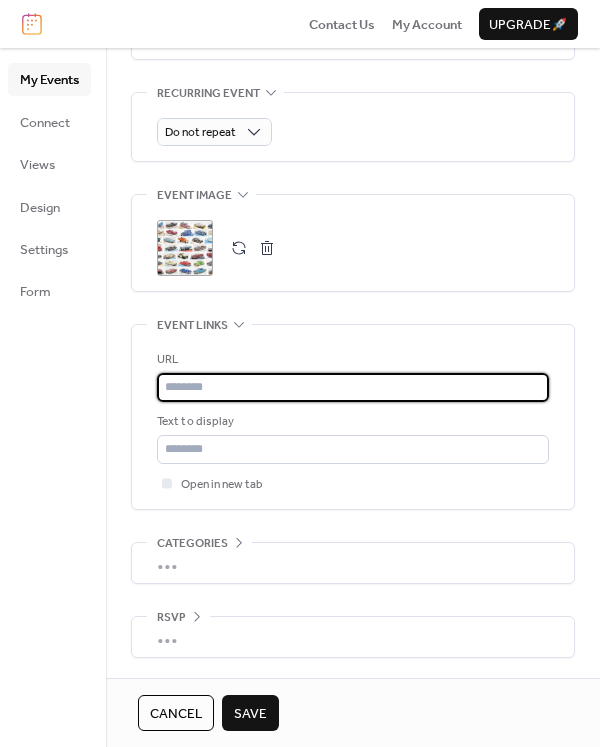 click at bounding box center [353, 387] 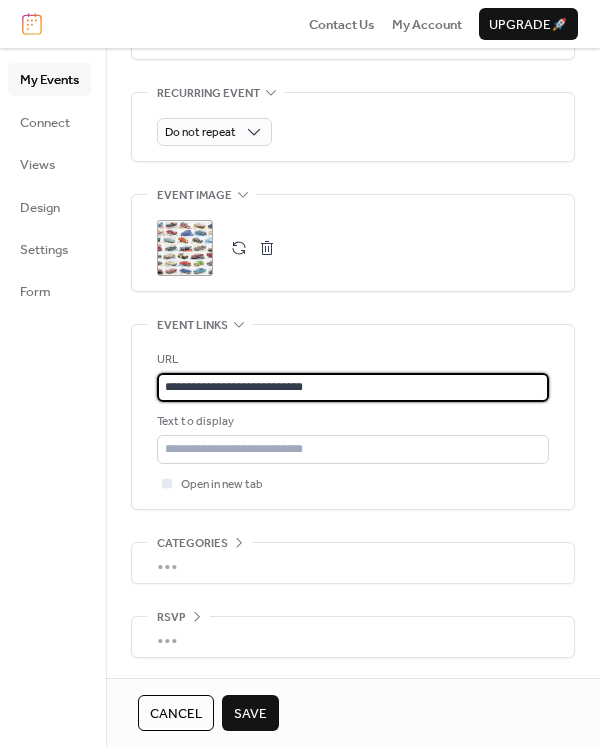 type on "**********" 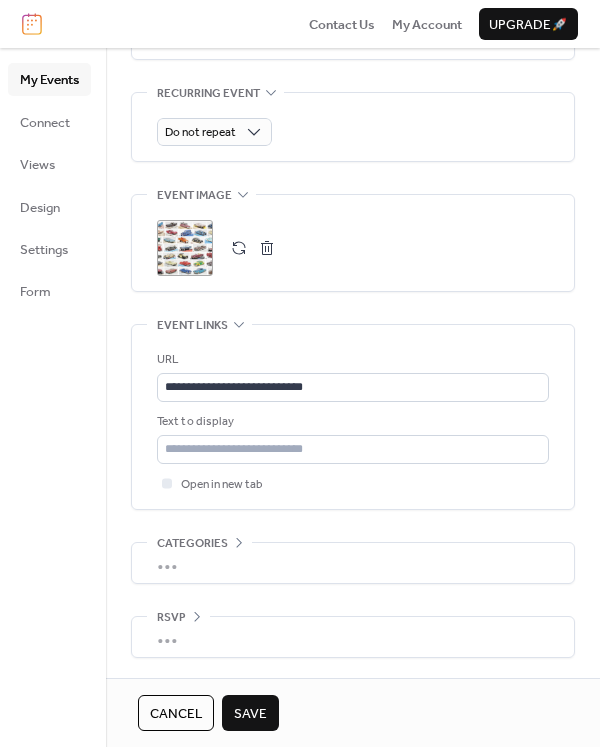click on "**********" at bounding box center (353, -40) 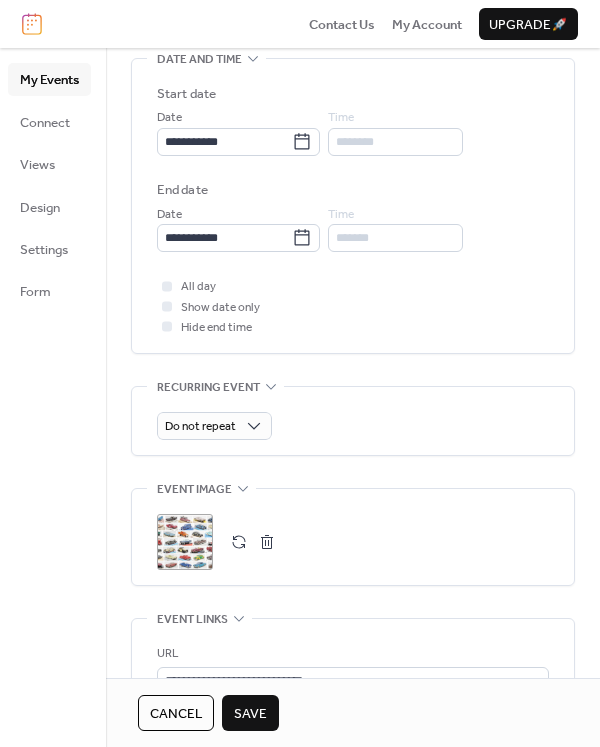 scroll, scrollTop: 917, scrollLeft: 0, axis: vertical 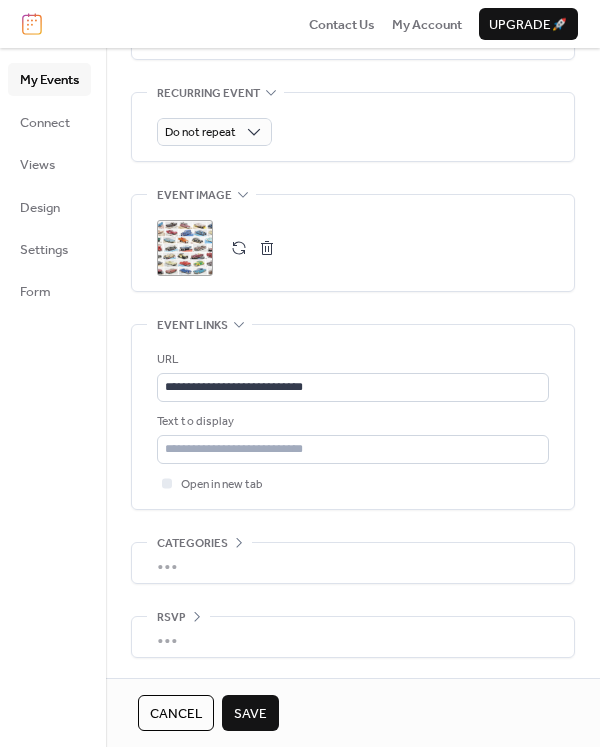 click on "Save" at bounding box center [250, 714] 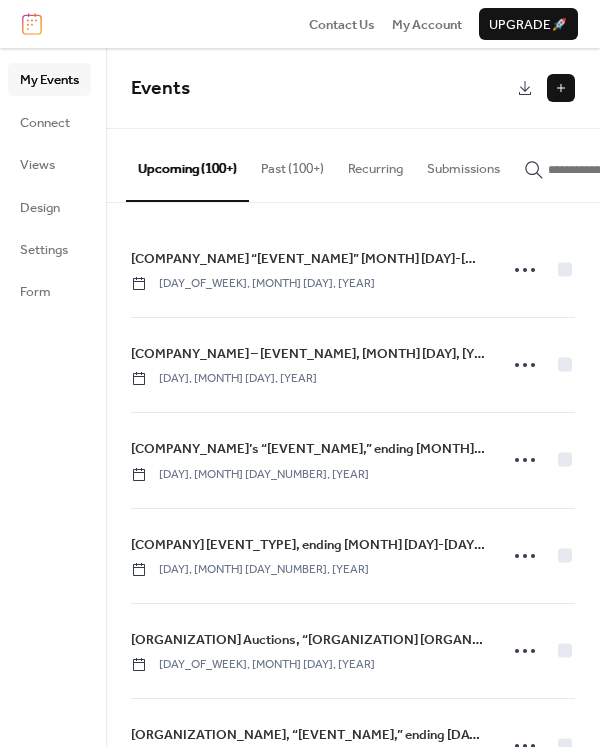 click at bounding box center (561, 88) 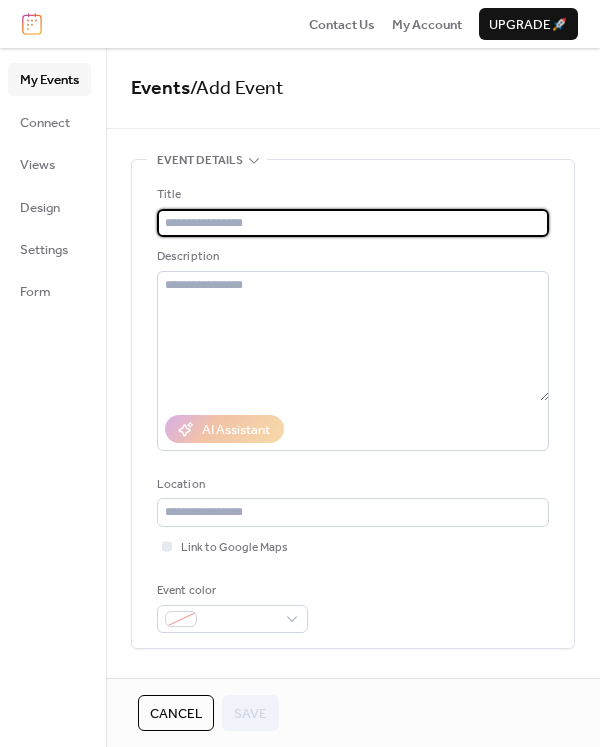 click at bounding box center (353, 223) 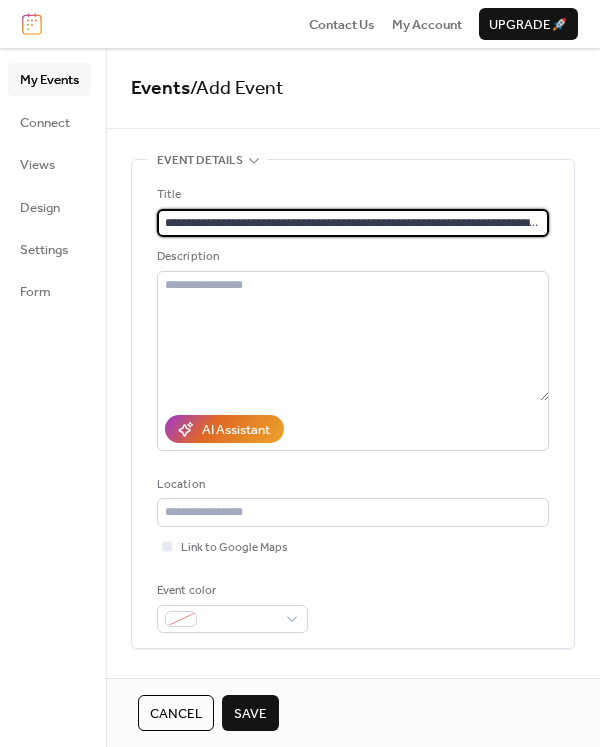 scroll, scrollTop: 0, scrollLeft: 86, axis: horizontal 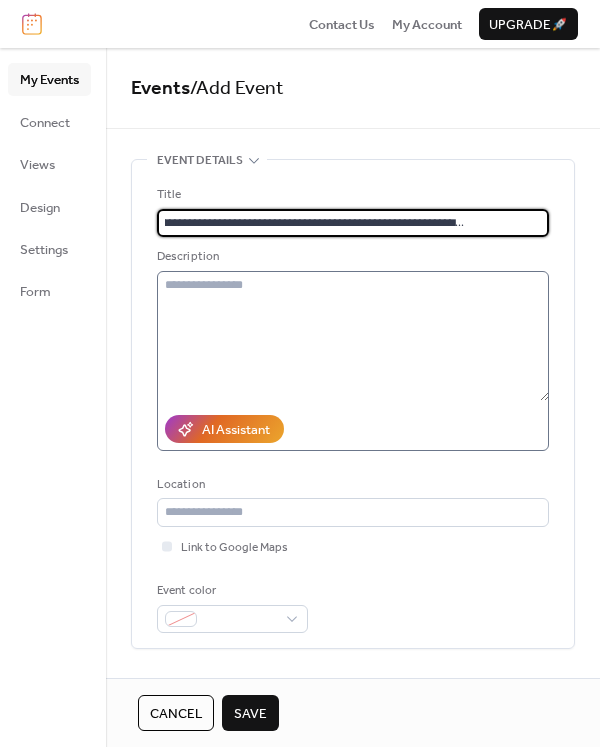 type on "**********" 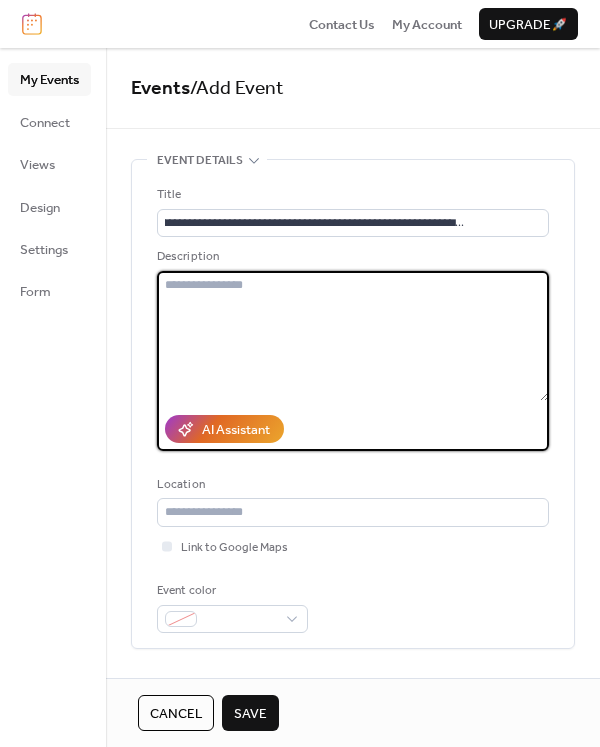 click at bounding box center [353, 336] 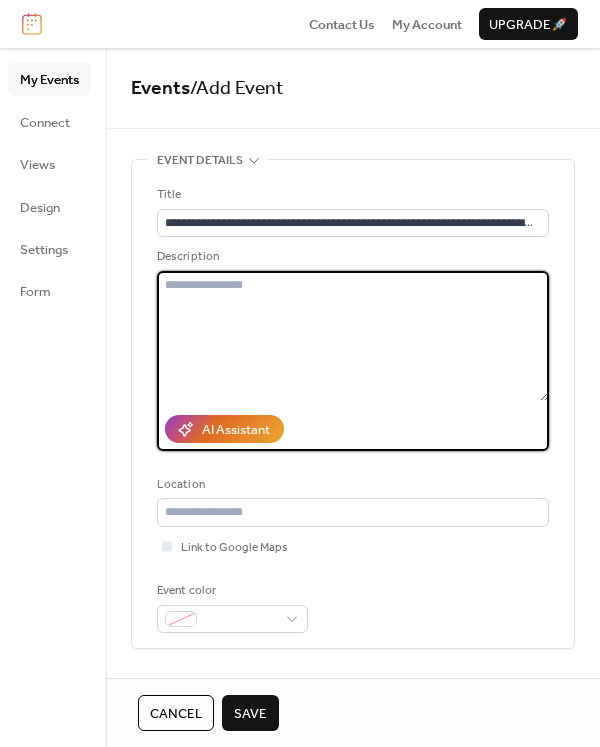 paste on "**********" 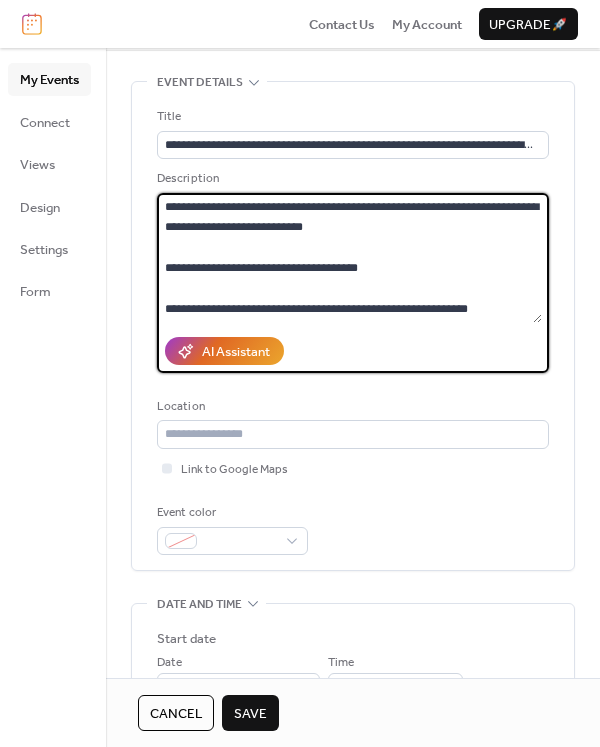 scroll, scrollTop: 359, scrollLeft: 0, axis: vertical 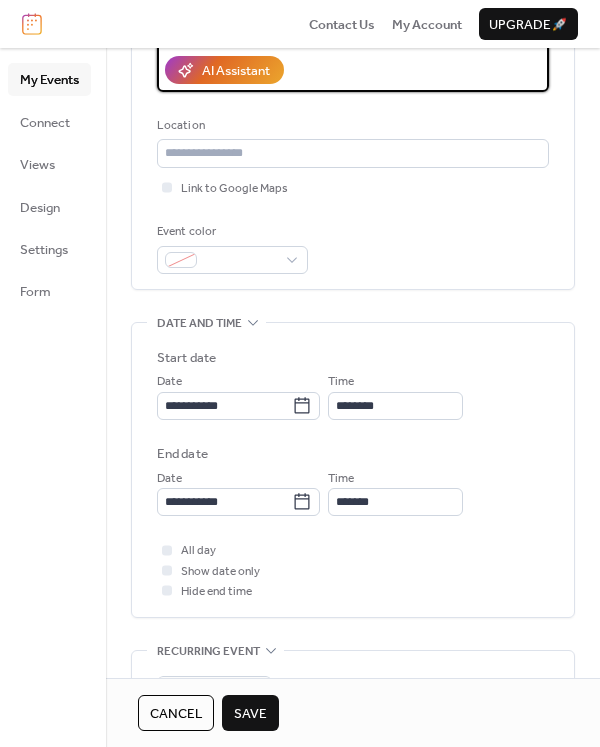 type on "**********" 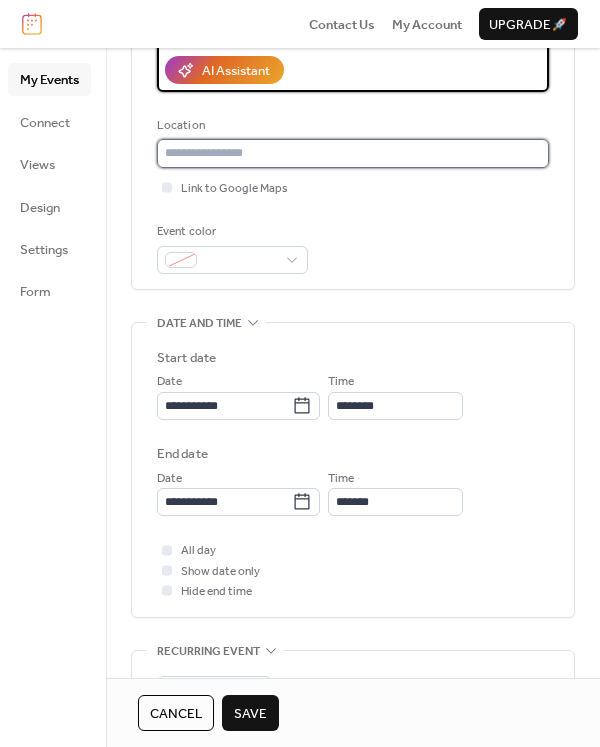 click at bounding box center [353, 153] 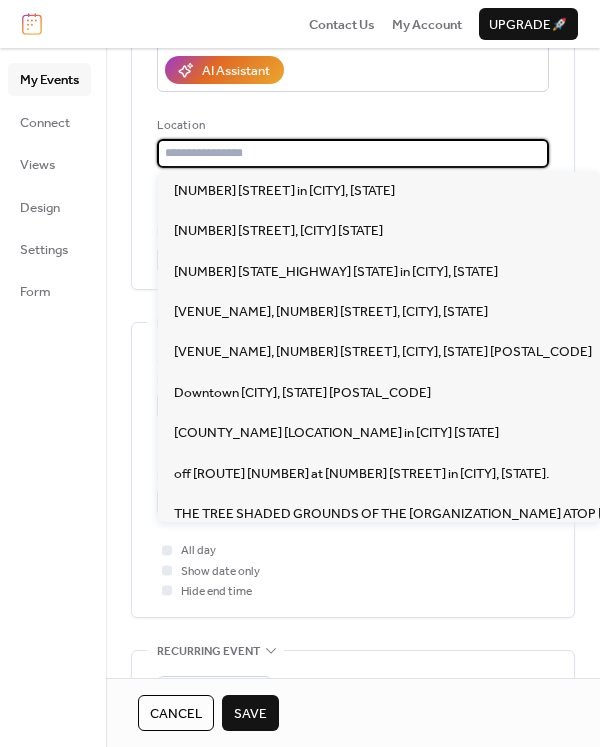 paste on "**********" 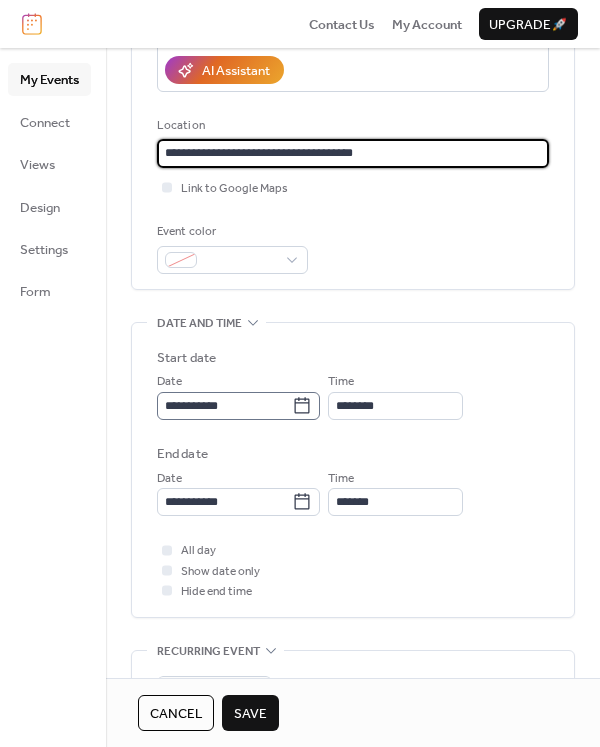 type on "**********" 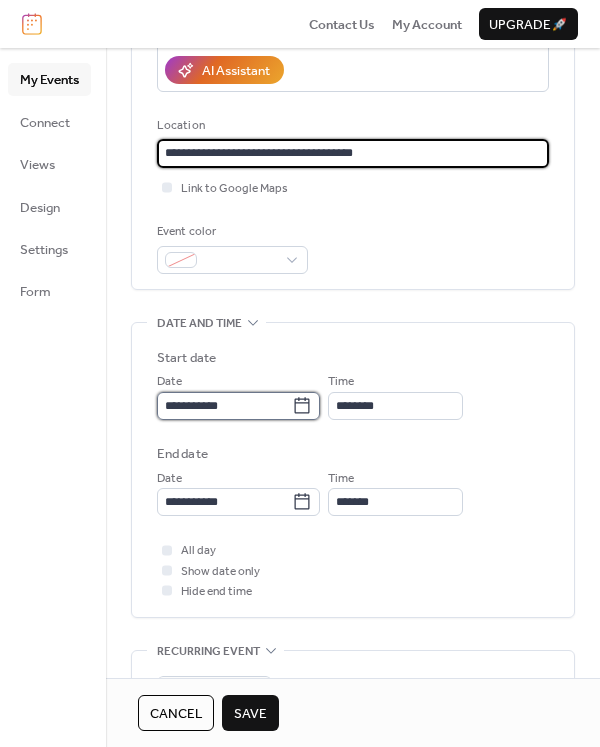 click on "**********" at bounding box center (224, 406) 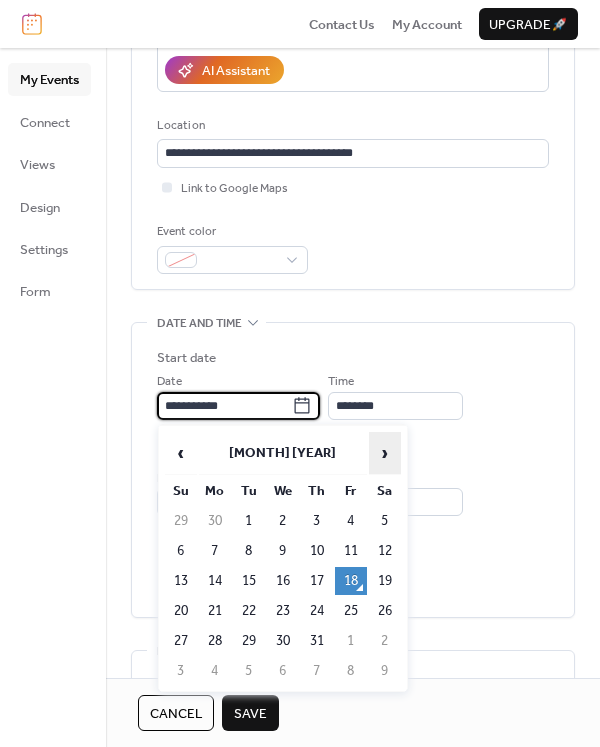 click on "›" at bounding box center (385, 453) 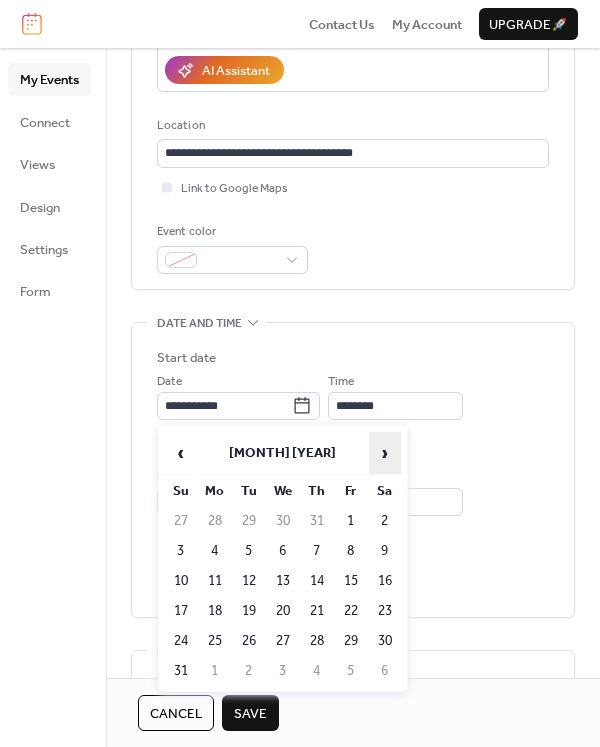 click on "›" at bounding box center (385, 453) 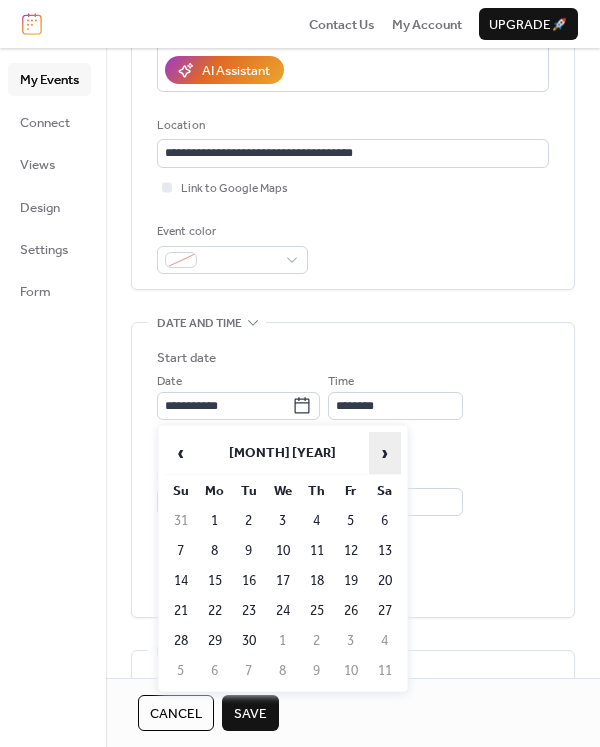 click on "›" at bounding box center [385, 453] 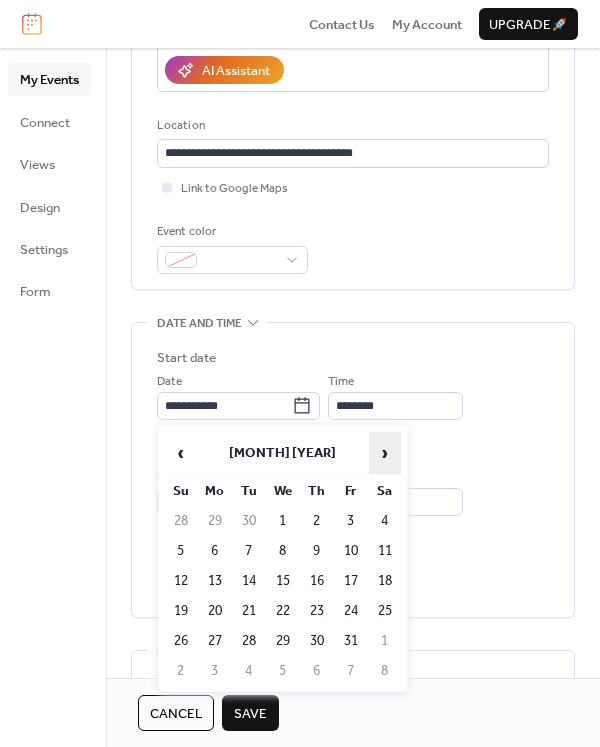 click on "›" at bounding box center [385, 453] 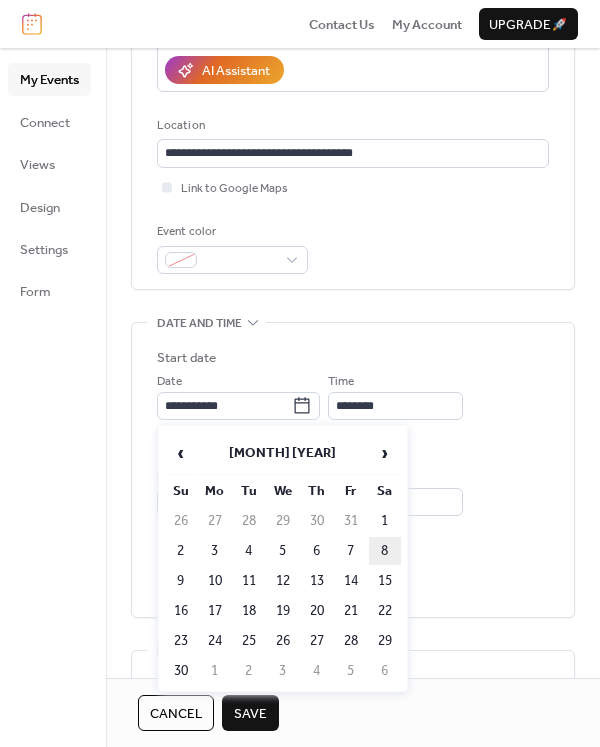 click on "8" at bounding box center [385, 551] 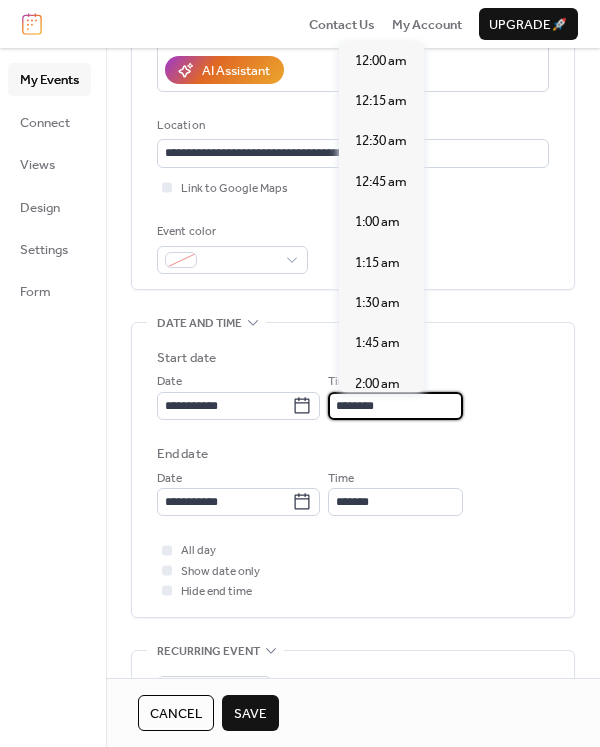 click on "********" at bounding box center [395, 406] 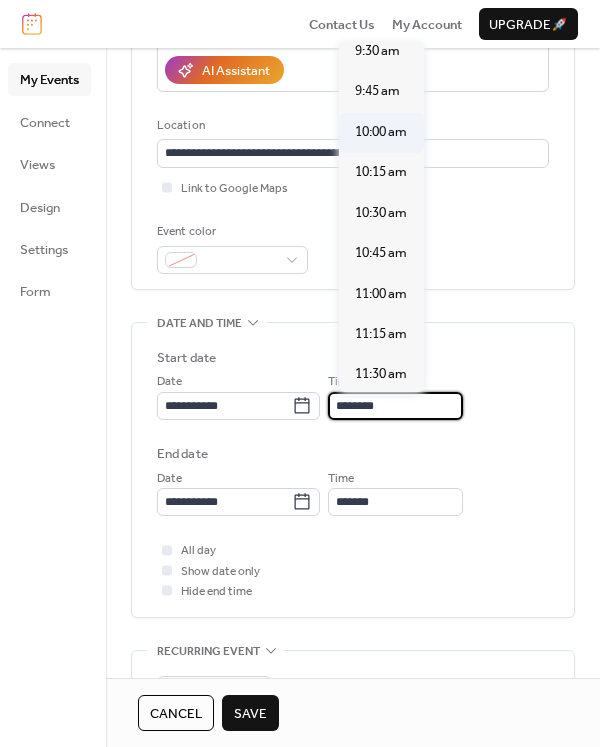scroll, scrollTop: 1542, scrollLeft: 0, axis: vertical 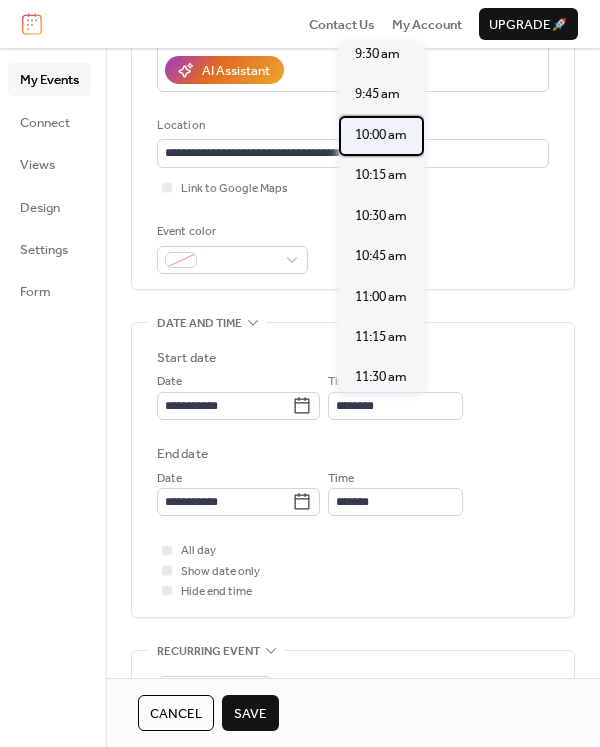 click on "10:00 am" at bounding box center (381, 135) 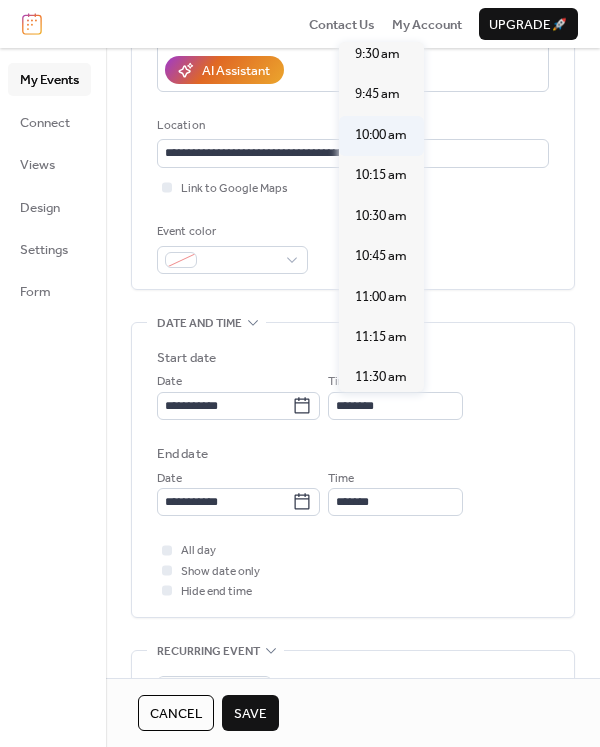 type on "********" 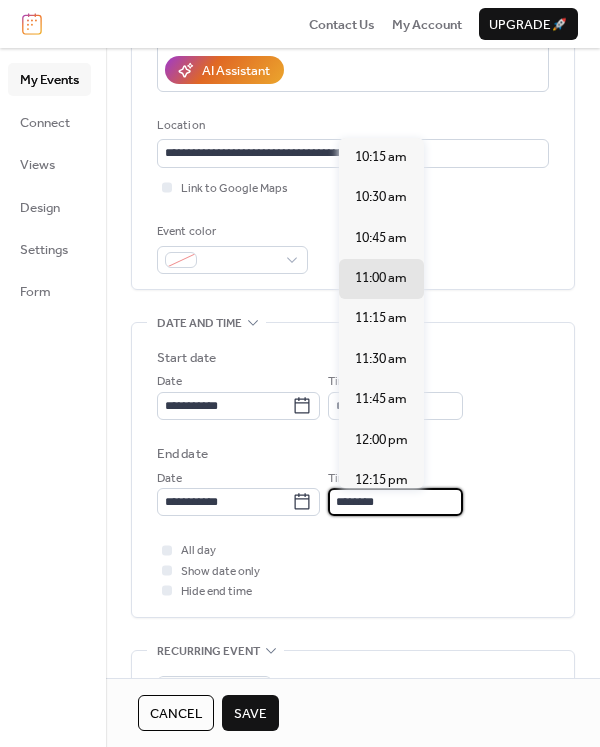 click on "********" at bounding box center (395, 502) 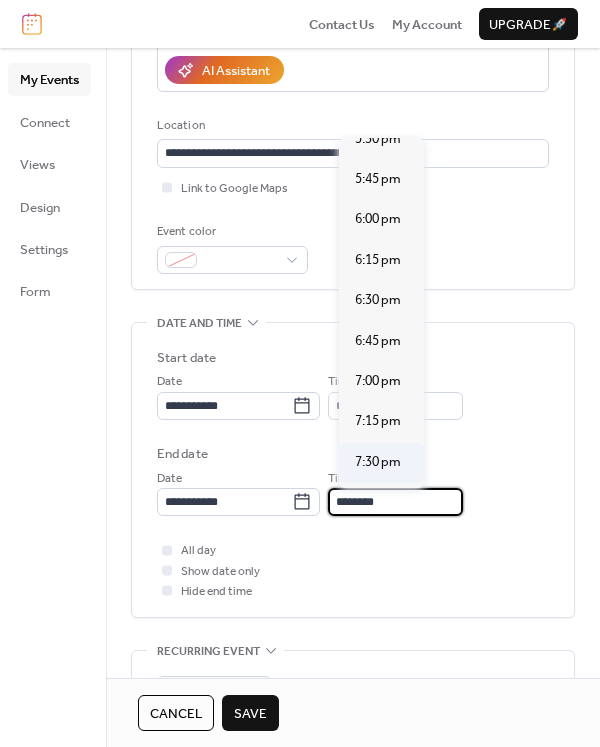 scroll, scrollTop: 1223, scrollLeft: 0, axis: vertical 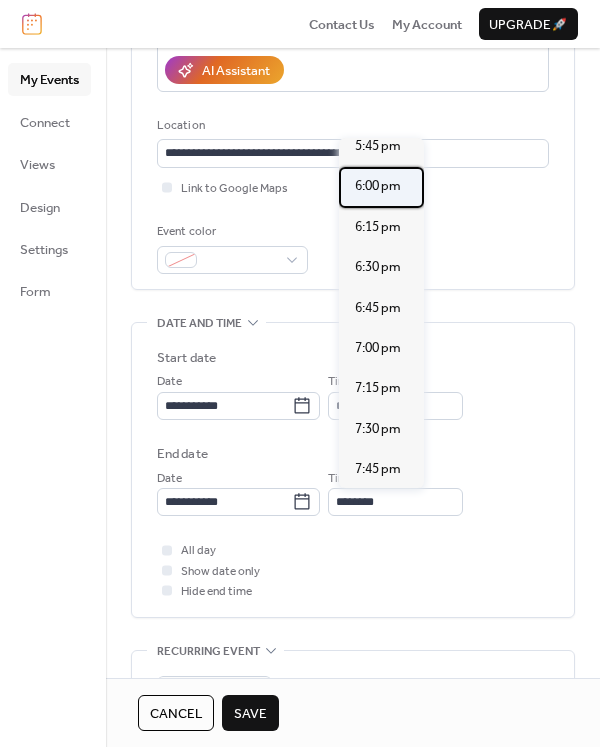 click on "6:00 pm" at bounding box center [378, 186] 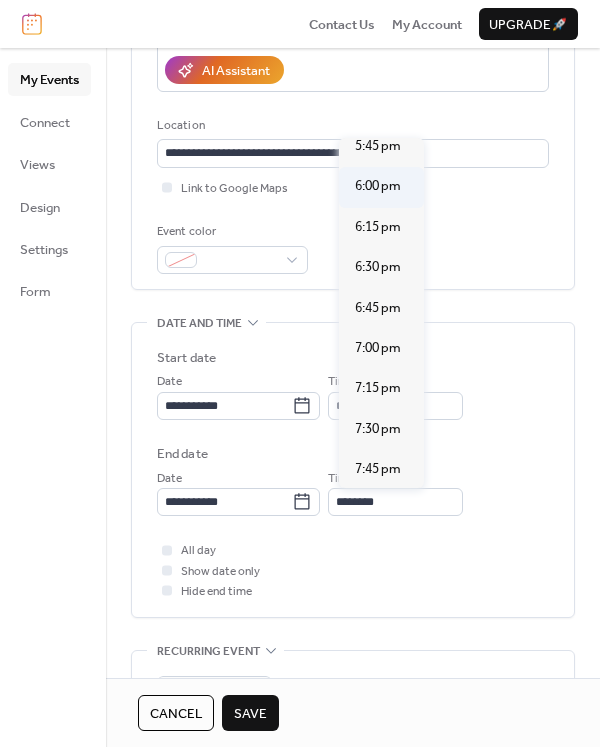 type on "*******" 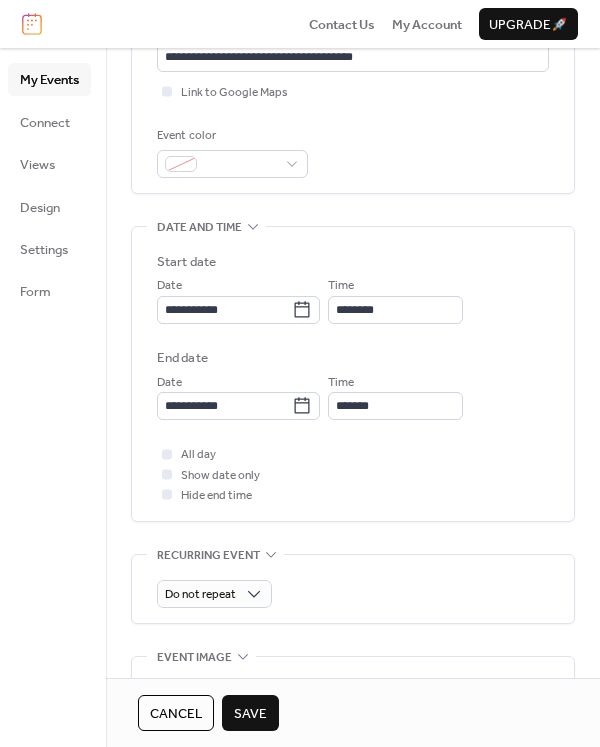 scroll, scrollTop: 704, scrollLeft: 0, axis: vertical 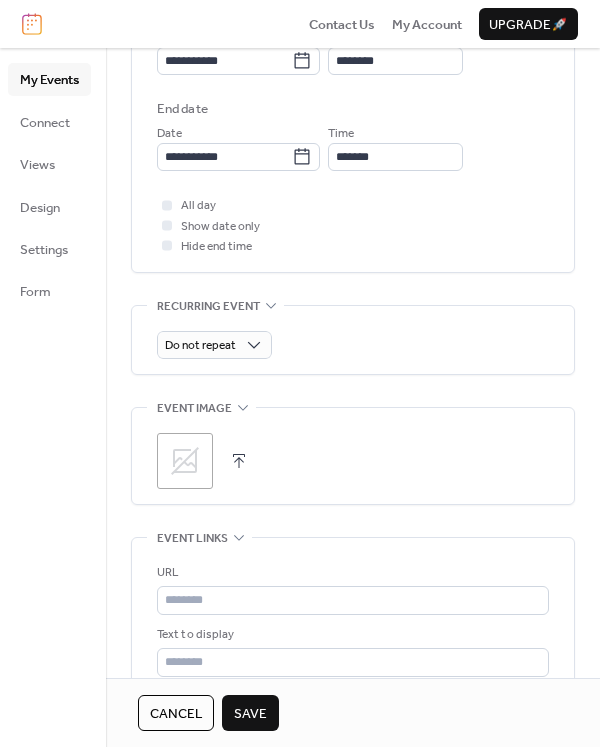 click at bounding box center (239, 461) 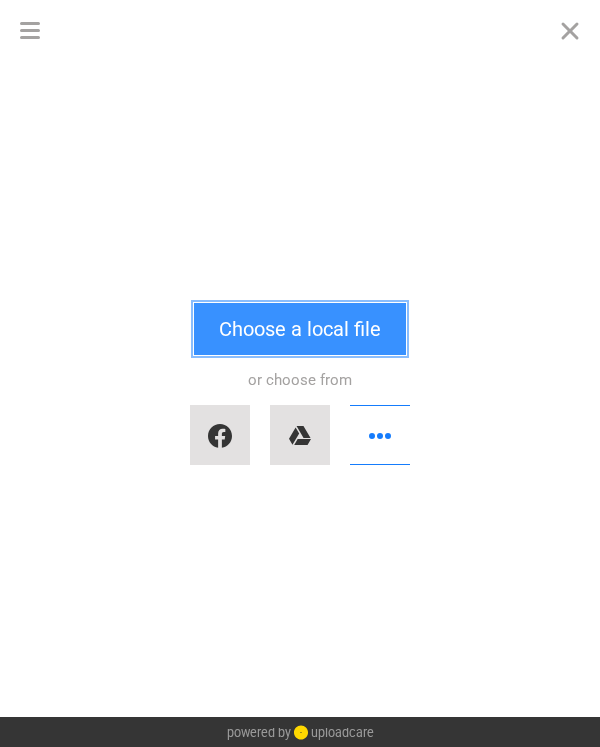 click on "Choose a local file" at bounding box center (300, 329) 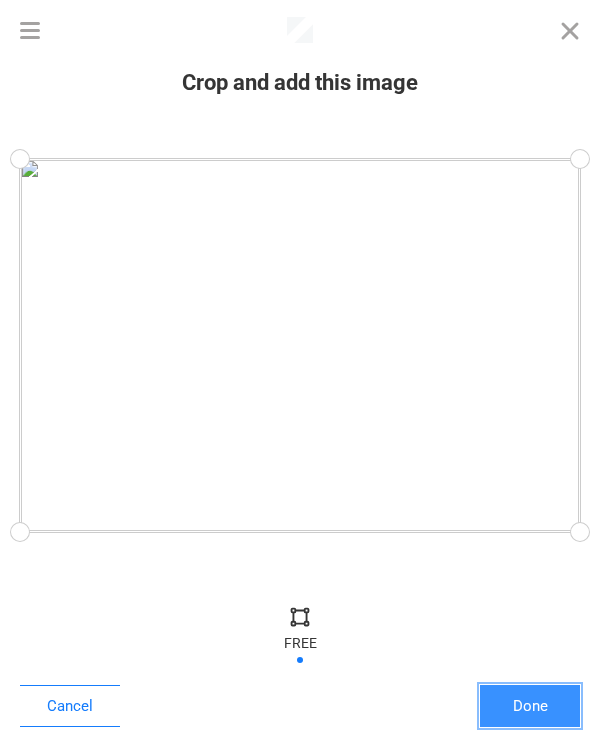 click on "Done" at bounding box center (530, 706) 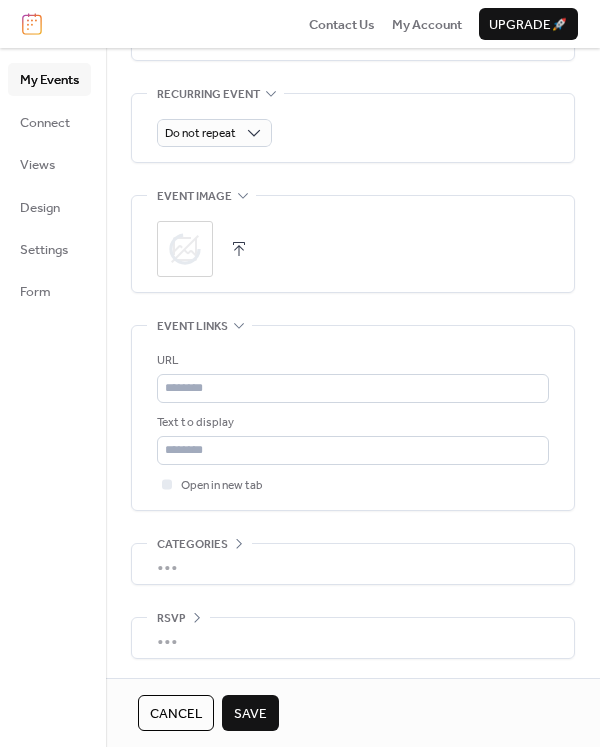 scroll, scrollTop: 917, scrollLeft: 0, axis: vertical 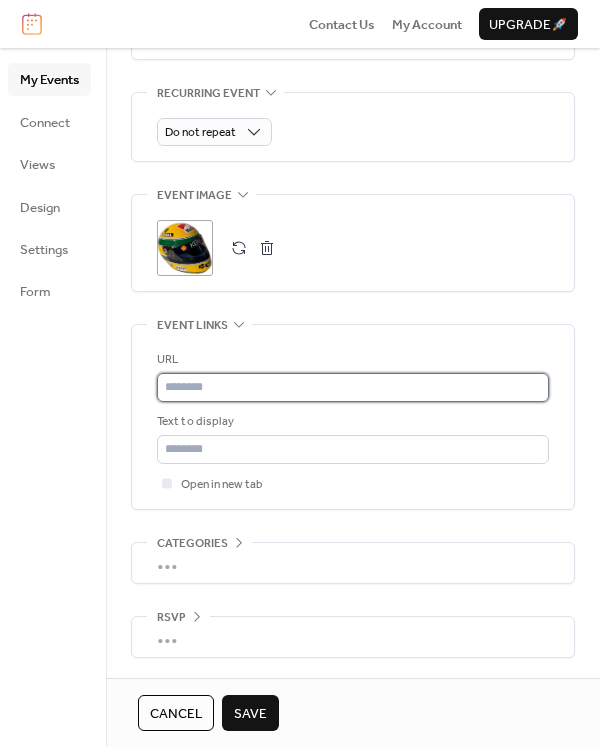 click at bounding box center [353, 387] 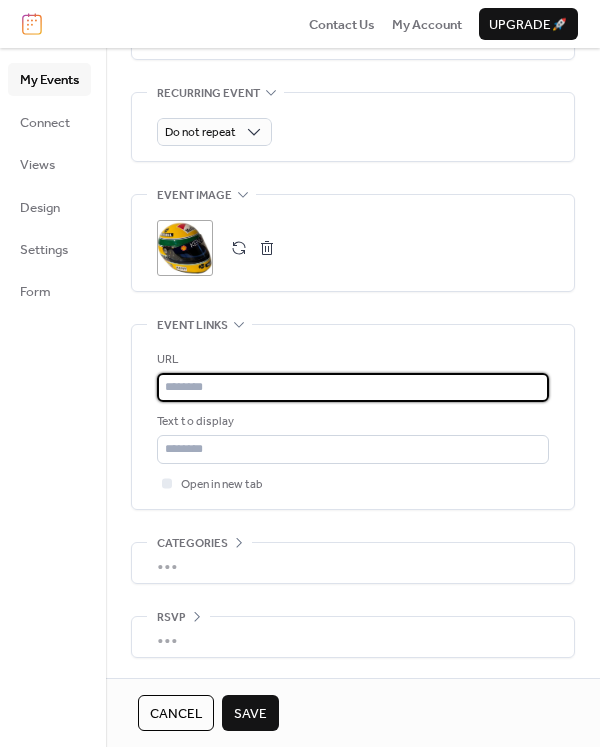 paste on "**********" 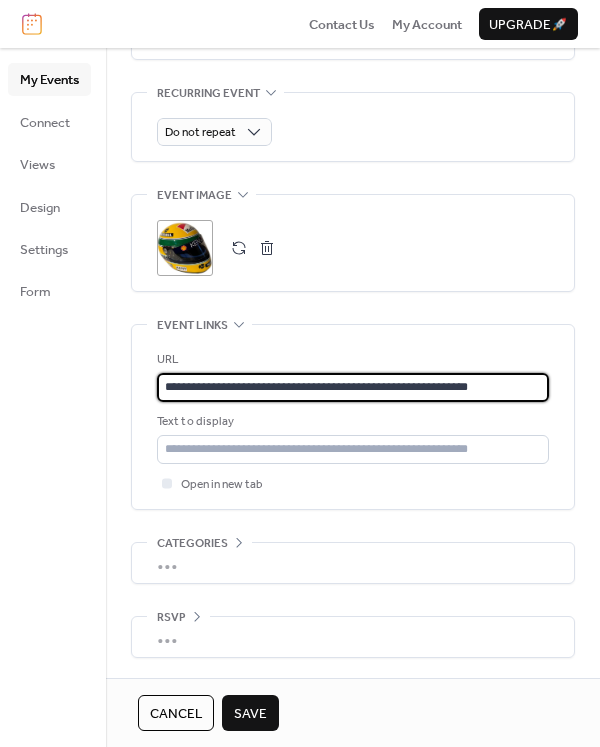 type on "**********" 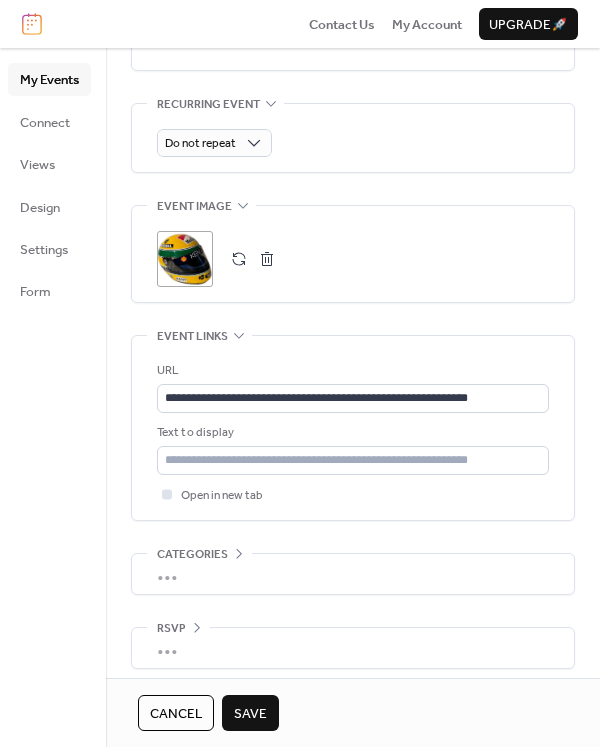 scroll, scrollTop: 917, scrollLeft: 0, axis: vertical 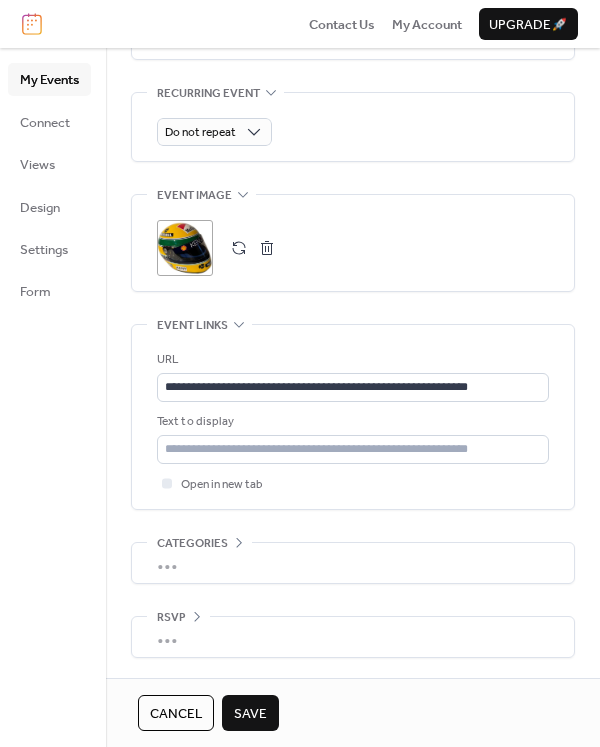 click on "Save" at bounding box center (250, 714) 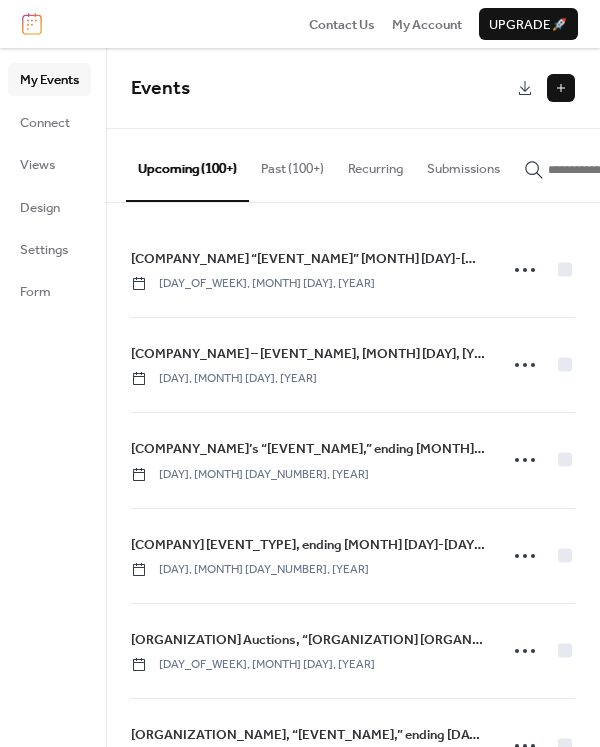 click at bounding box center [561, 88] 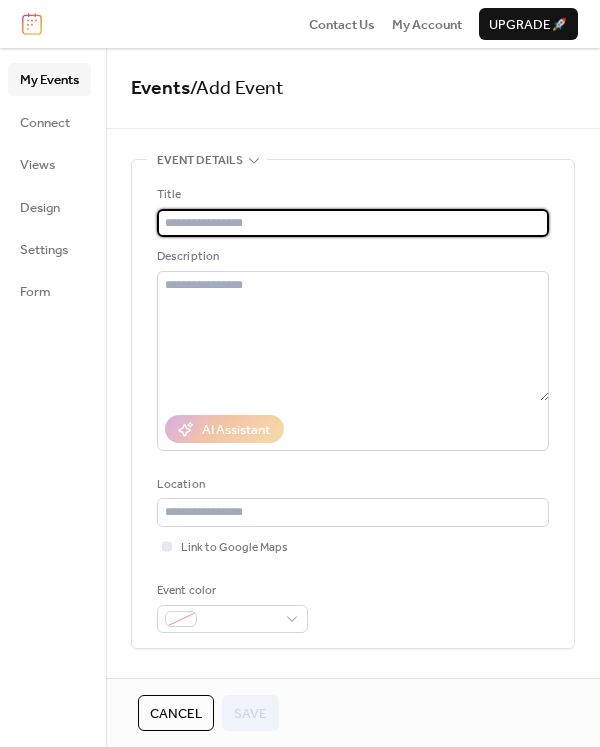 click at bounding box center (353, 223) 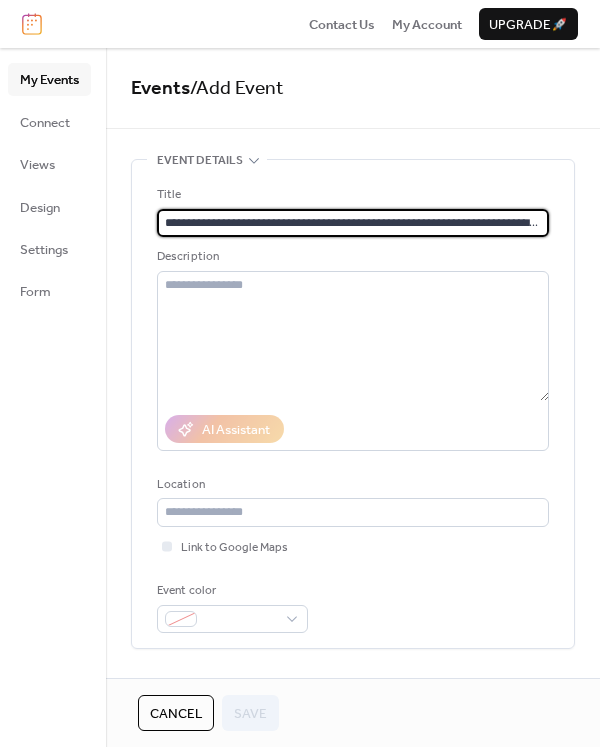 scroll, scrollTop: 0, scrollLeft: 98, axis: horizontal 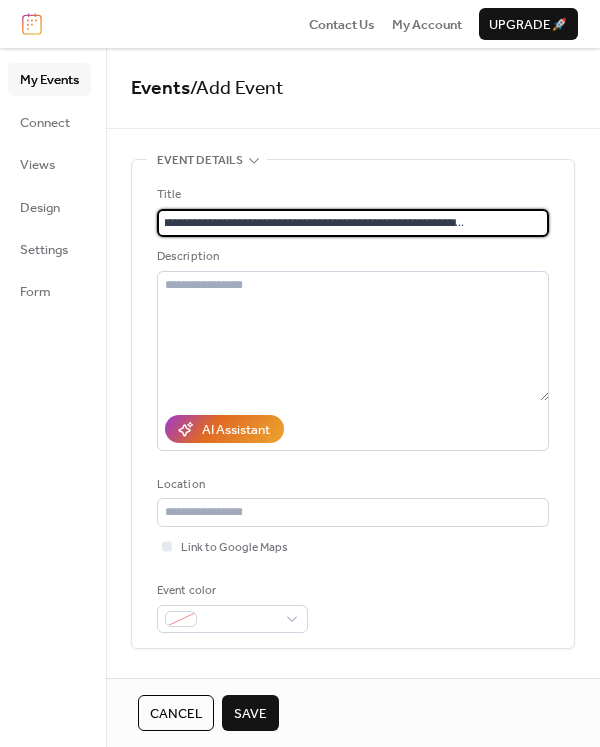 type on "**********" 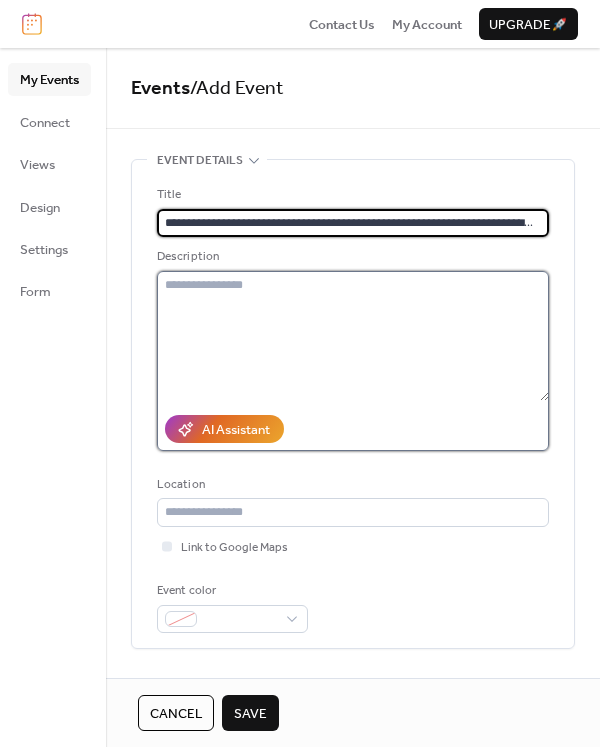 click at bounding box center (353, 336) 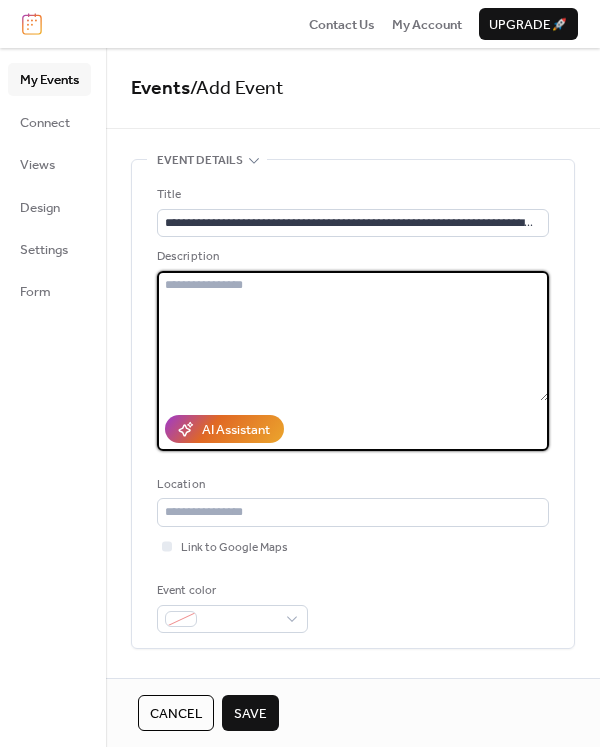 paste on "**********" 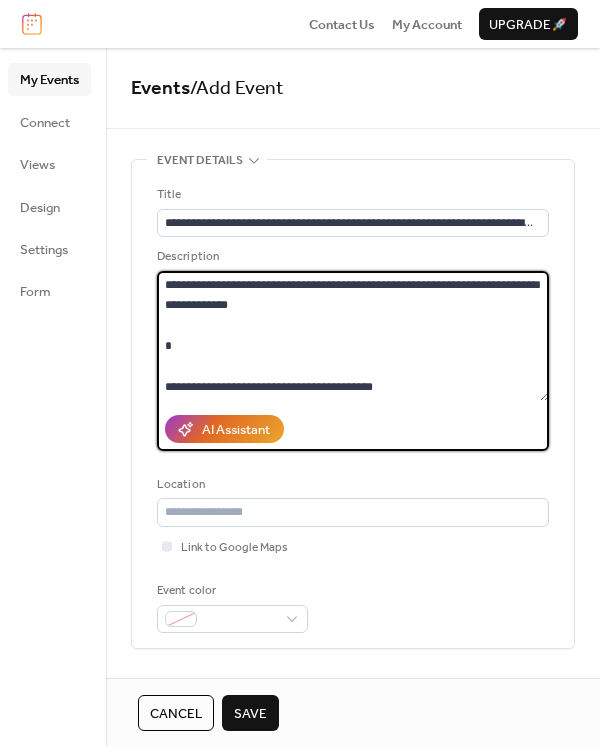 scroll, scrollTop: 282, scrollLeft: 0, axis: vertical 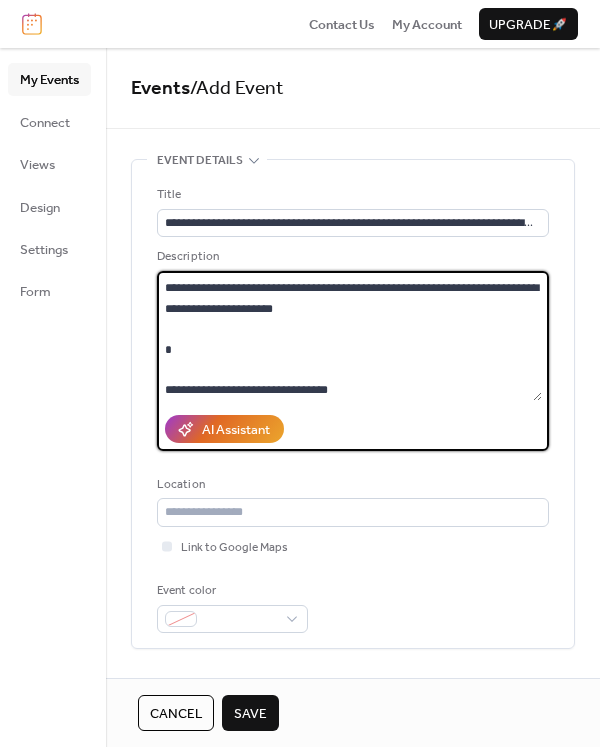 click on "**********" at bounding box center (349, 336) 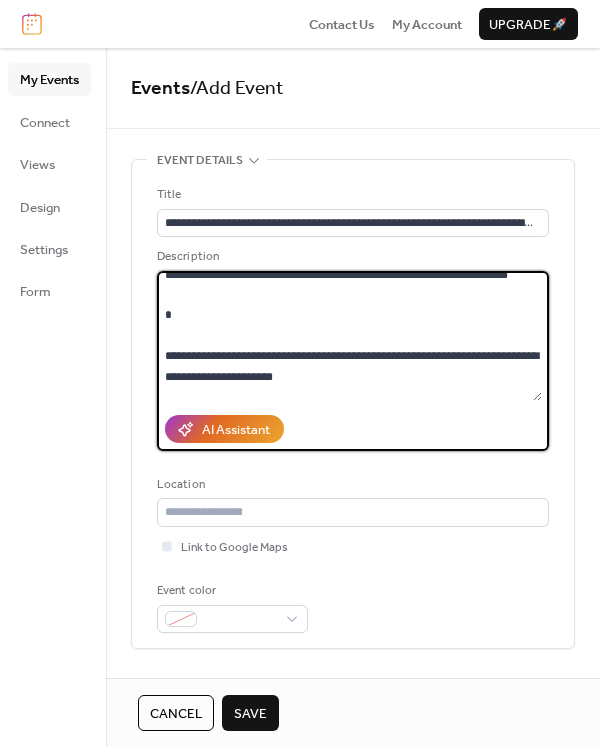 scroll, scrollTop: 213, scrollLeft: 0, axis: vertical 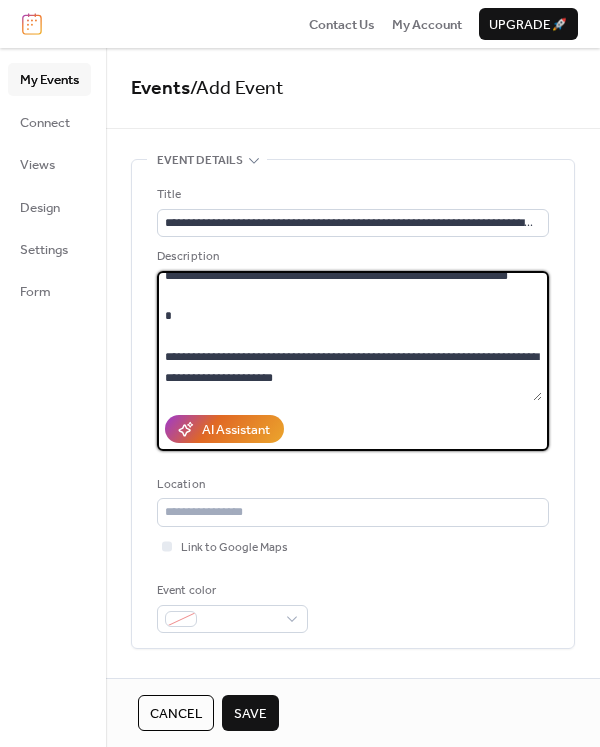 click on "**********" at bounding box center (349, 336) 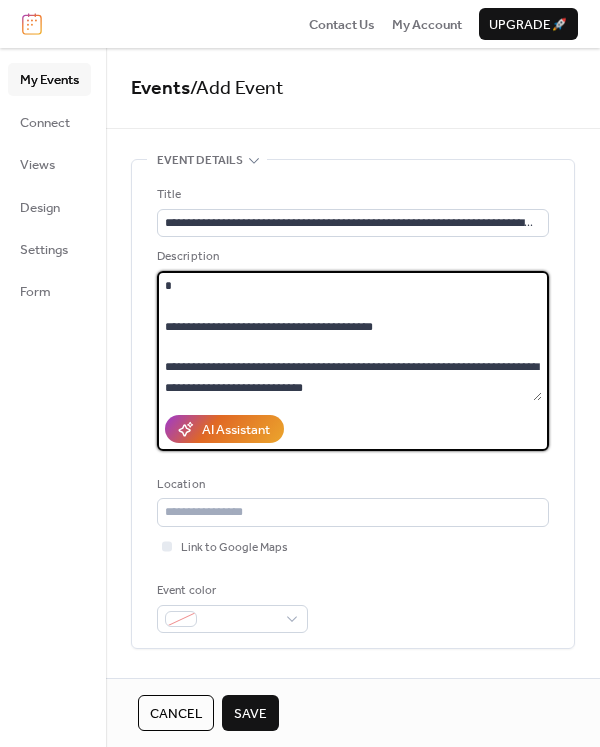 scroll, scrollTop: 0, scrollLeft: 0, axis: both 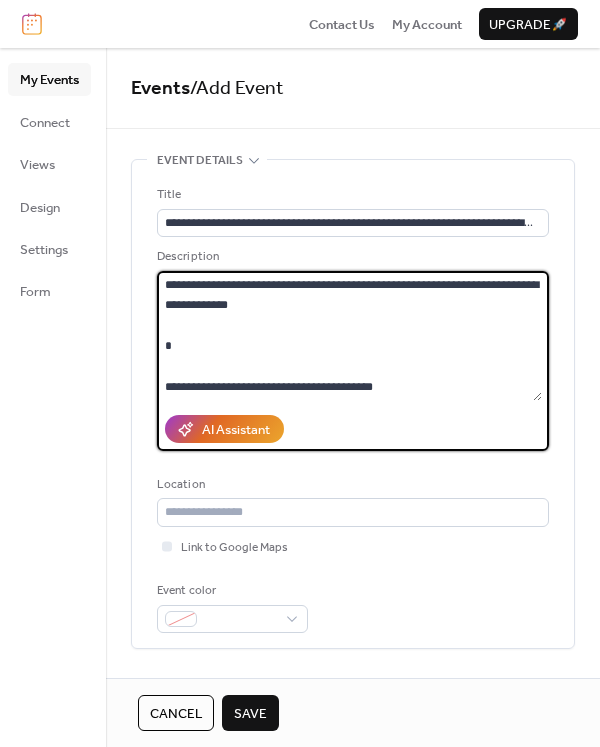 click on "**********" at bounding box center [349, 336] 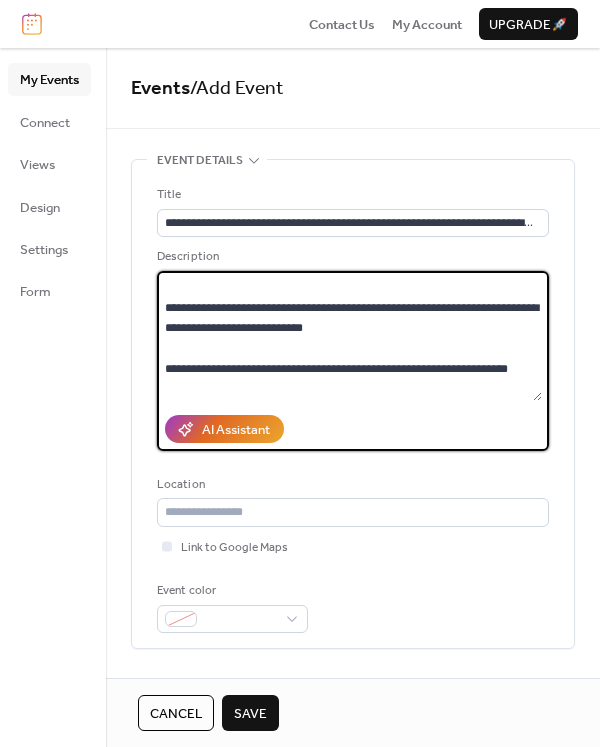 scroll, scrollTop: 163, scrollLeft: 0, axis: vertical 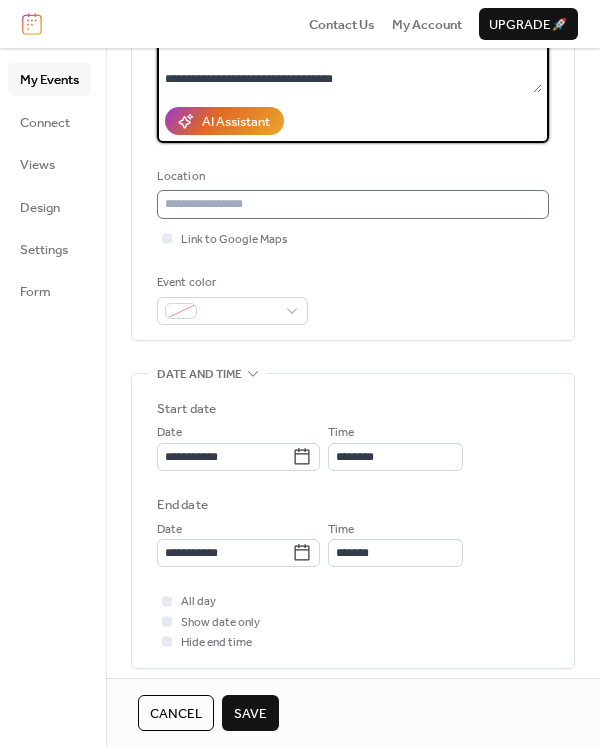 type on "**********" 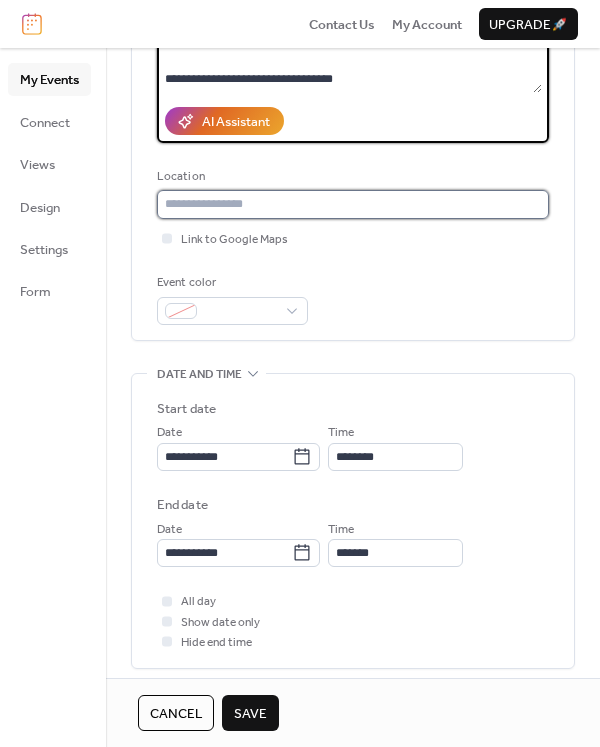 click at bounding box center (353, 204) 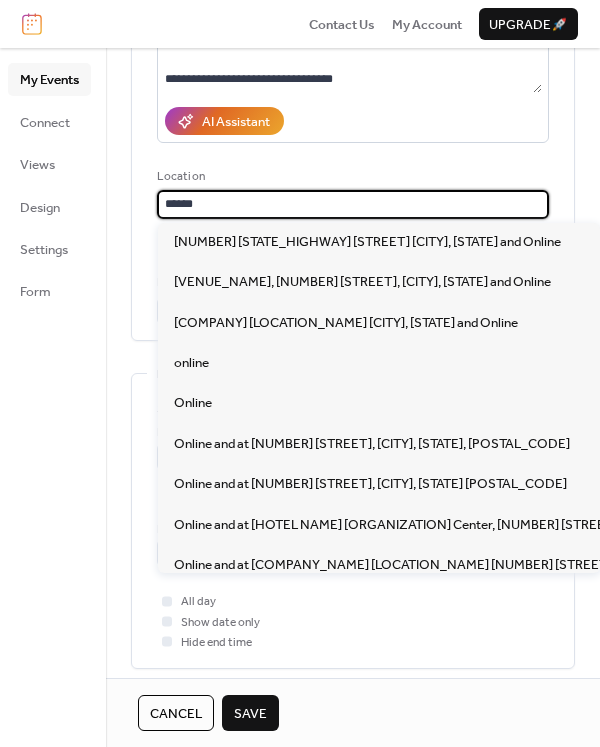 type on "******" 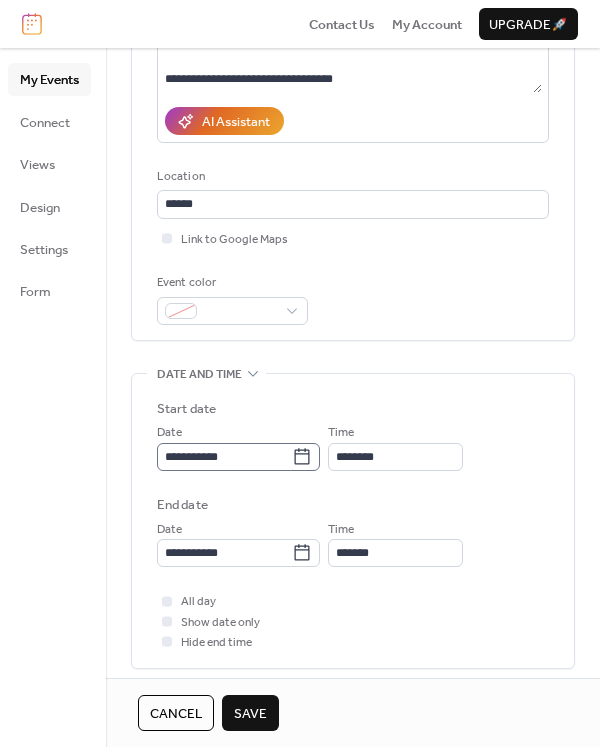 scroll, scrollTop: 1, scrollLeft: 0, axis: vertical 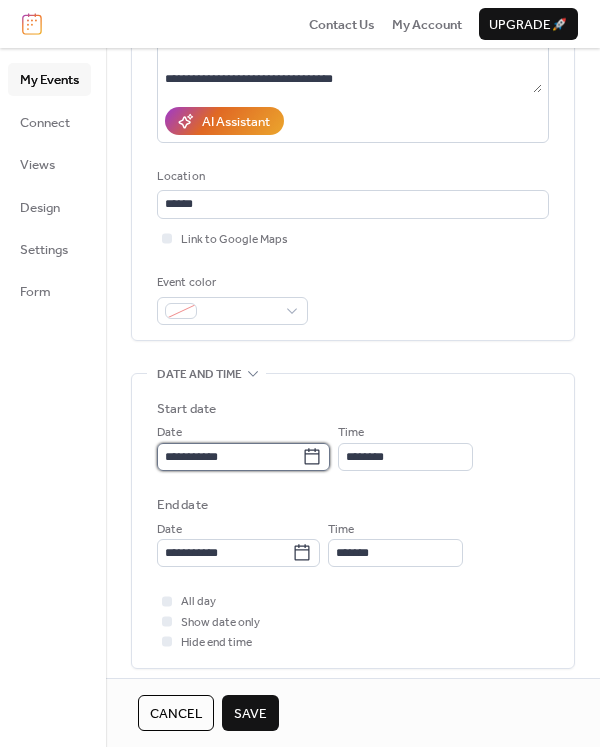 click on "**********" at bounding box center [229, 457] 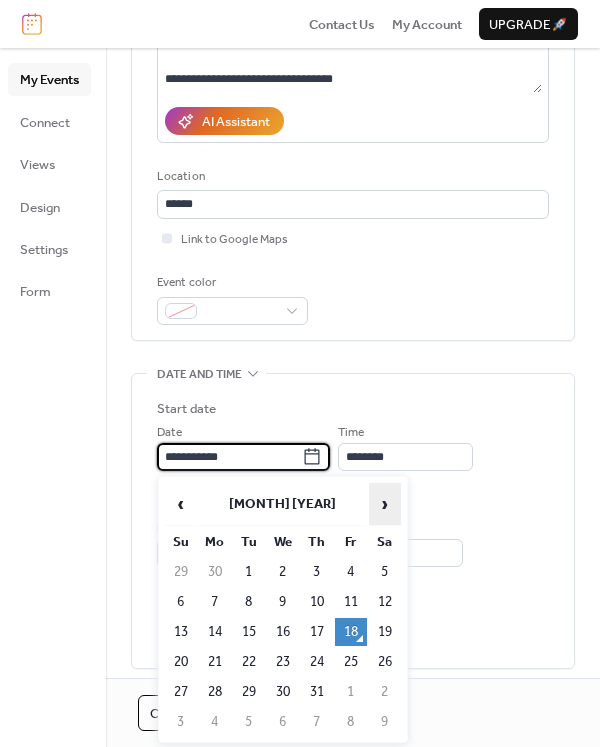 click on "›" at bounding box center (385, 504) 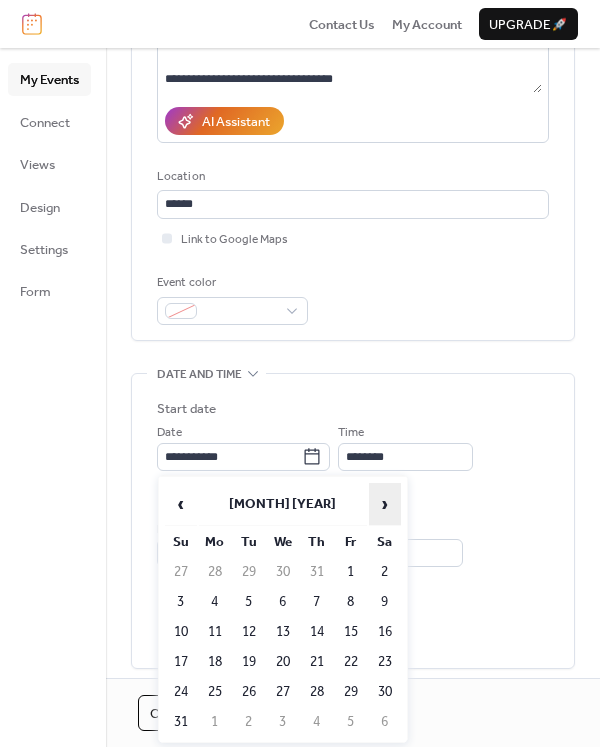 click on "›" at bounding box center [385, 504] 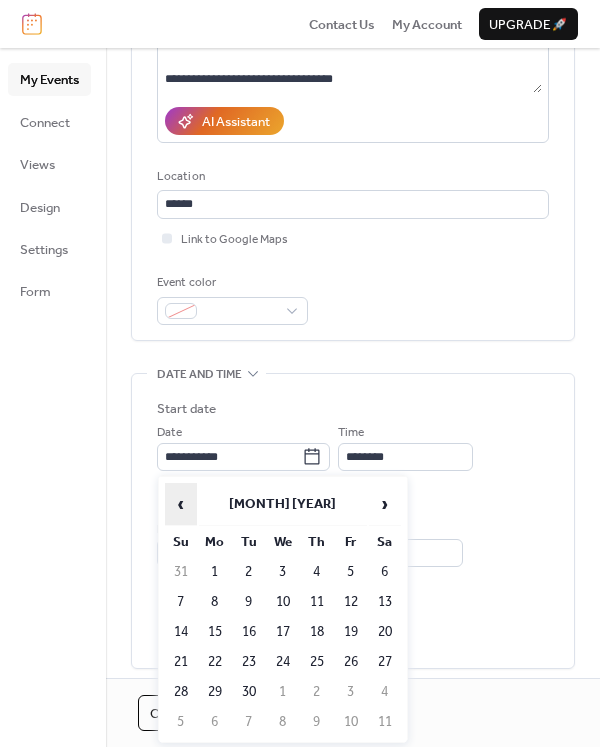 click on "‹" at bounding box center [181, 504] 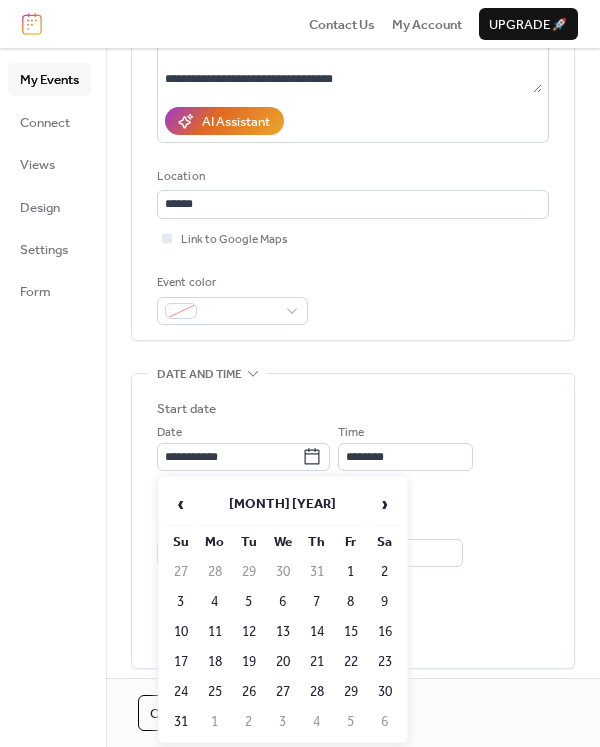 click on "22" at bounding box center [351, 662] 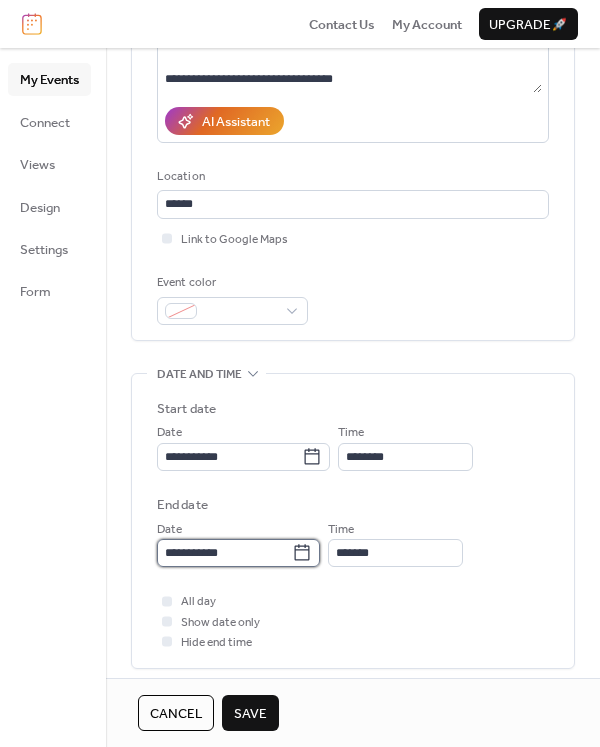 click on "**********" at bounding box center (224, 553) 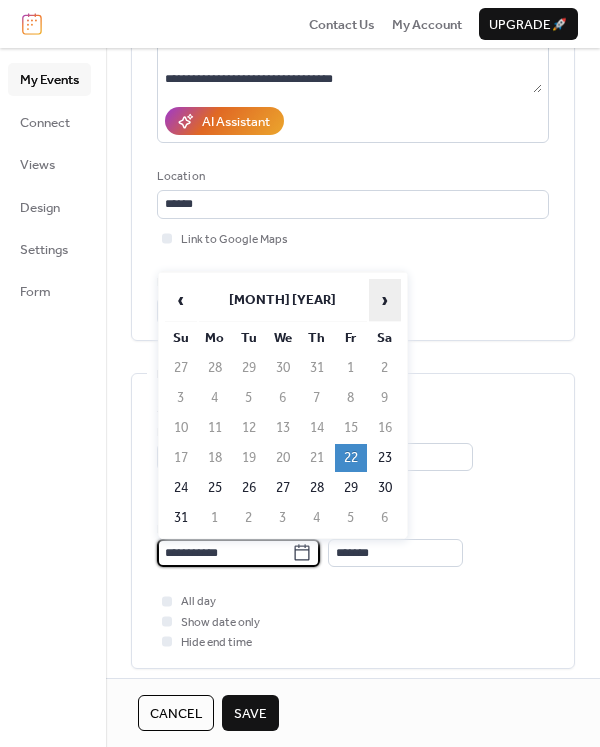 click on "›" at bounding box center [385, 300] 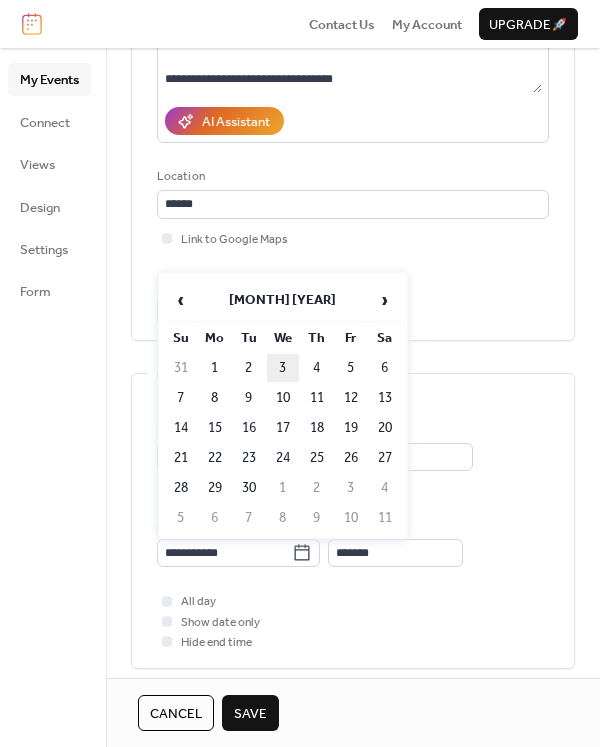 click on "3" at bounding box center [283, 368] 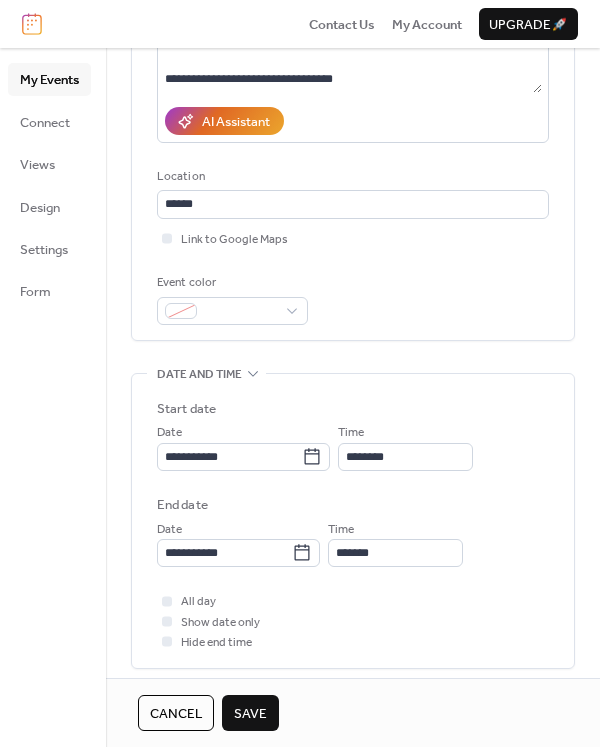 scroll, scrollTop: 473, scrollLeft: 0, axis: vertical 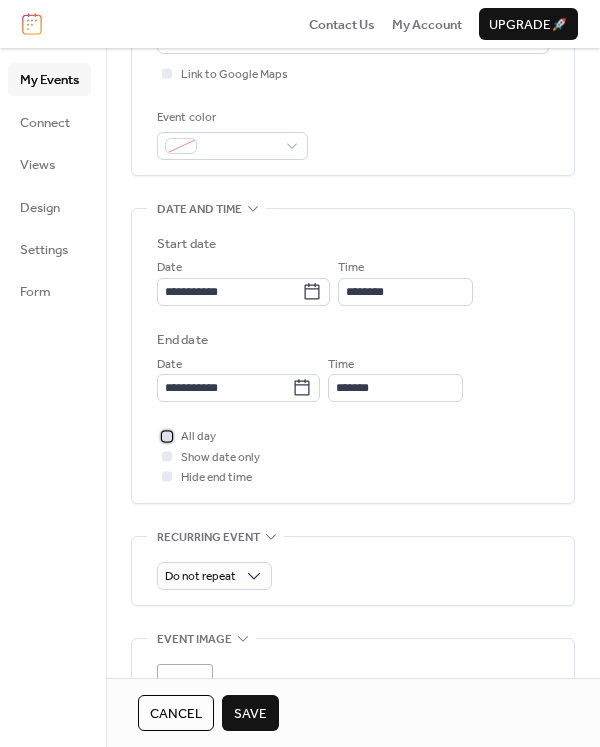 click at bounding box center [167, 436] 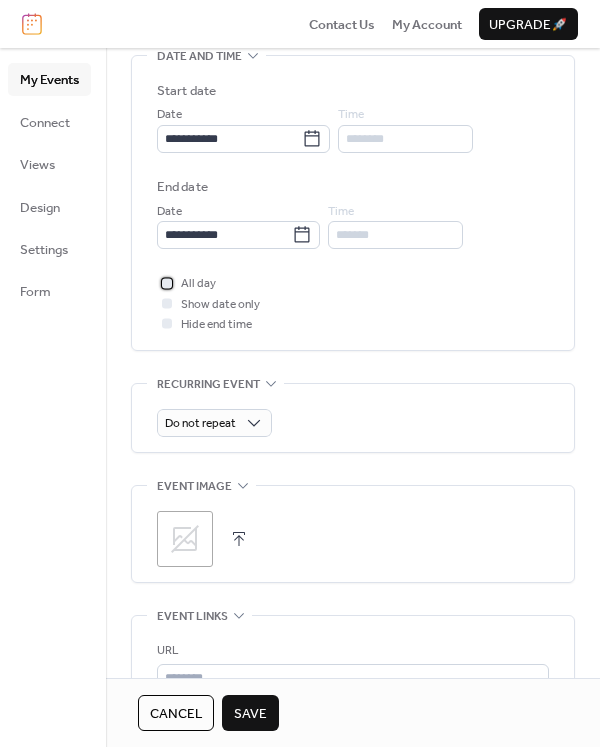 scroll, scrollTop: 844, scrollLeft: 0, axis: vertical 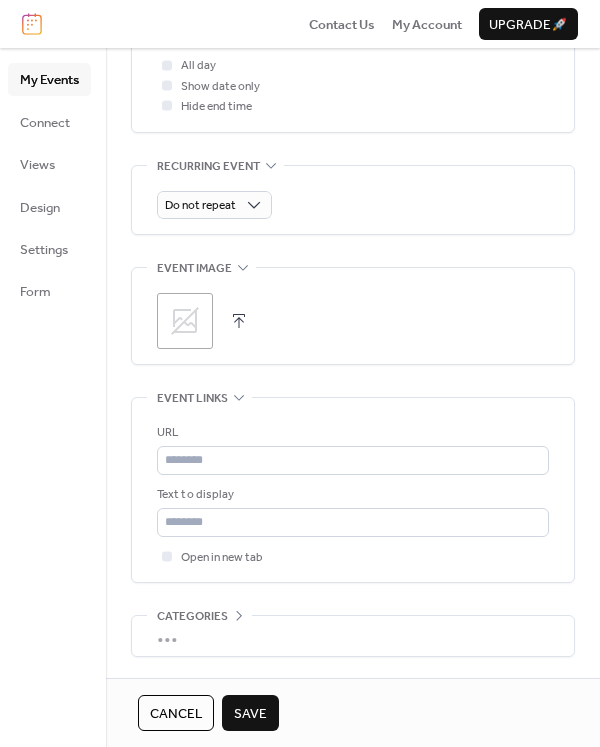 click at bounding box center [239, 321] 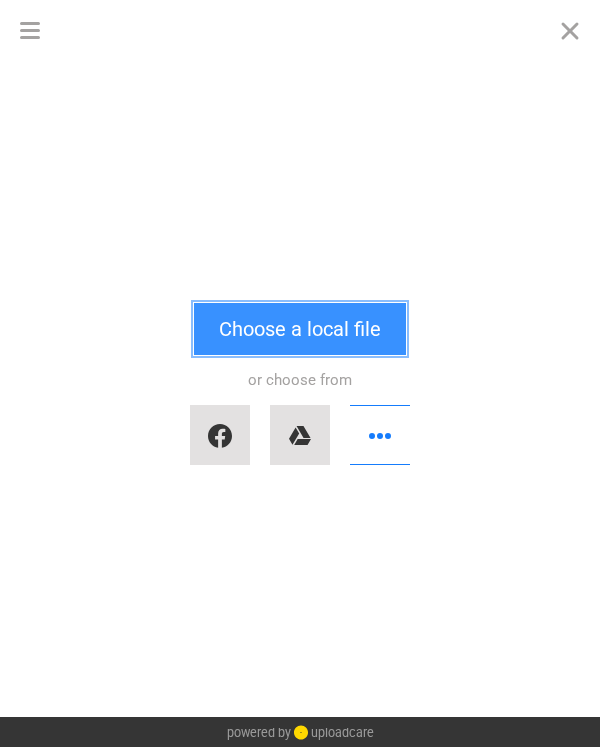 click on "Choose a local file" at bounding box center [300, 329] 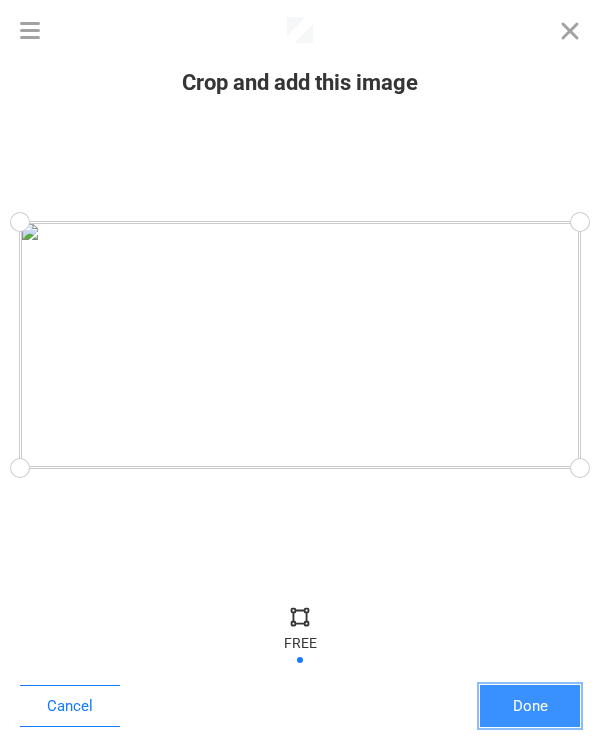 click on "Done" at bounding box center [530, 706] 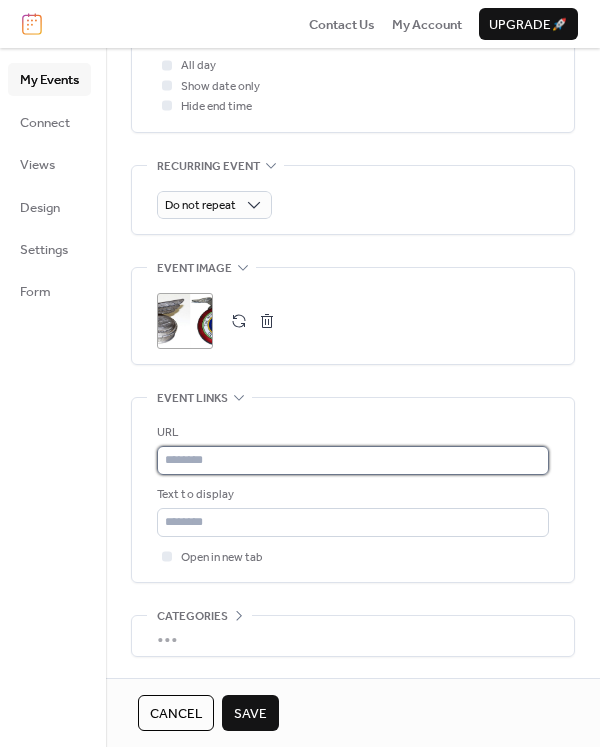 click at bounding box center (353, 460) 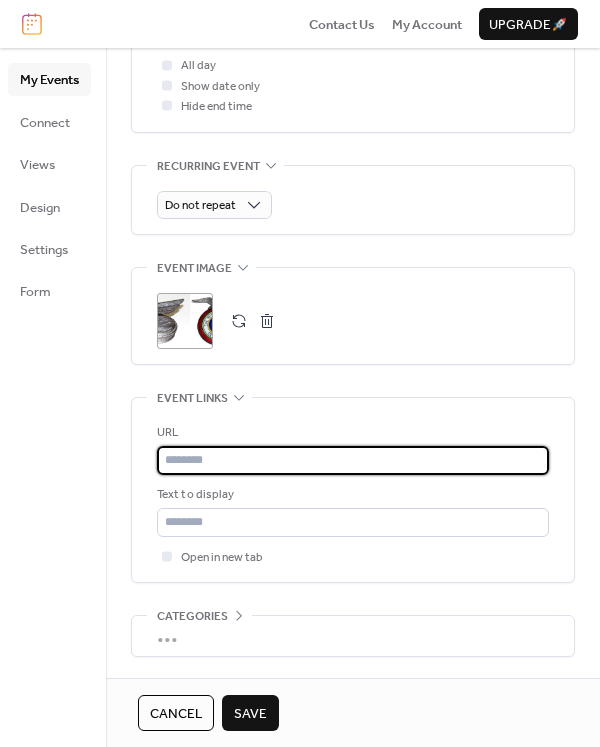 paste on "**********" 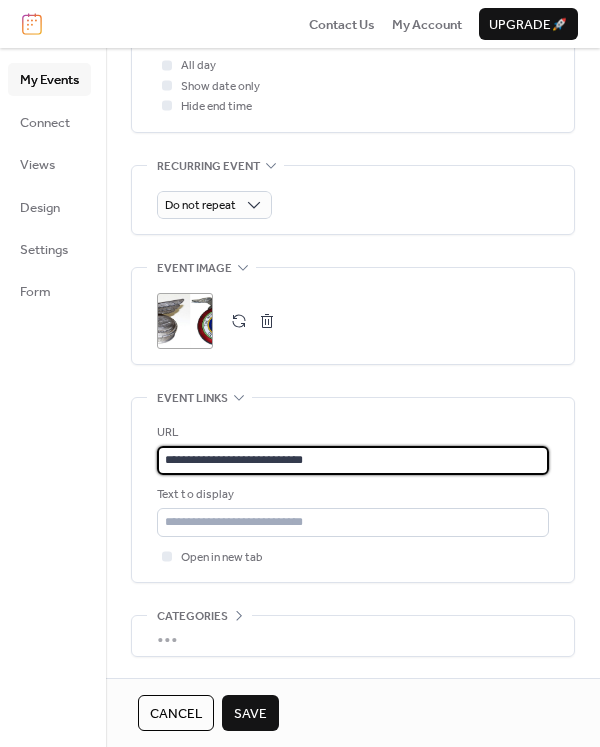 type on "**********" 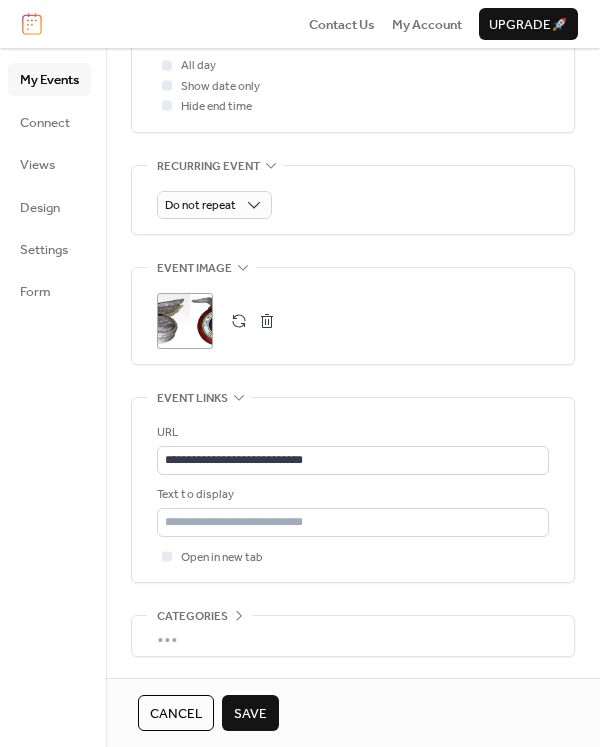 click on "**********" at bounding box center (353, 490) 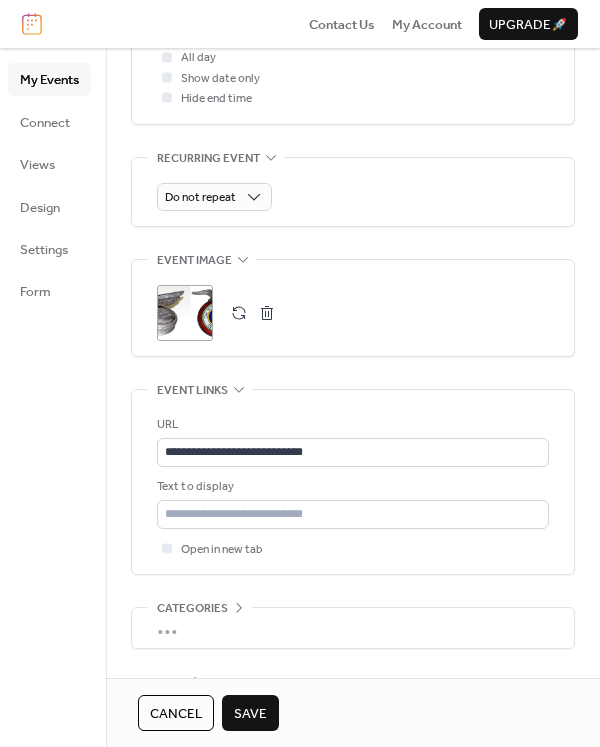 scroll, scrollTop: 917, scrollLeft: 0, axis: vertical 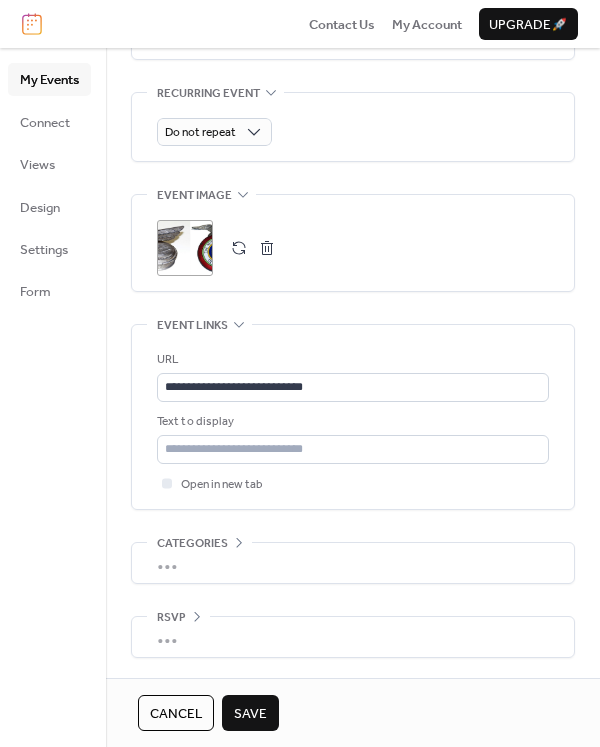 click on "Save" at bounding box center (250, 714) 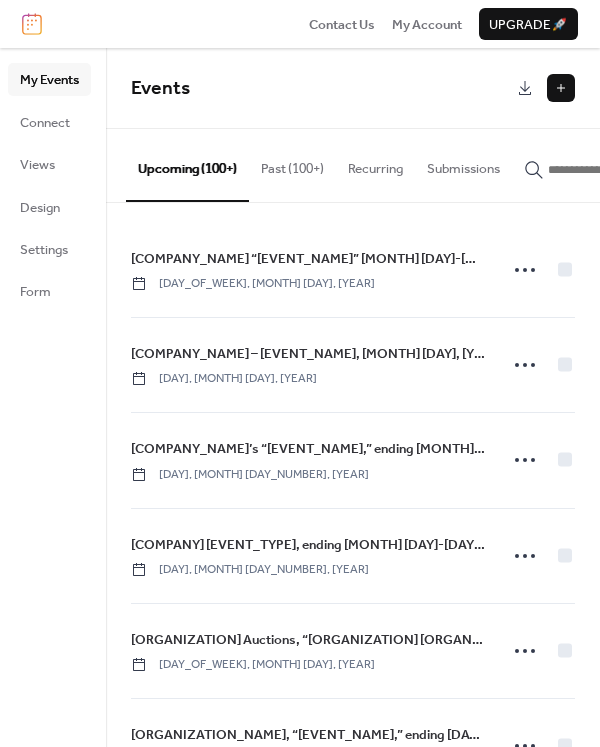 click at bounding box center (561, 88) 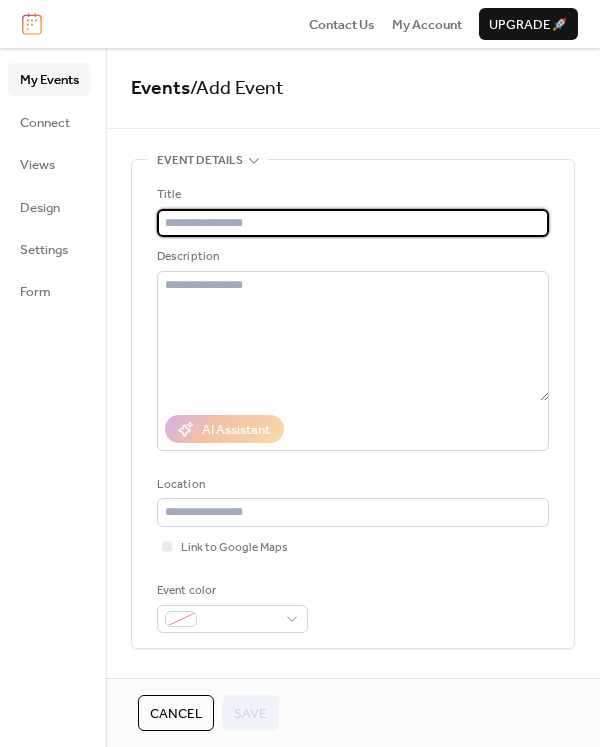 click at bounding box center [353, 223] 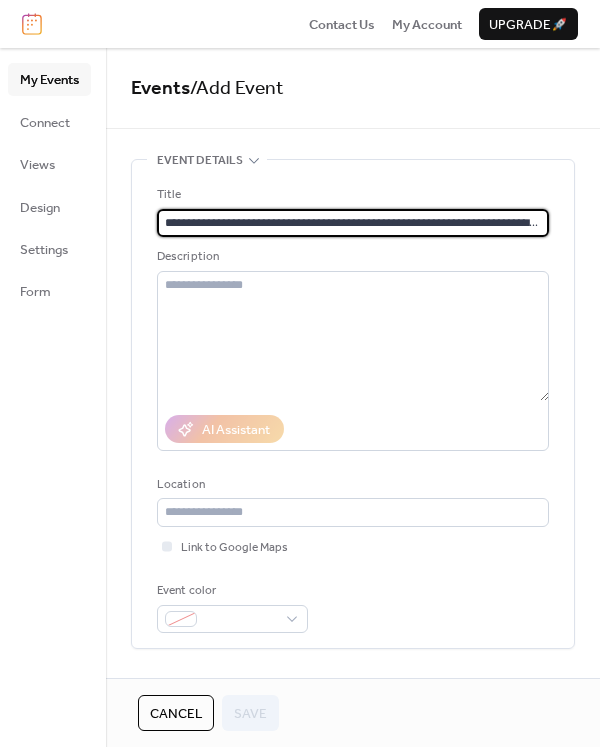 scroll, scrollTop: 0, scrollLeft: 47, axis: horizontal 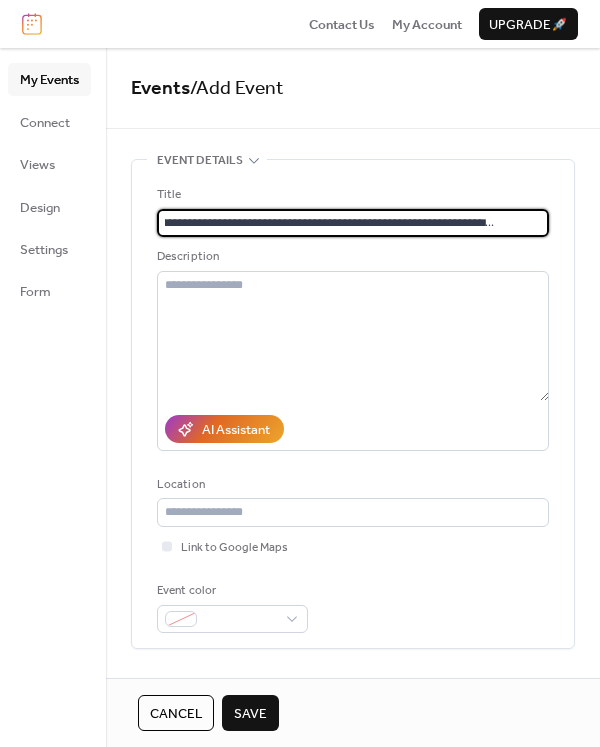 type on "**********" 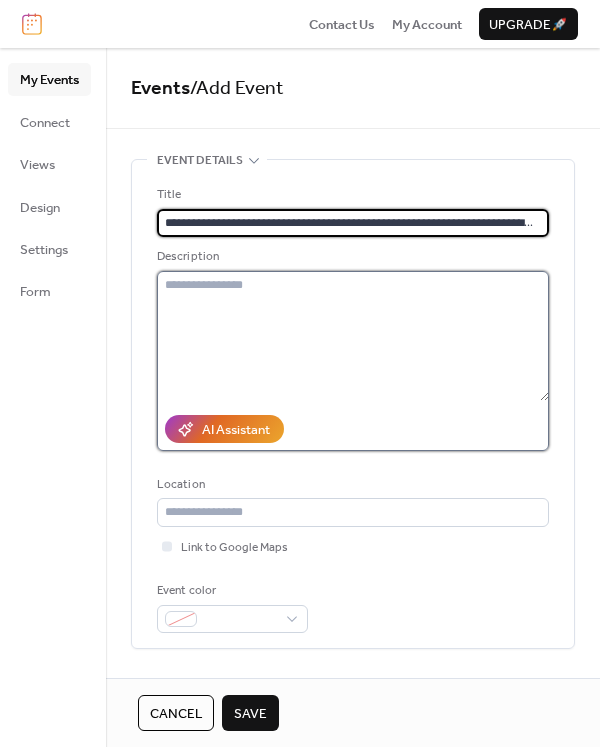 click at bounding box center [353, 336] 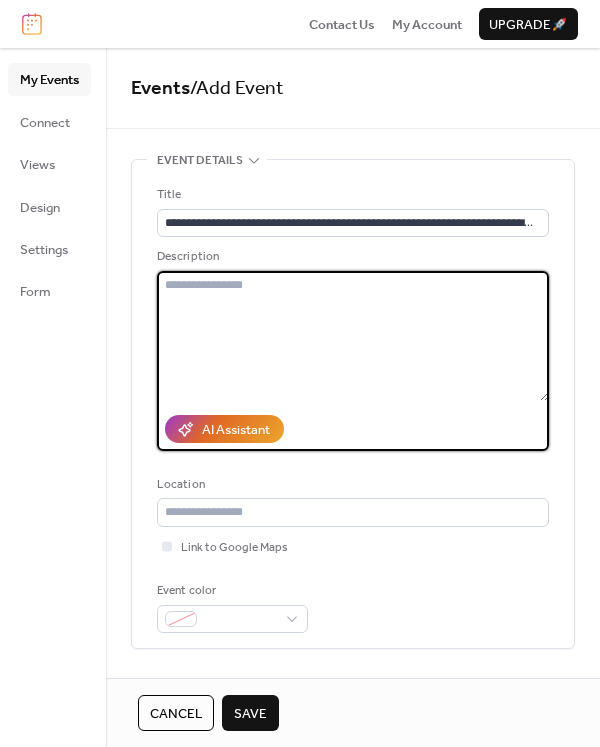 paste on "**********" 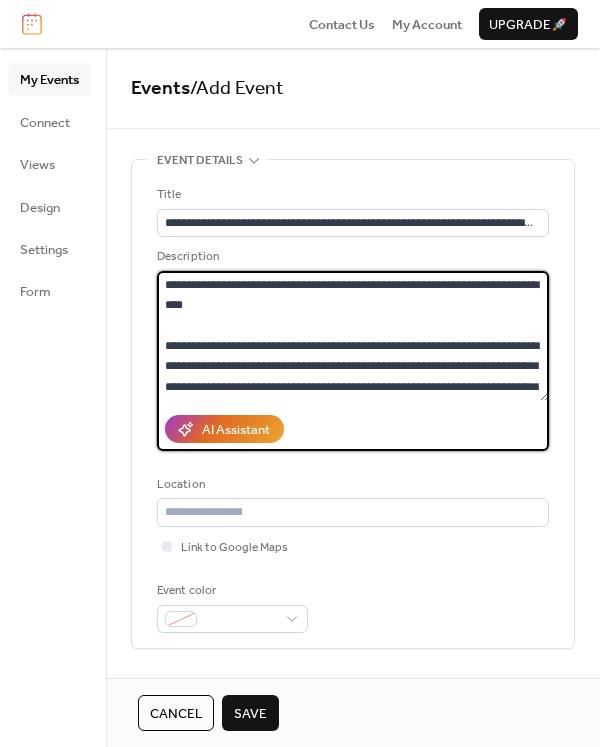 scroll, scrollTop: 344, scrollLeft: 0, axis: vertical 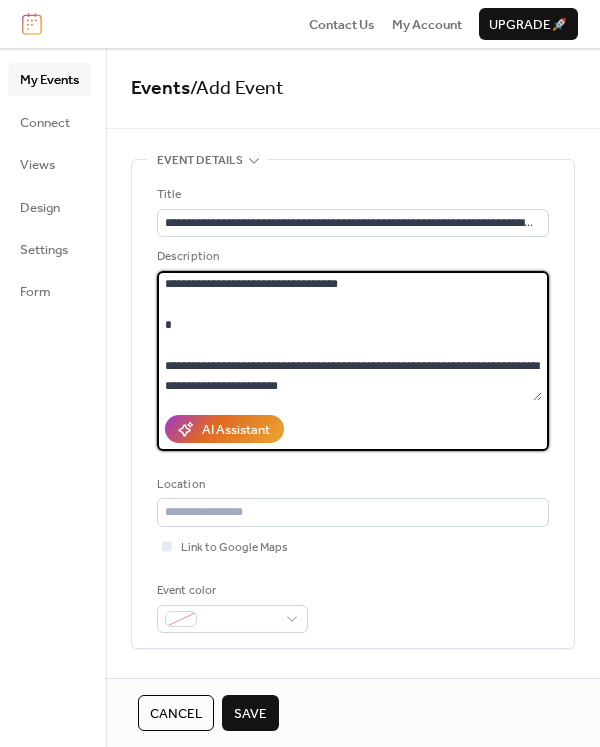 click on "**********" at bounding box center (349, 336) 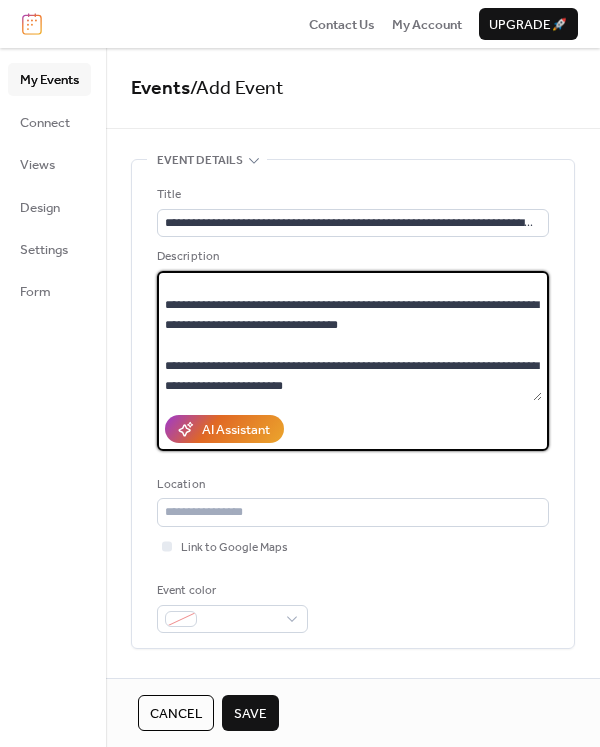 scroll, scrollTop: 326, scrollLeft: 0, axis: vertical 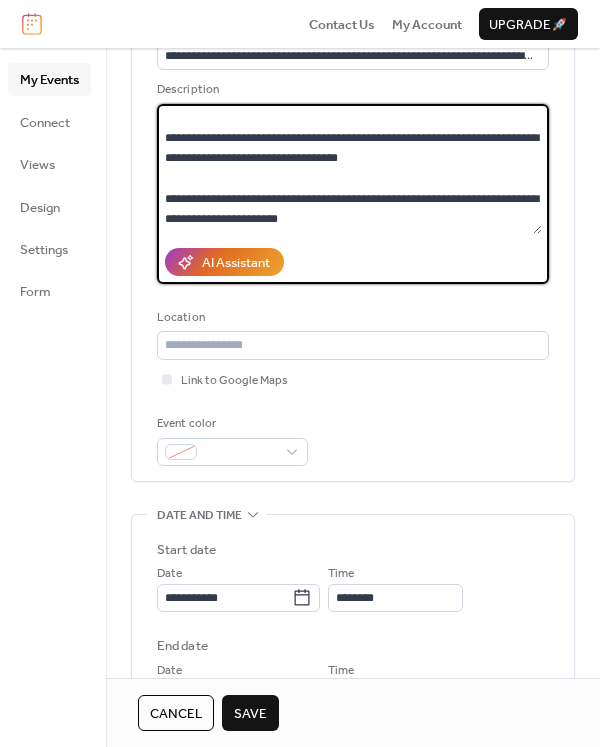 type on "**********" 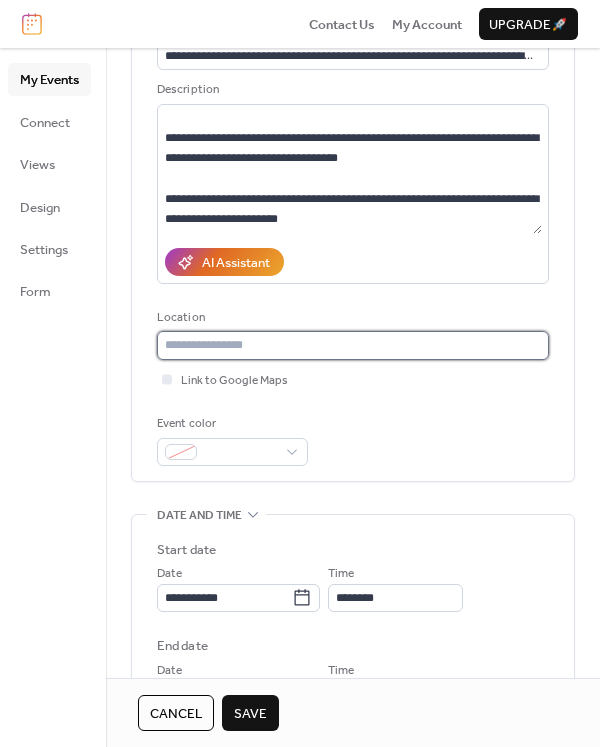 click at bounding box center [353, 345] 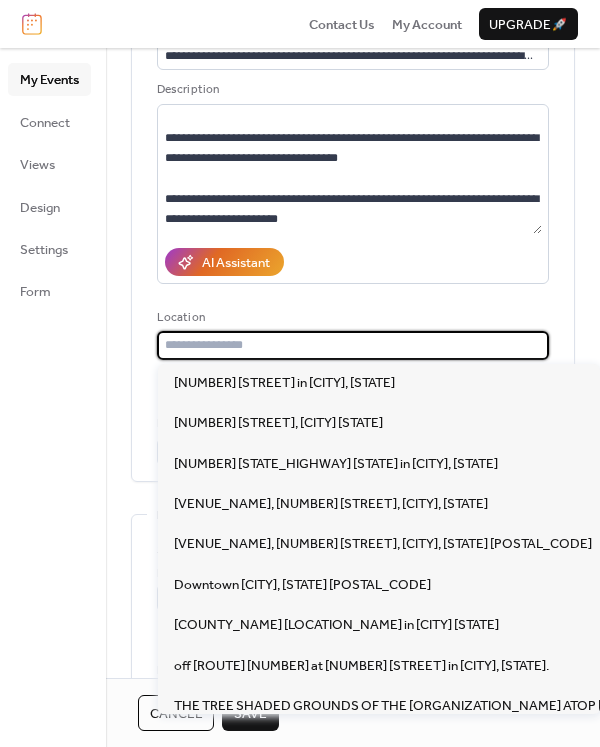 paste 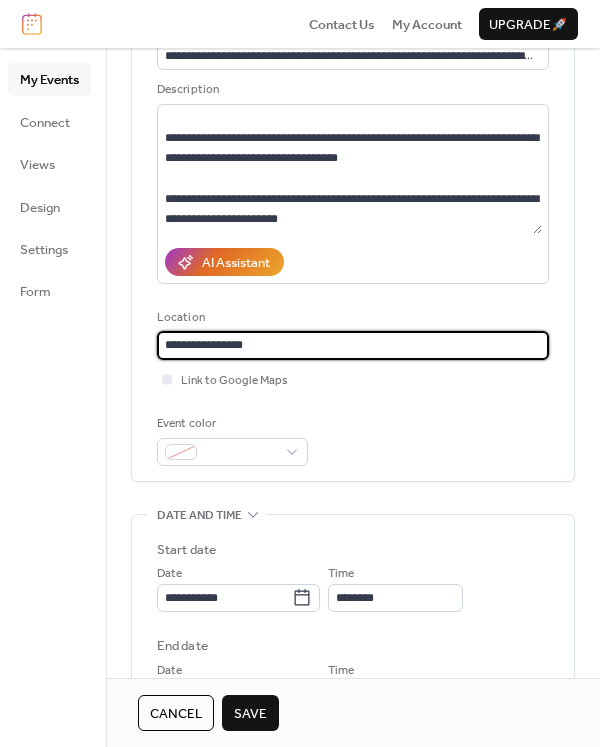 type on "**********" 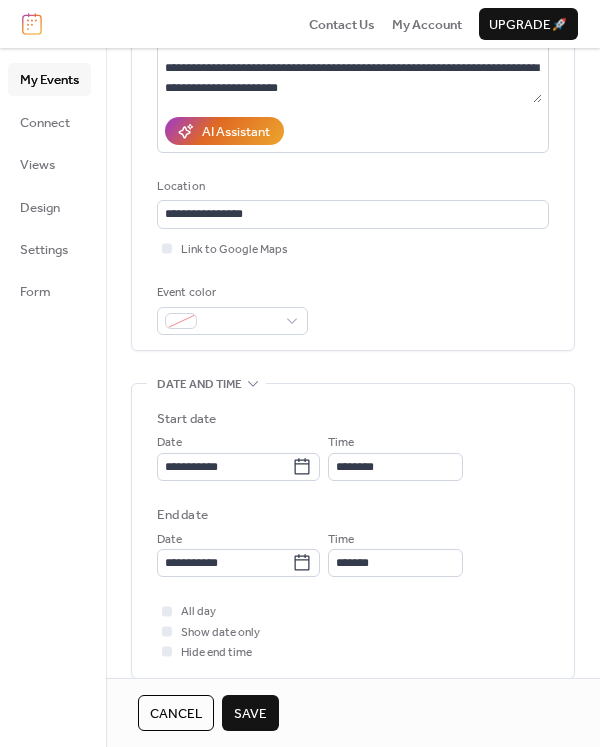 scroll, scrollTop: 314, scrollLeft: 0, axis: vertical 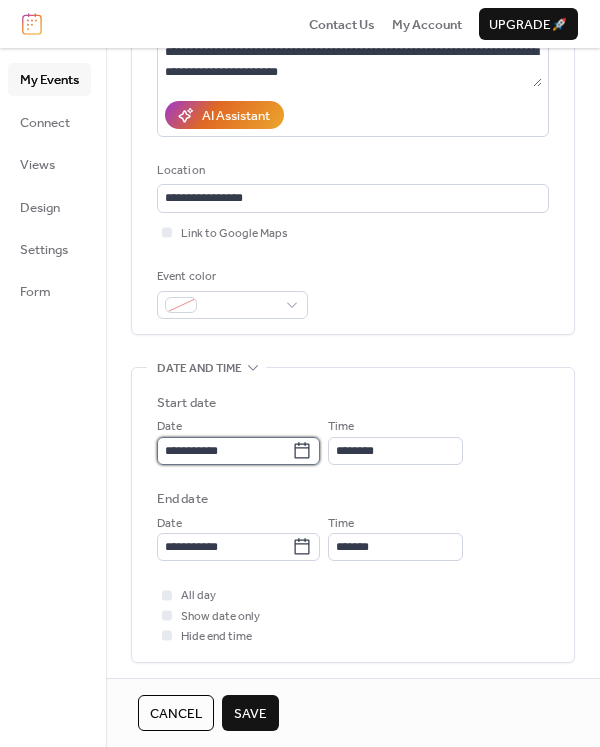 click on "**********" at bounding box center (224, 451) 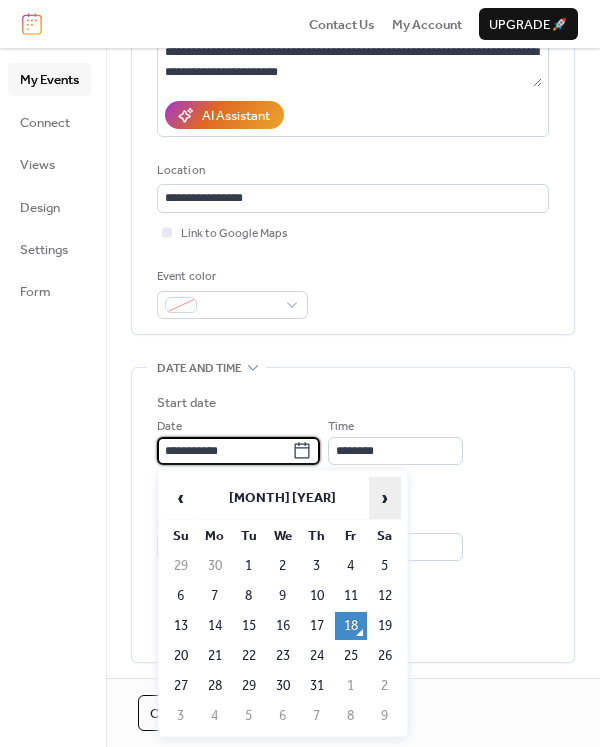 click on "›" at bounding box center [385, 498] 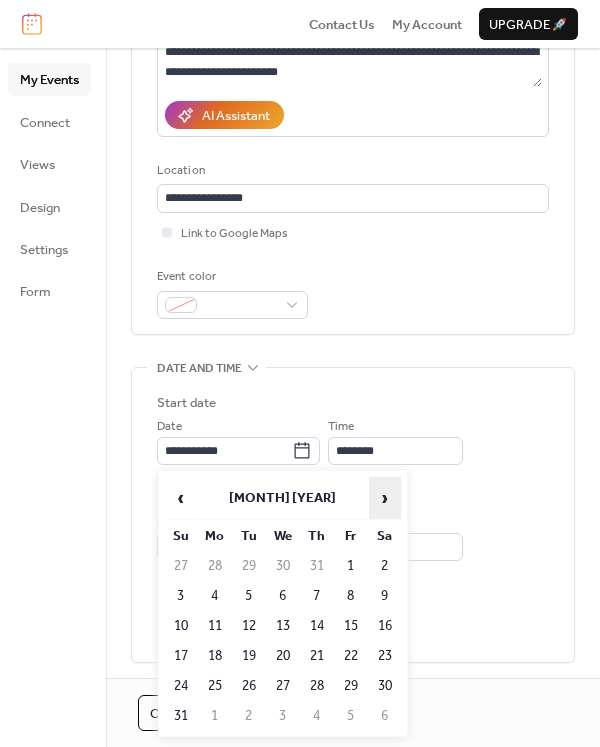 click on "›" at bounding box center [385, 498] 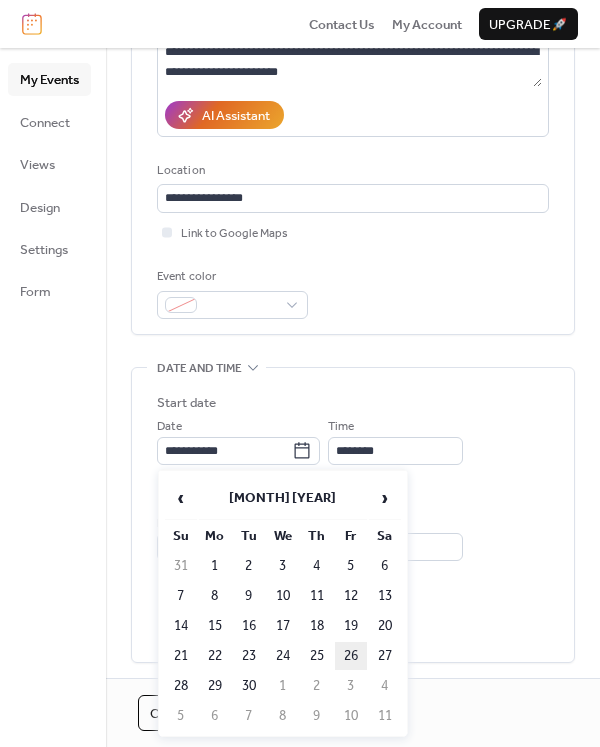 click on "26" at bounding box center [351, 656] 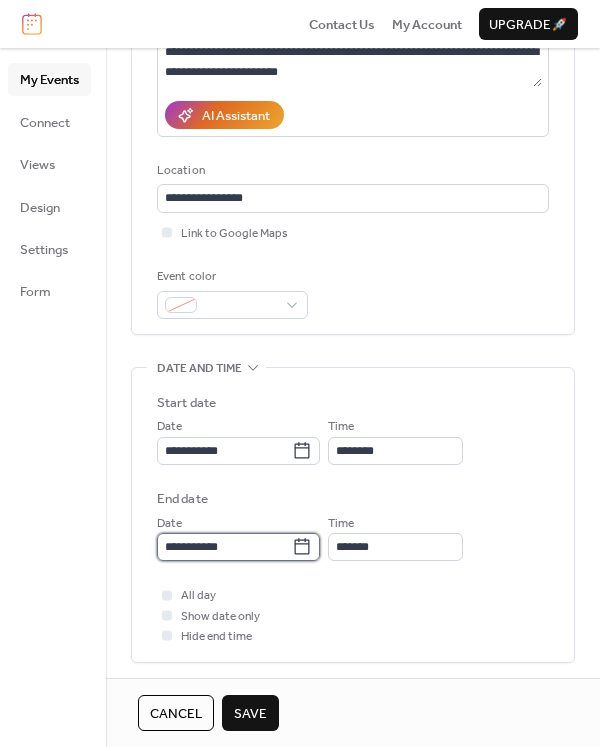 click on "**********" at bounding box center [224, 547] 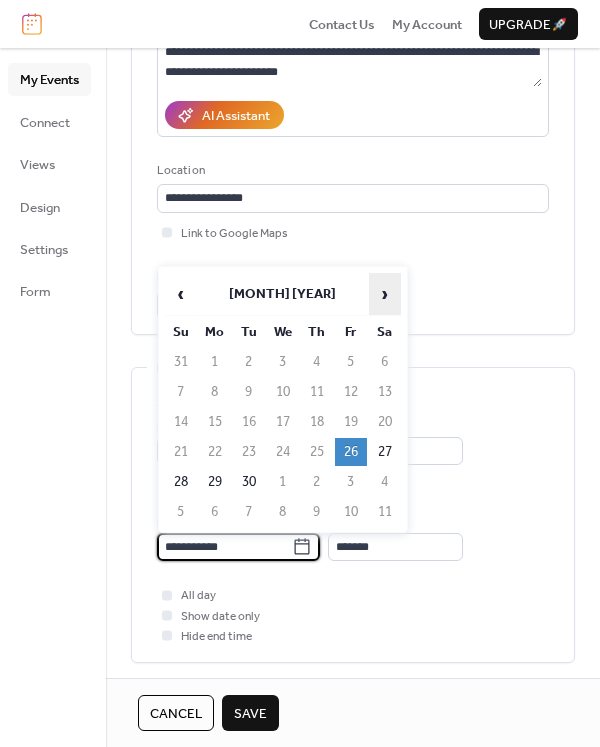 click on "›" at bounding box center (385, 294) 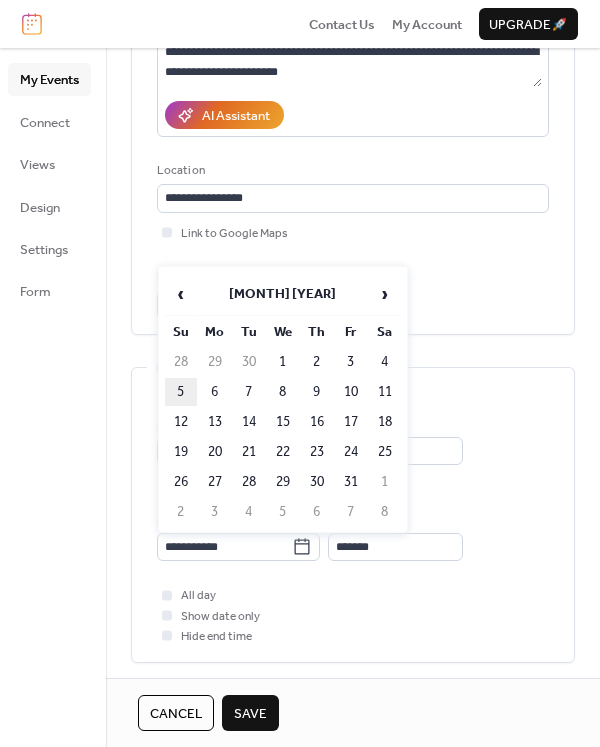 click on "5" at bounding box center (181, 392) 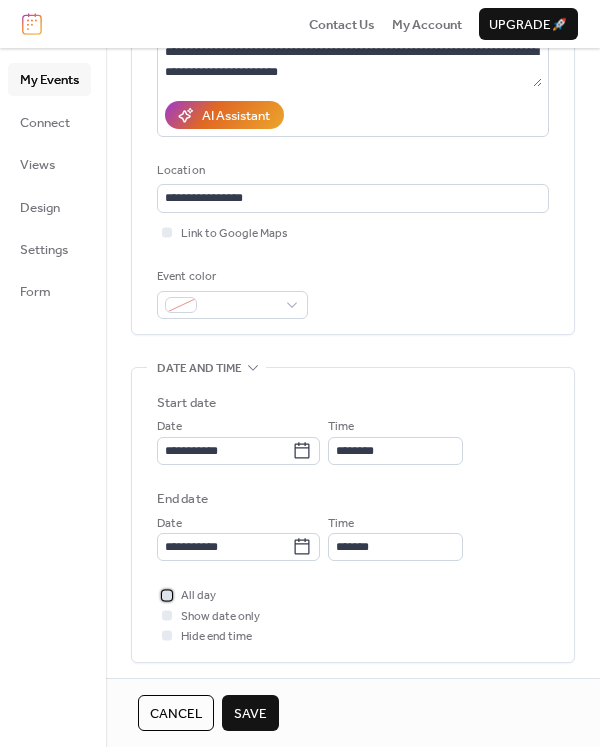 click at bounding box center (167, 595) 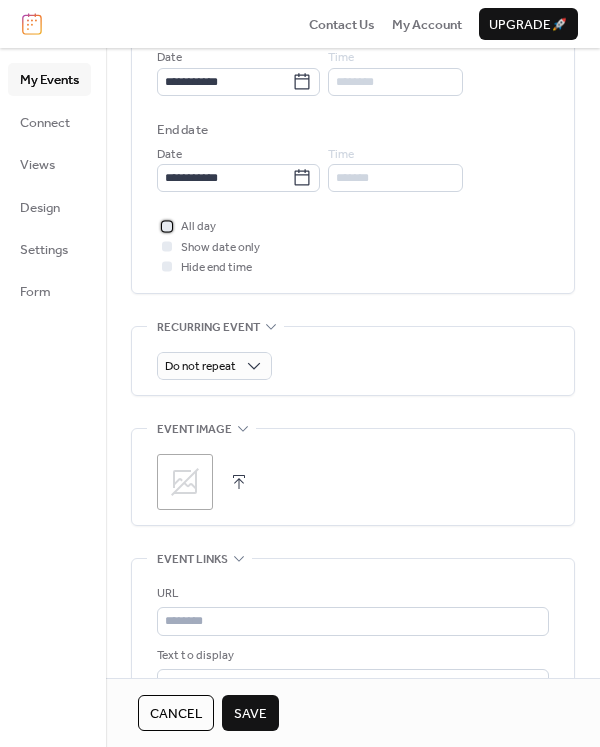 scroll, scrollTop: 684, scrollLeft: 0, axis: vertical 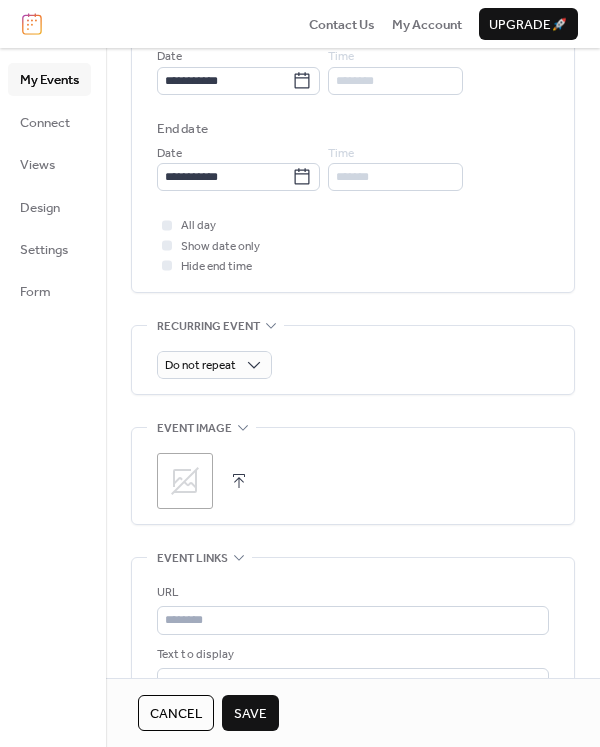 click at bounding box center (239, 481) 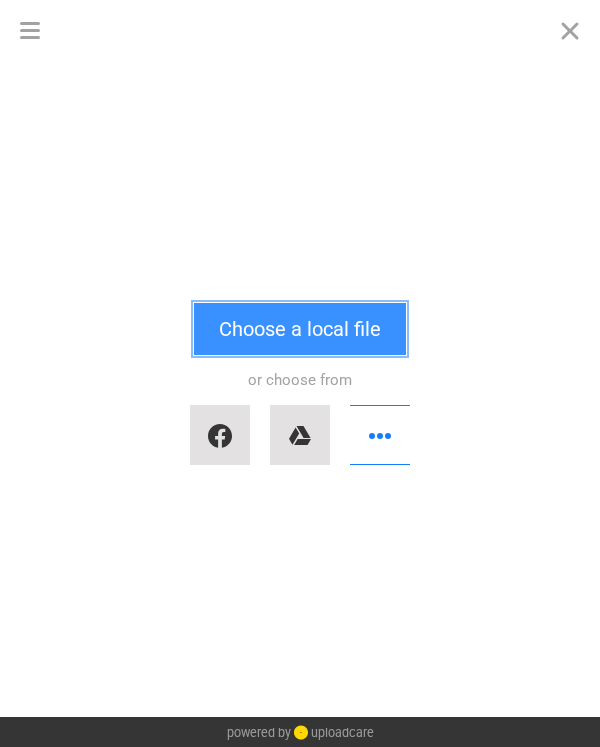 click on "Choose a local file" at bounding box center [300, 329] 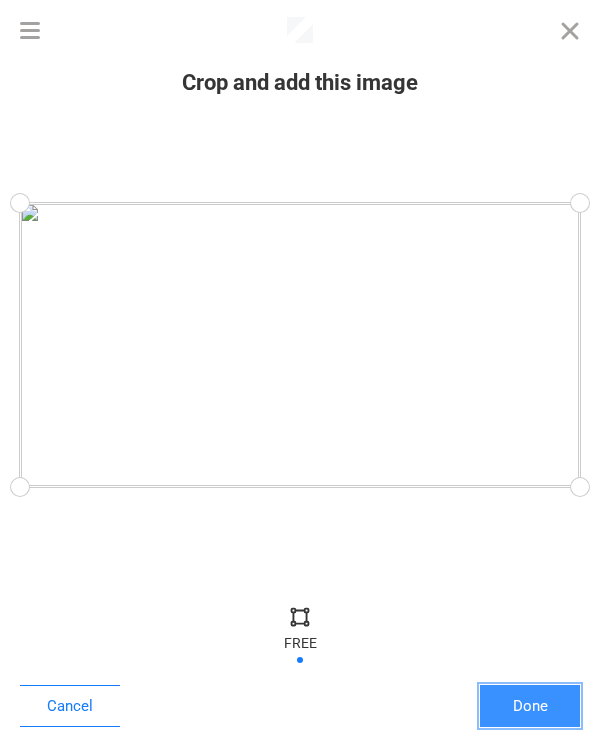 click on "Done" at bounding box center [530, 706] 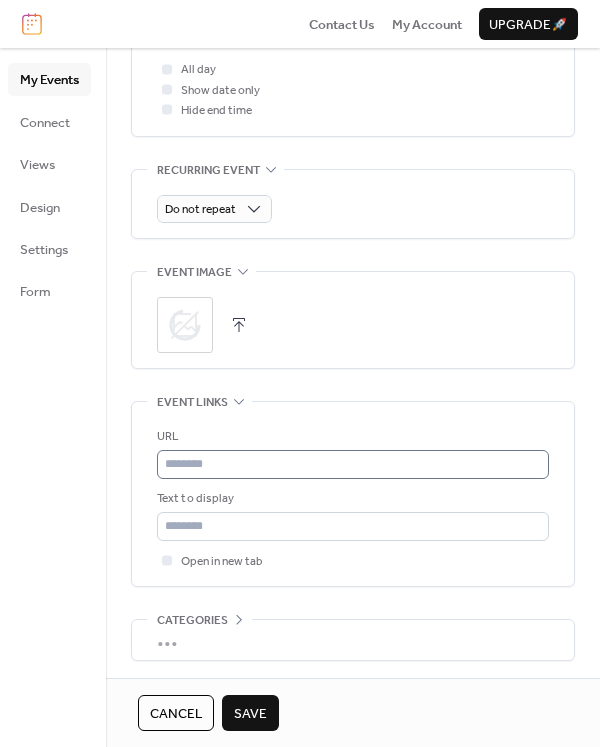 scroll, scrollTop: 842, scrollLeft: 0, axis: vertical 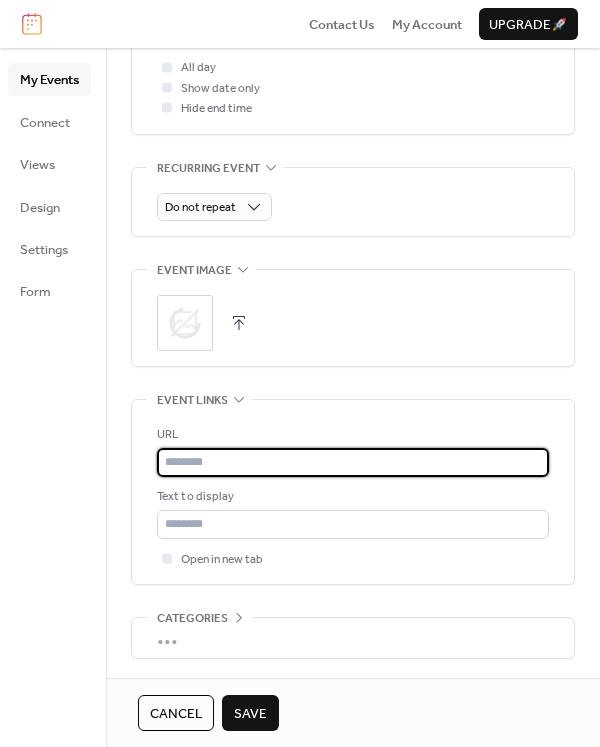click at bounding box center [353, 462] 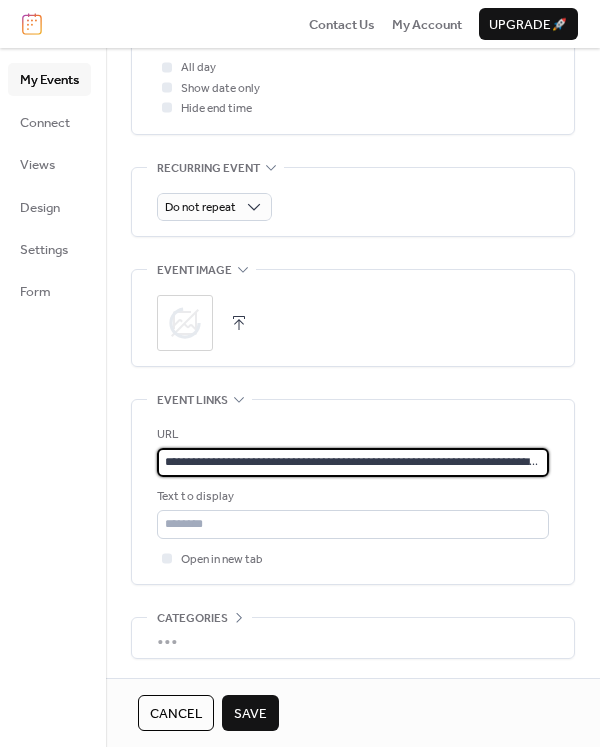 scroll, scrollTop: 0, scrollLeft: 220, axis: horizontal 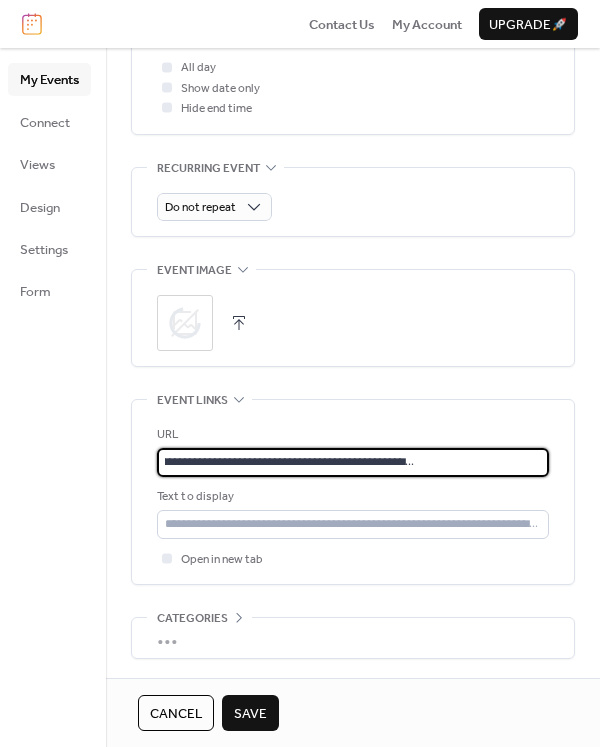 type on "**********" 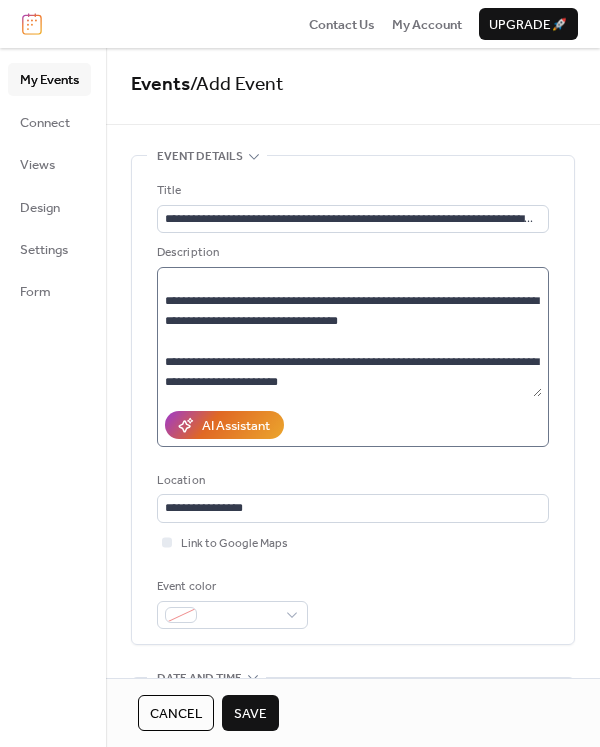 scroll, scrollTop: 0, scrollLeft: 0, axis: both 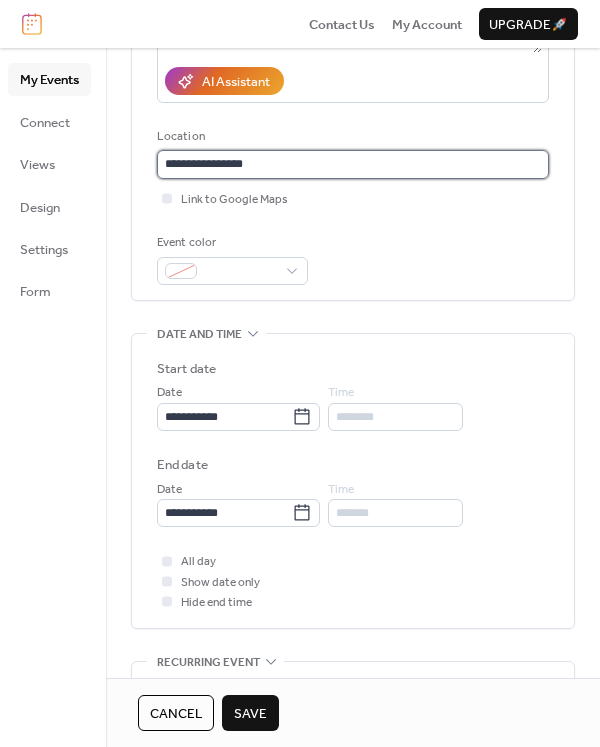 click on "**********" at bounding box center (353, 164) 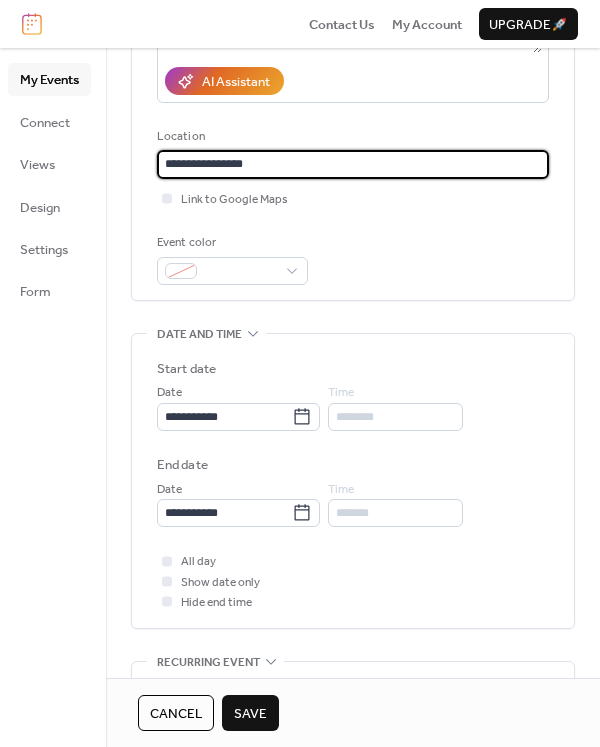 drag, startPoint x: 270, startPoint y: 165, endPoint x: 6, endPoint y: 165, distance: 264 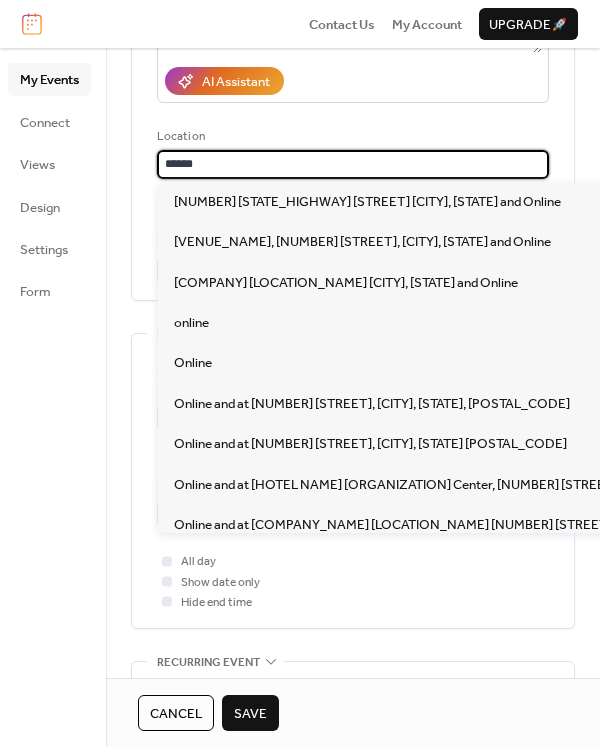 type on "******" 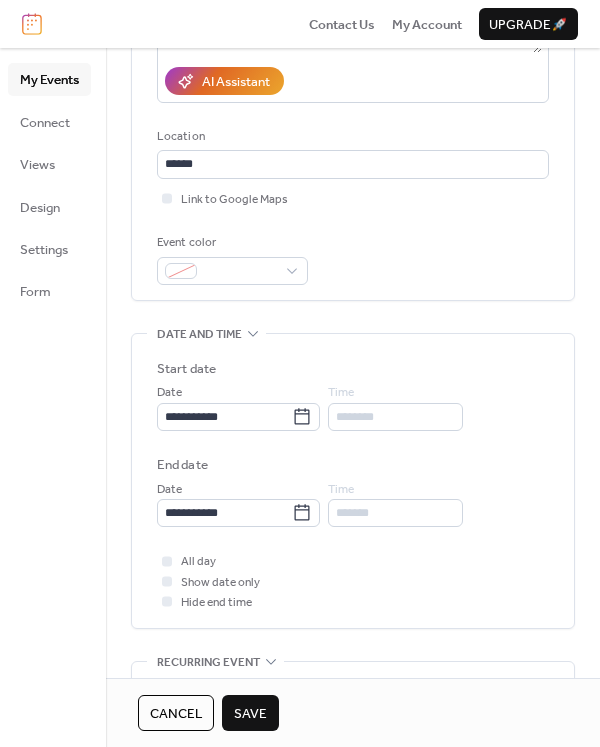 click on "**********" at bounding box center [353, 56] 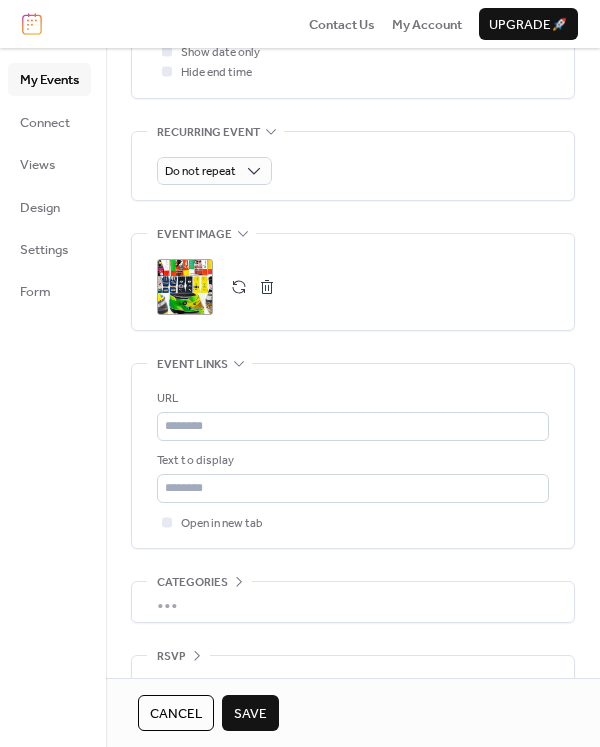 scroll, scrollTop: 917, scrollLeft: 0, axis: vertical 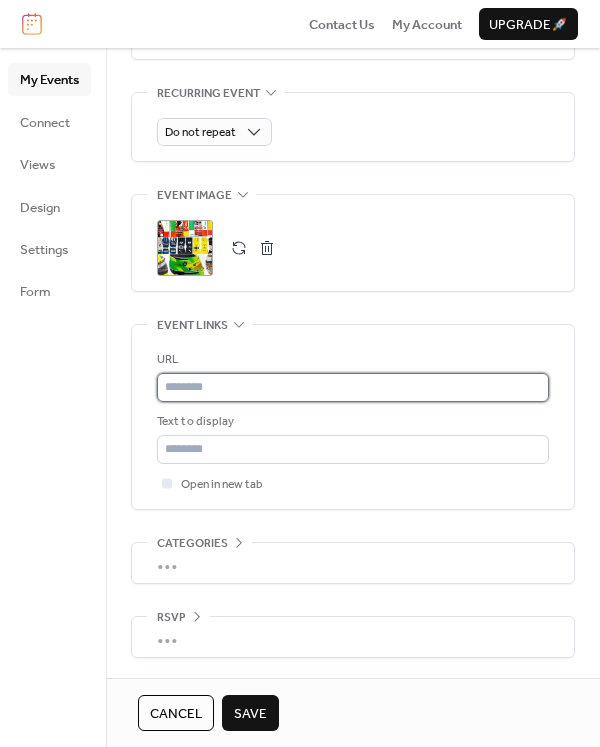 click at bounding box center (349, 387) 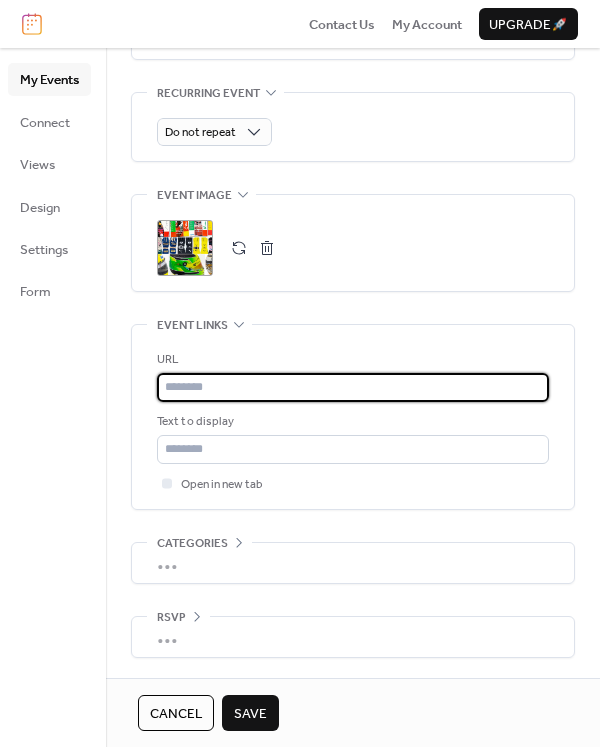 paste on "**********" 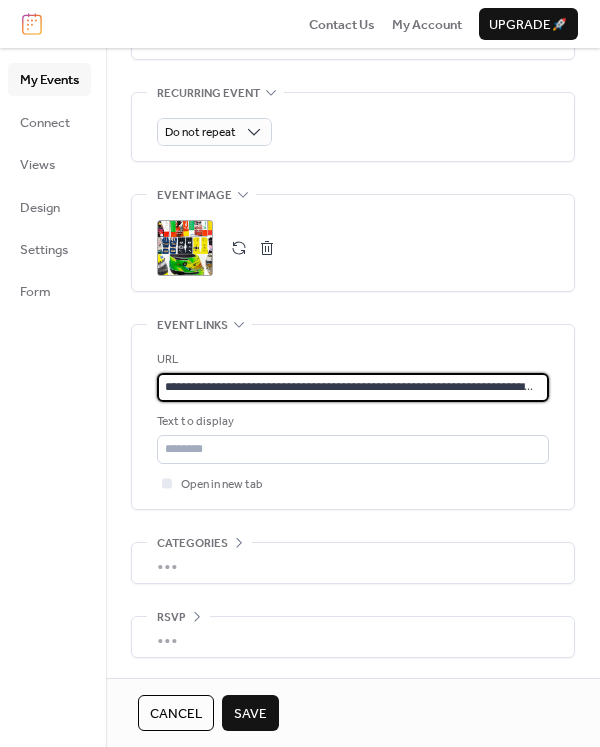 scroll, scrollTop: 0, scrollLeft: 220, axis: horizontal 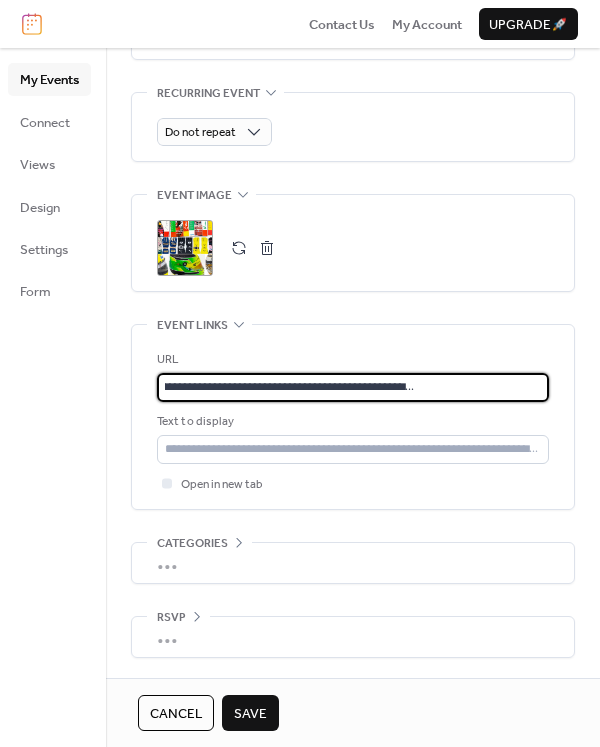 type on "**********" 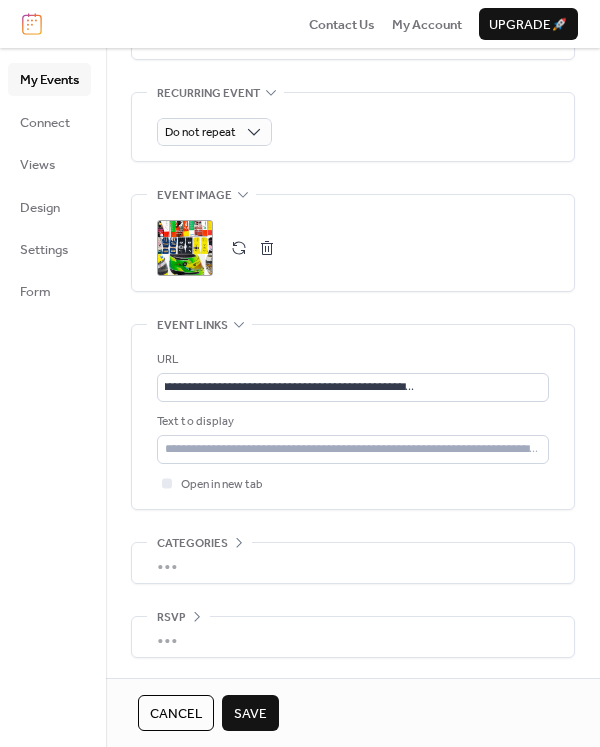scroll, scrollTop: 0, scrollLeft: 0, axis: both 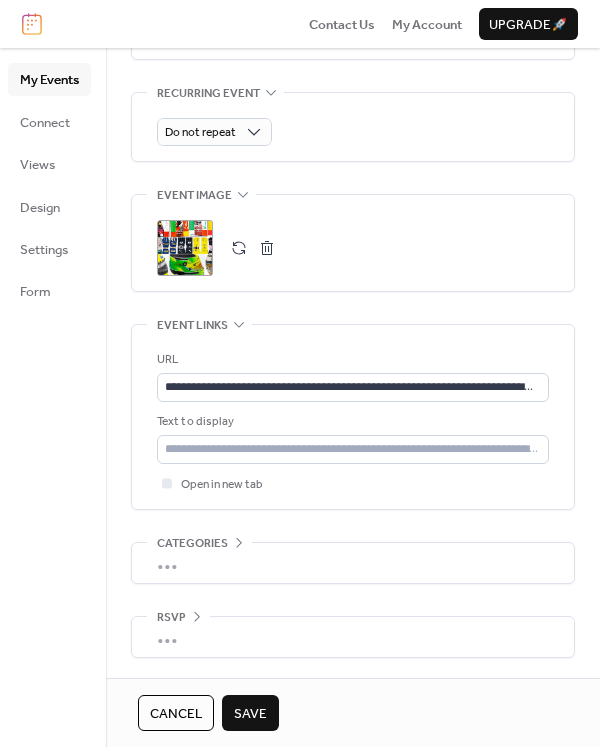 click on "Save" at bounding box center [250, 714] 